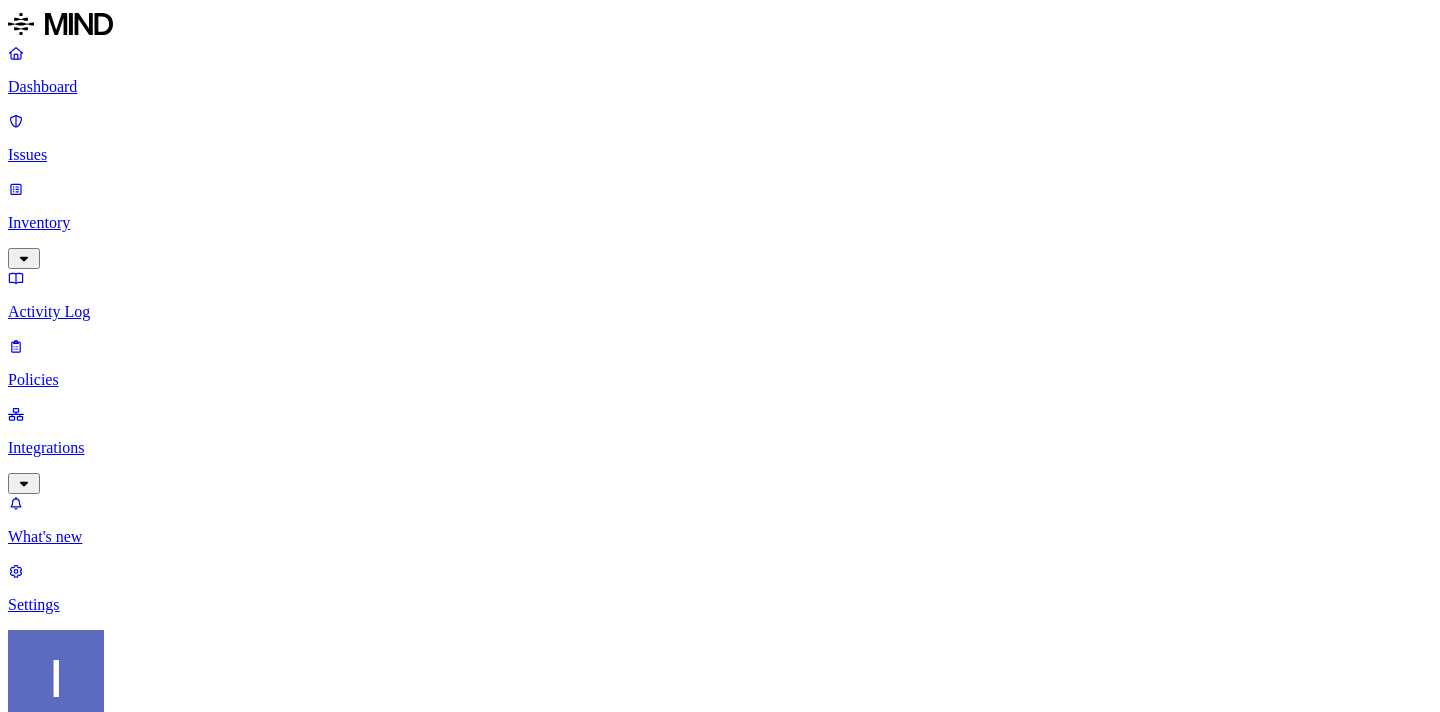 scroll, scrollTop: 0, scrollLeft: 0, axis: both 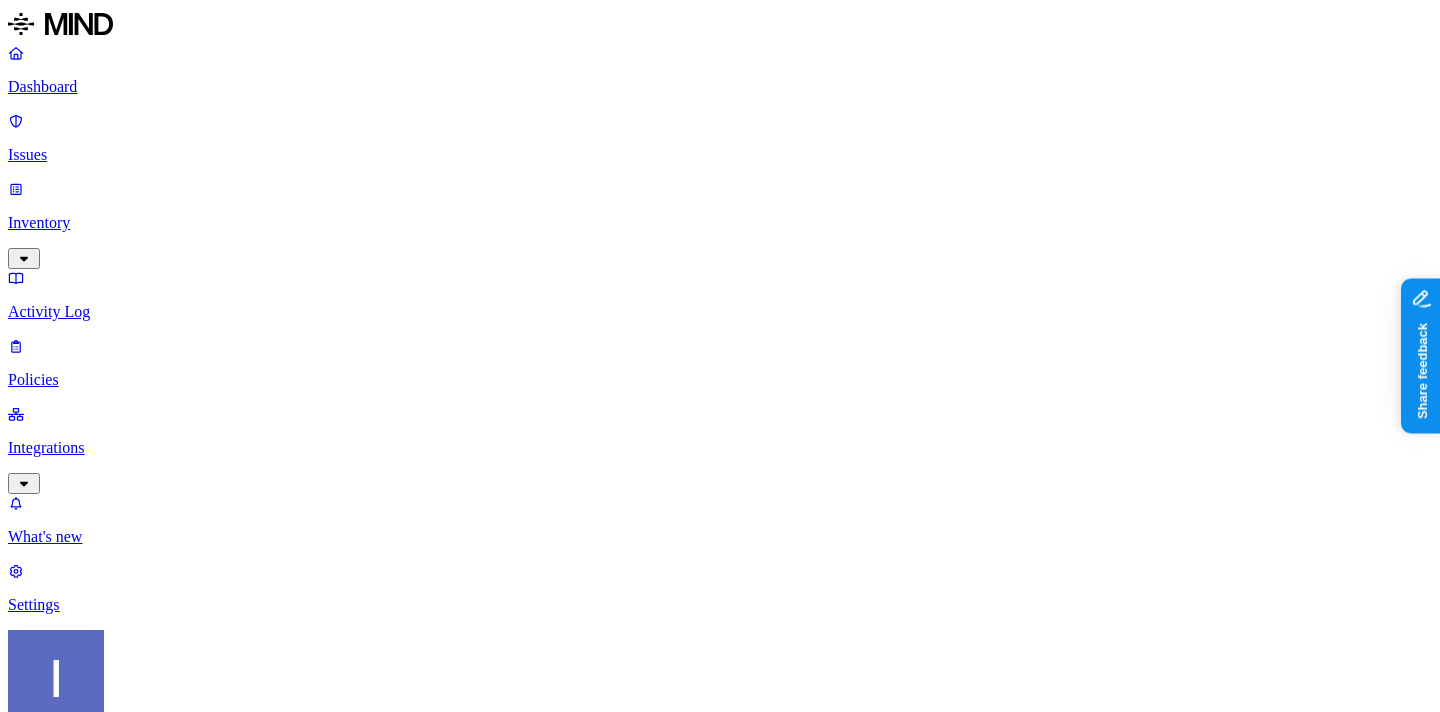 click on "Integrations" at bounding box center [720, 448] 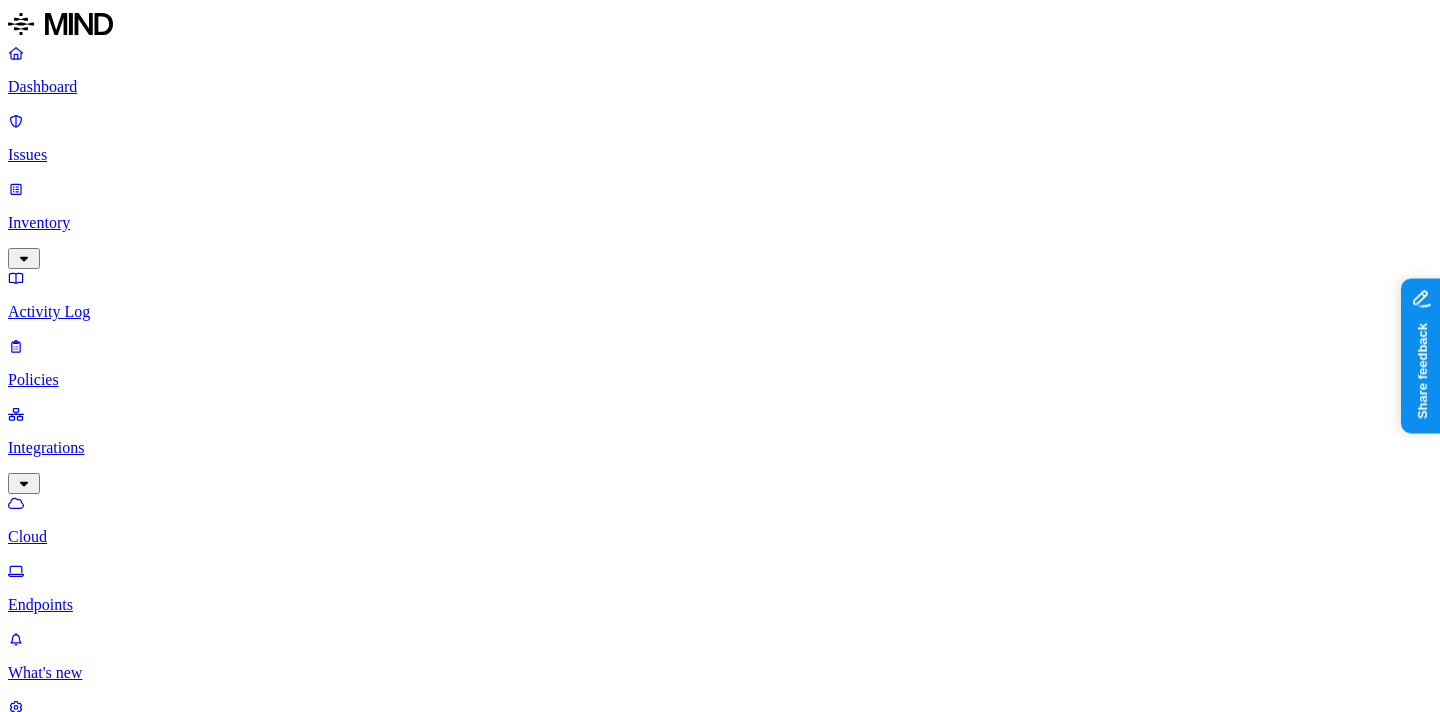 scroll, scrollTop: 39, scrollLeft: 0, axis: vertical 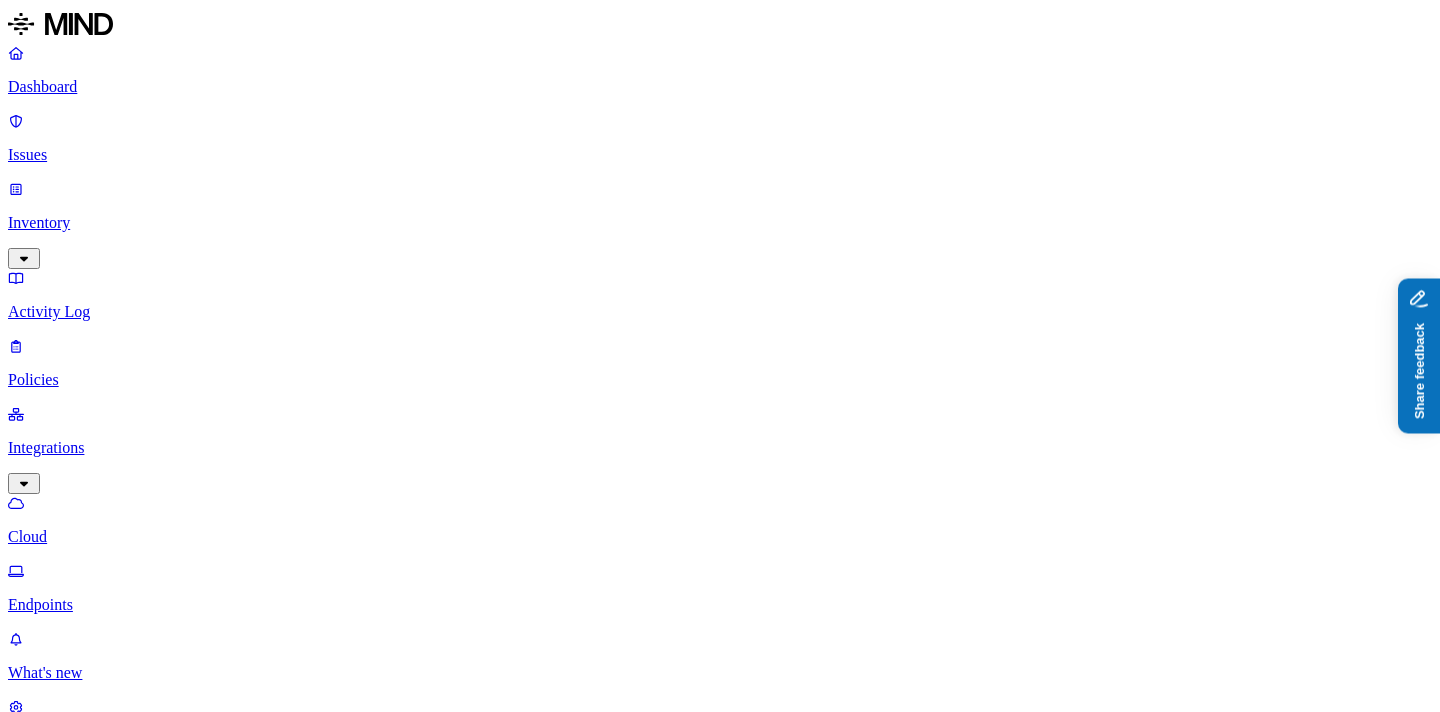 click on "Share feedback" at bounding box center (1475, 454) 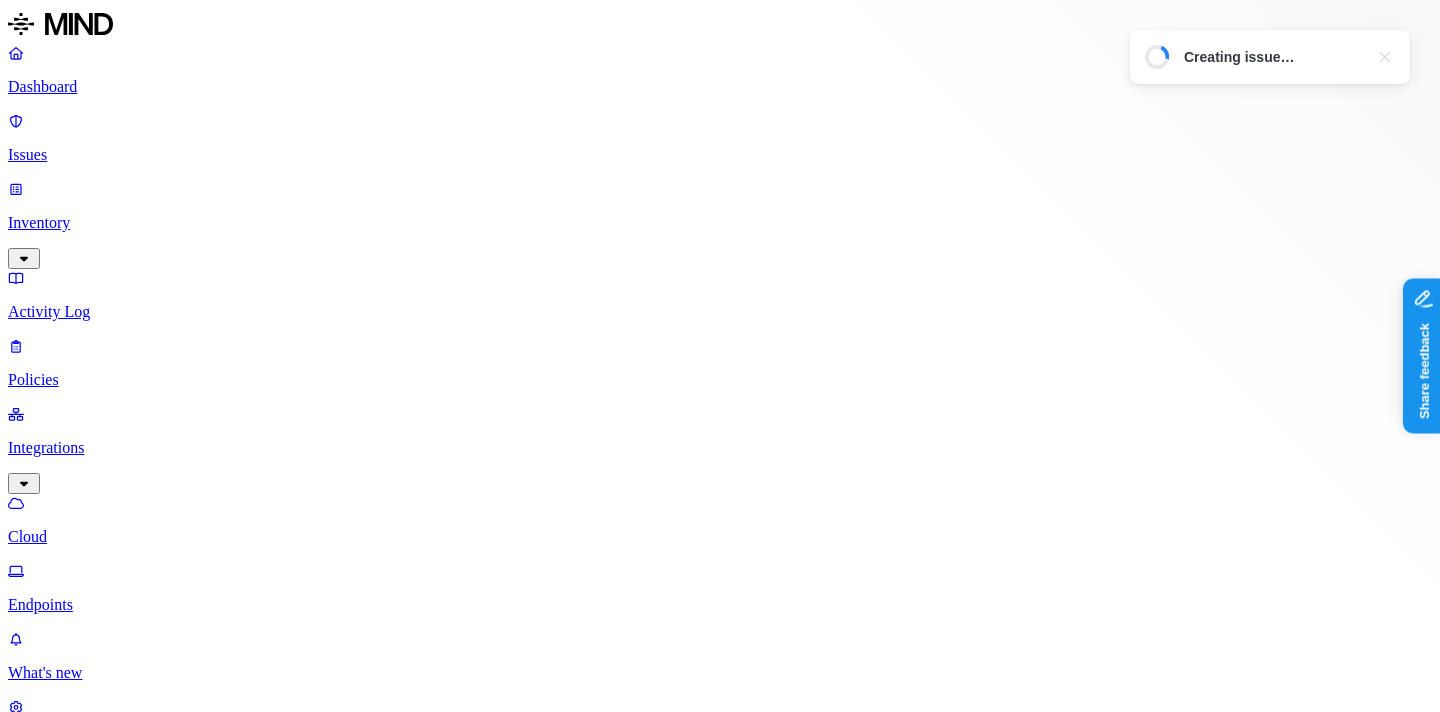 scroll, scrollTop: 0, scrollLeft: 0, axis: both 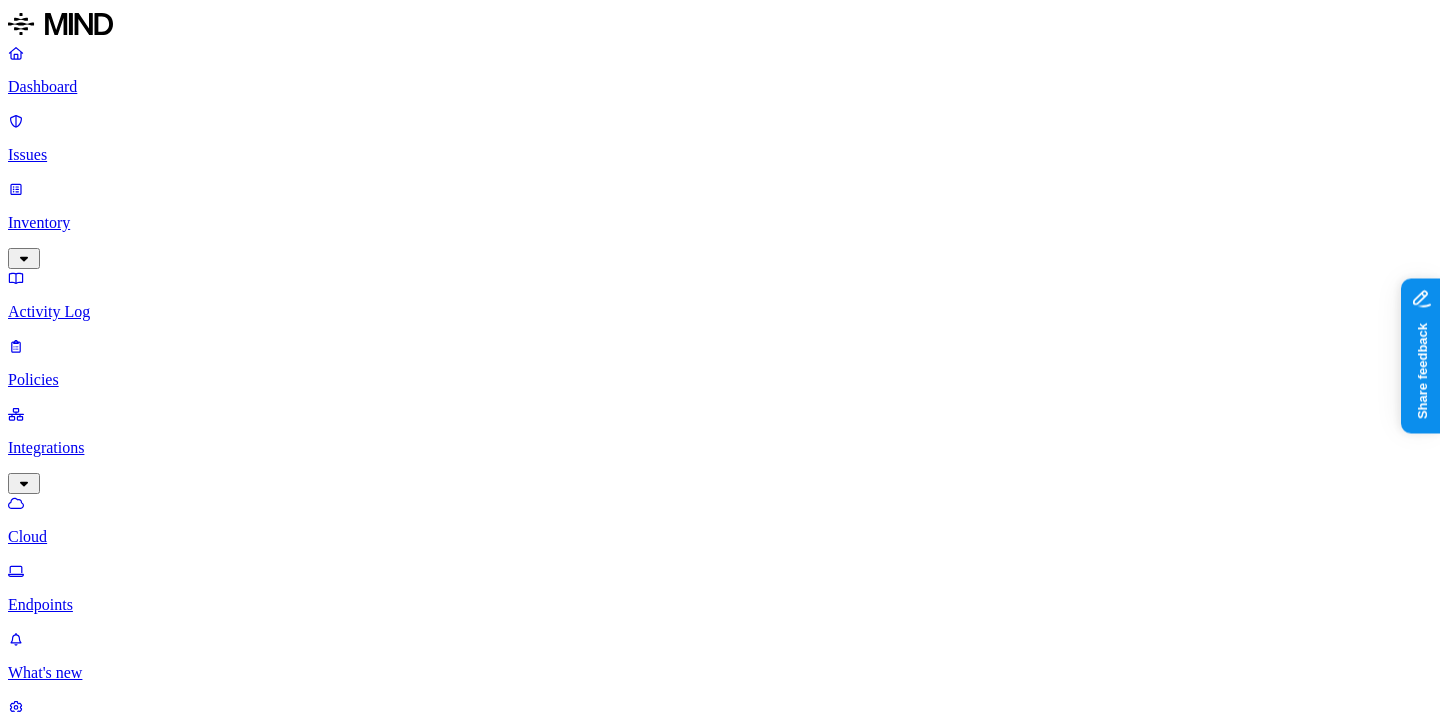 click 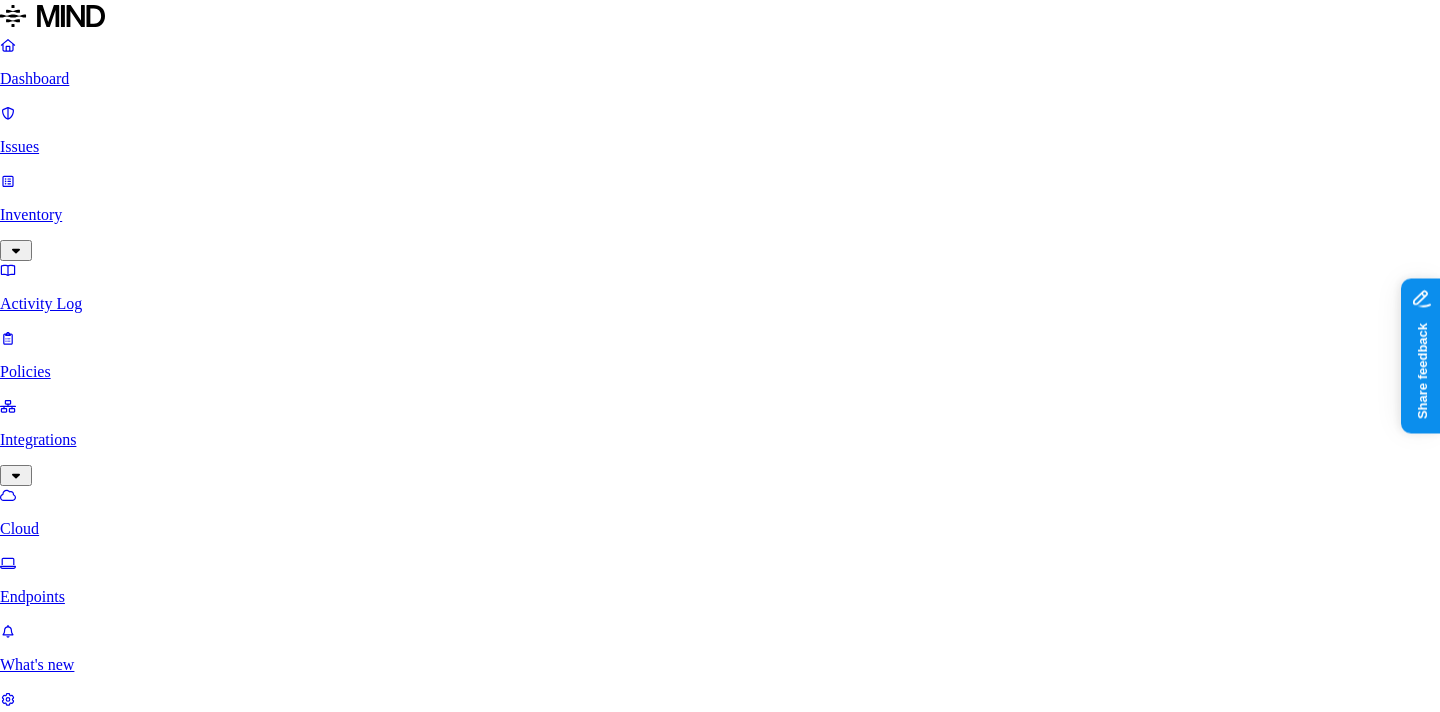 scroll, scrollTop: 39, scrollLeft: 0, axis: vertical 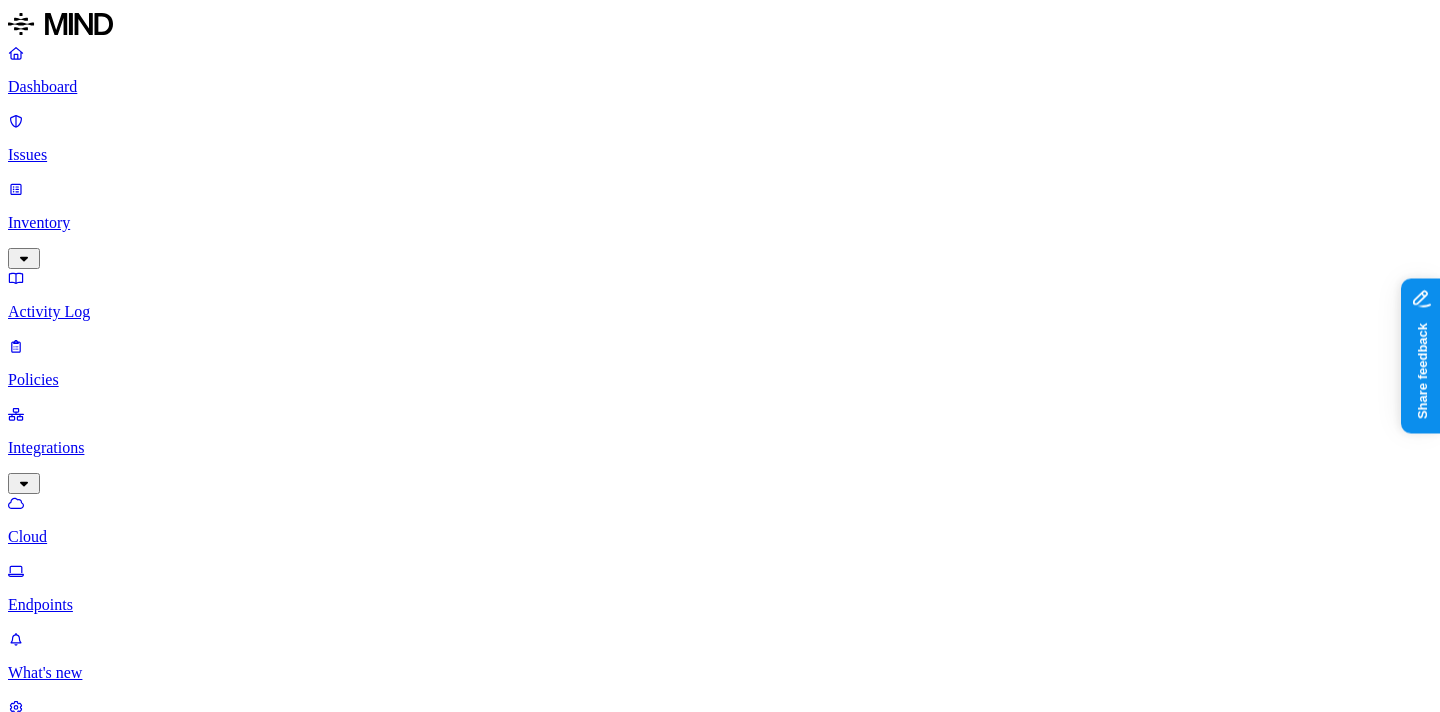 click 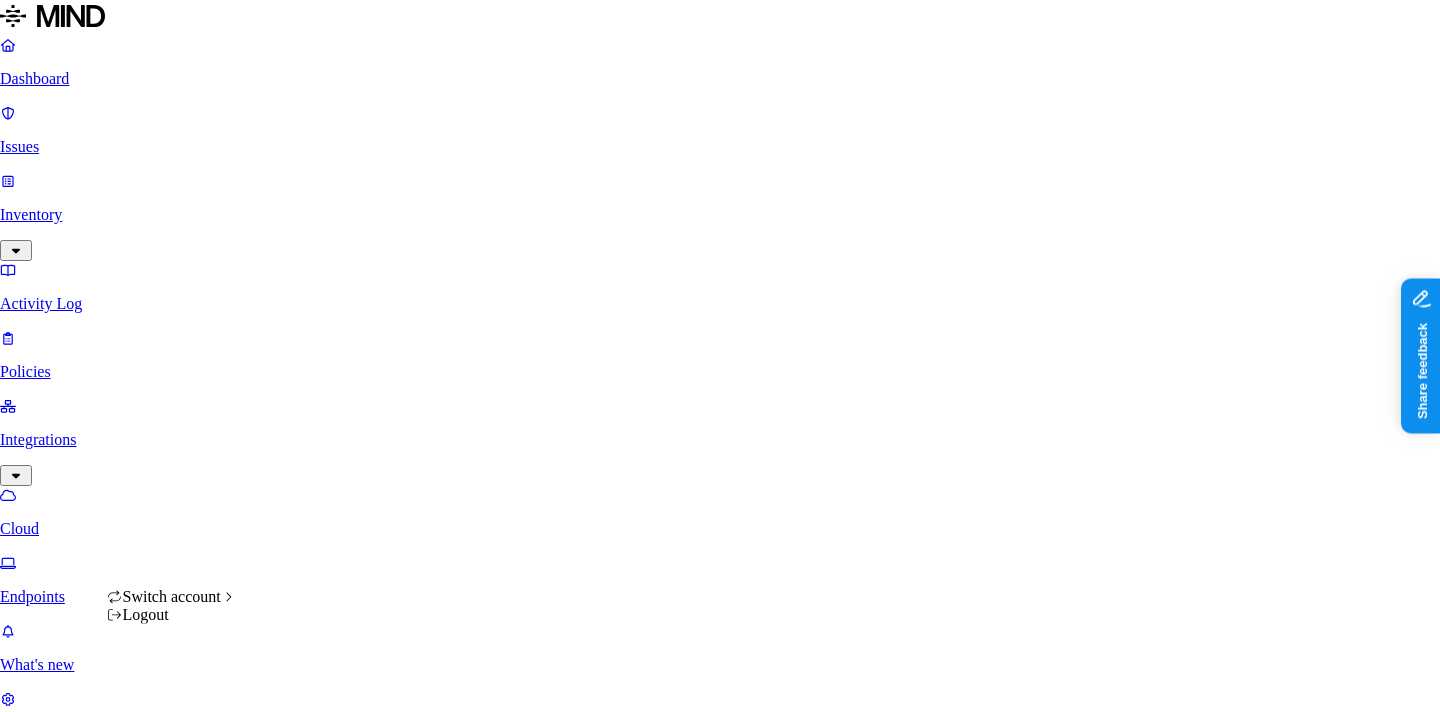 click on "Dashboard Issues Inventory Activity Log Policies Integrations Cloud Endpoints What's new 1 Settings Itai Schwartz Openweb Cloud integrations Add Integration Cloud applications Confluence Online Openweb Confluence GitHub Online Openweb Github Google Drive Online OpenWeb Google Drive Office 365 Installing Office - Tannin Communication Slack Online OpenWeb Custom Custom Secret Online OPENWEB OKTA Client ID Custom Secret Online OPENWEB OKTA Client Secret Ticketing systems Jira Online Openweb Jira
Switch account Logout" at bounding box center [720, 1404] 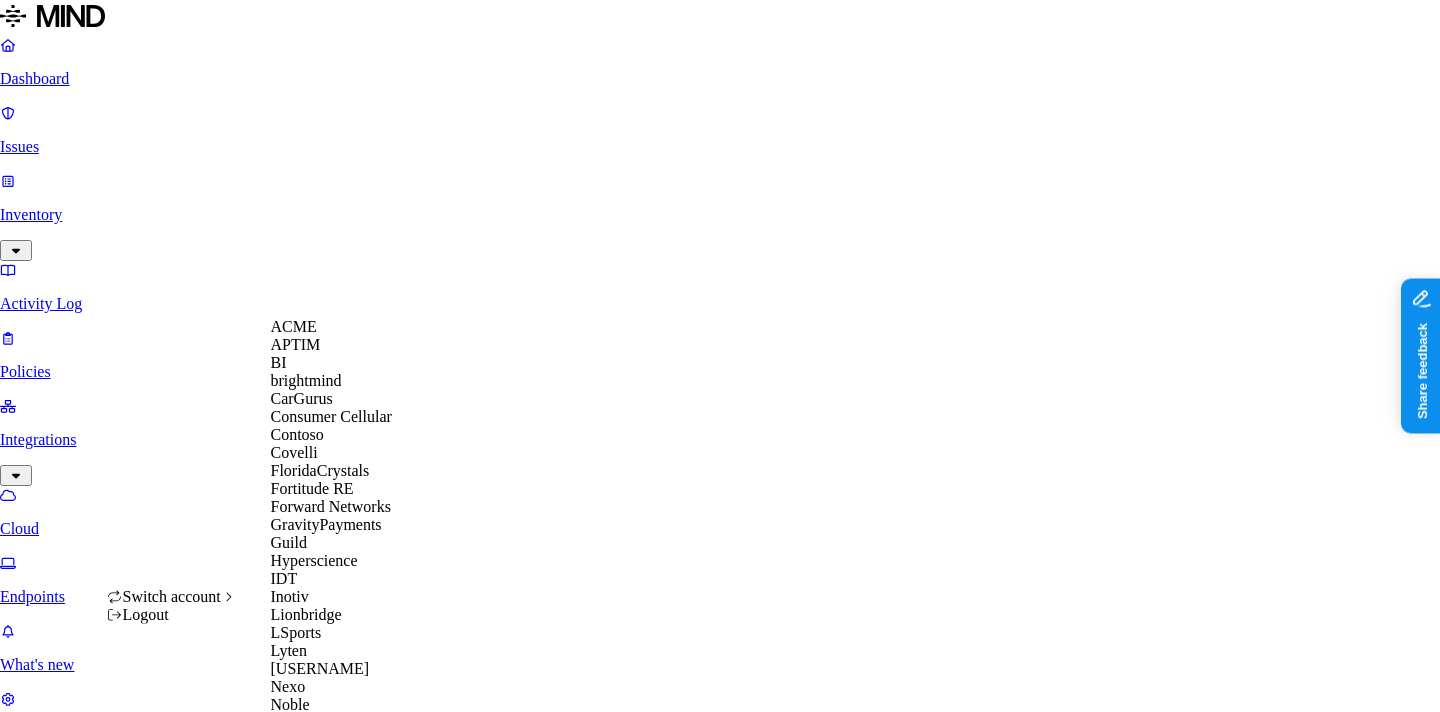 click on "ACME" at bounding box center [348, 327] 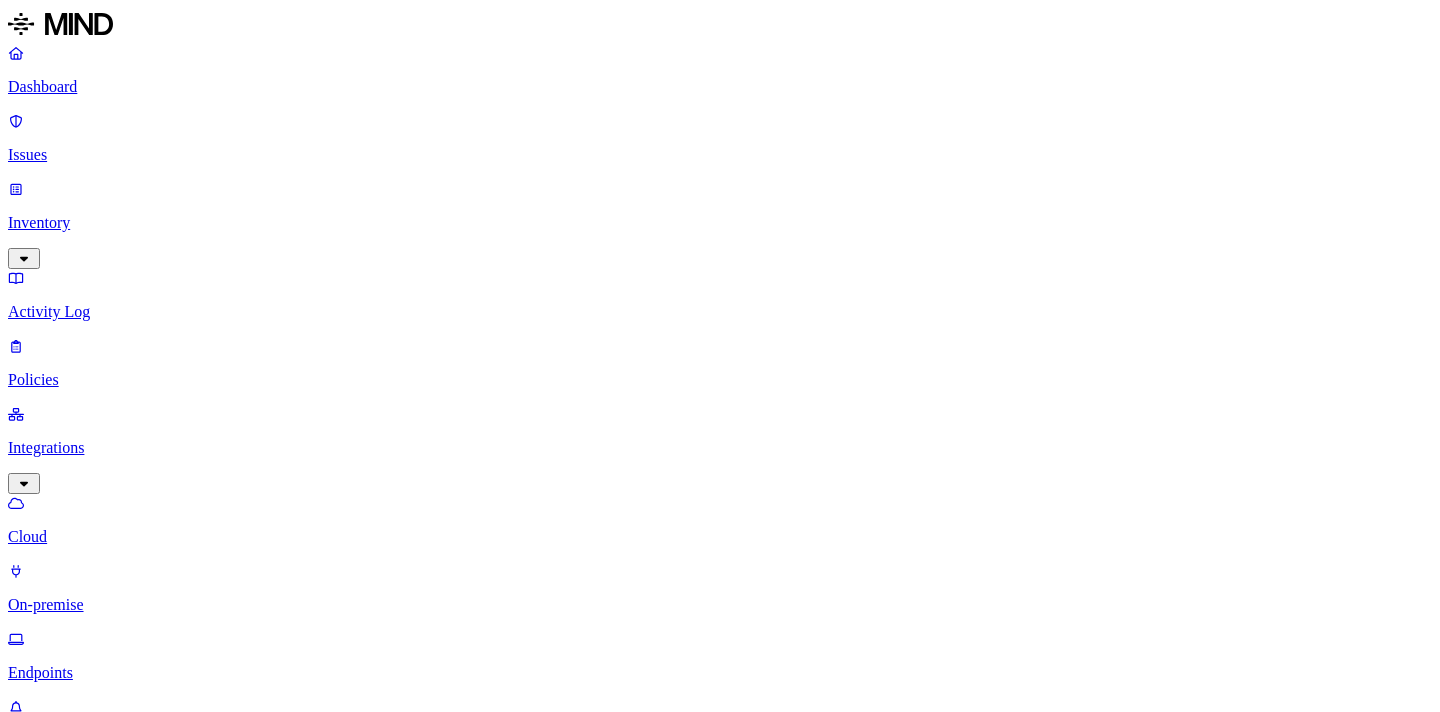 scroll, scrollTop: 0, scrollLeft: 0, axis: both 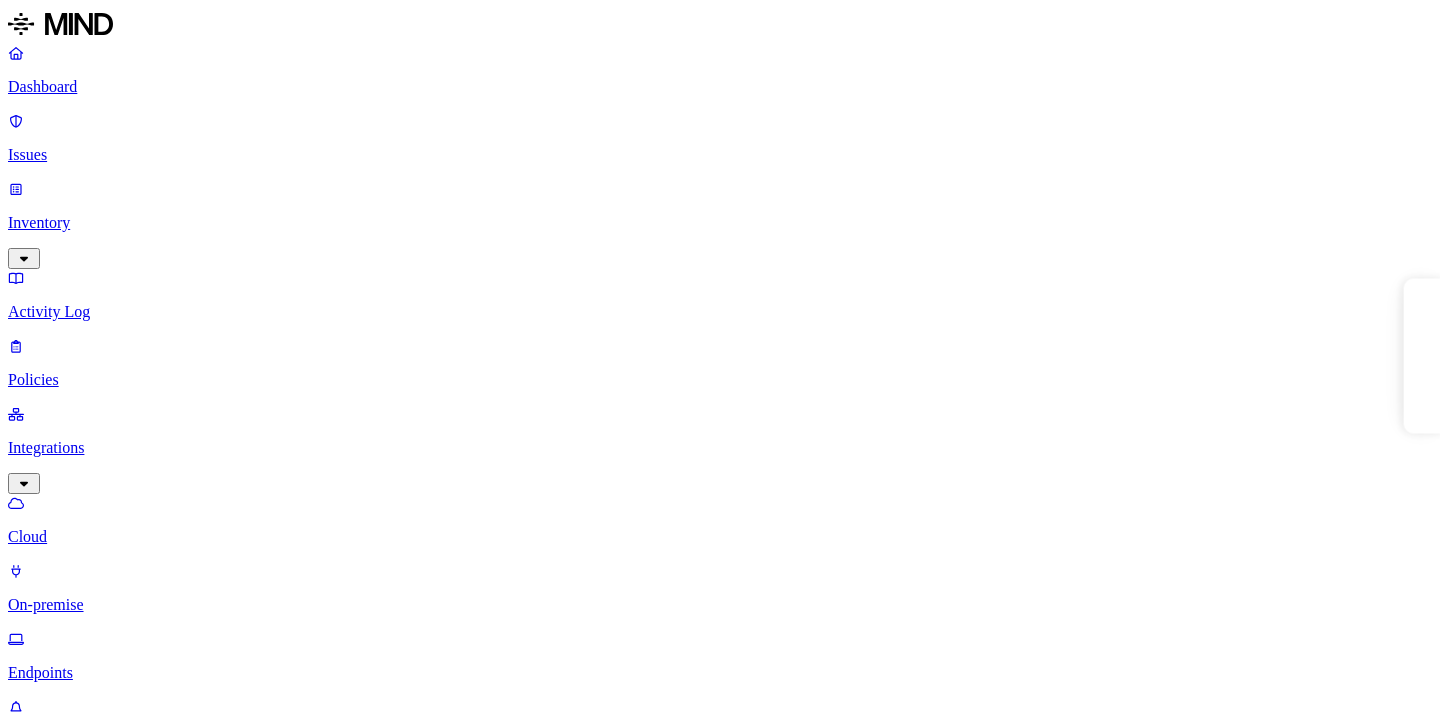 click at bounding box center (720, 26) 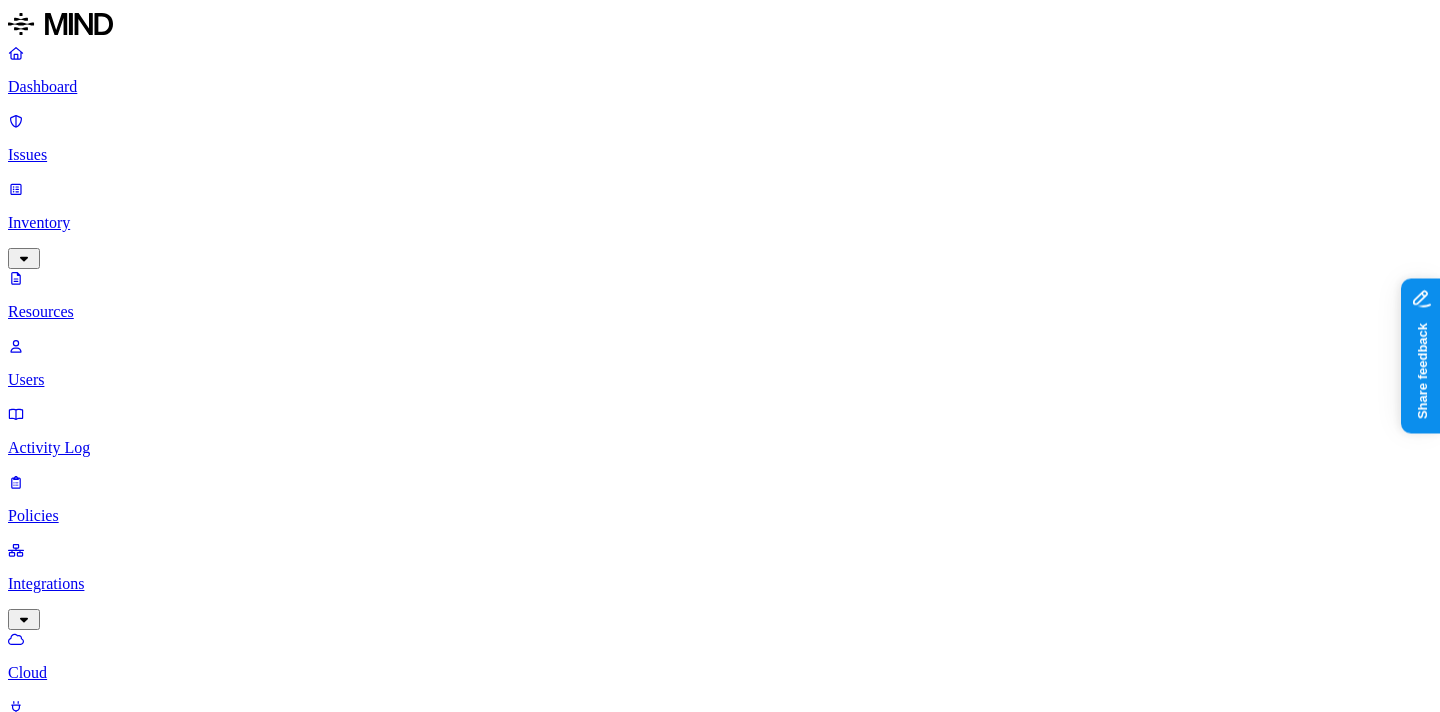 scroll, scrollTop: 0, scrollLeft: 0, axis: both 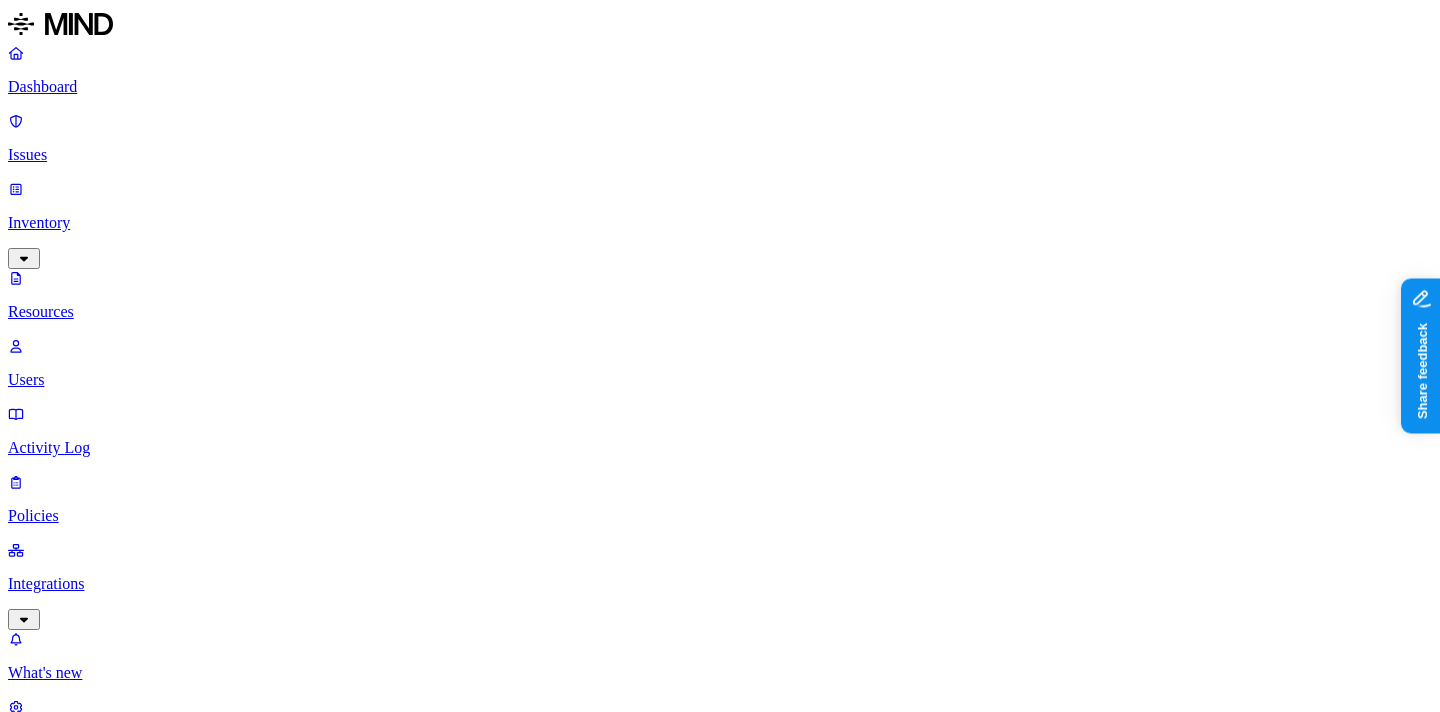 click on "Dashboard" at bounding box center (720, 87) 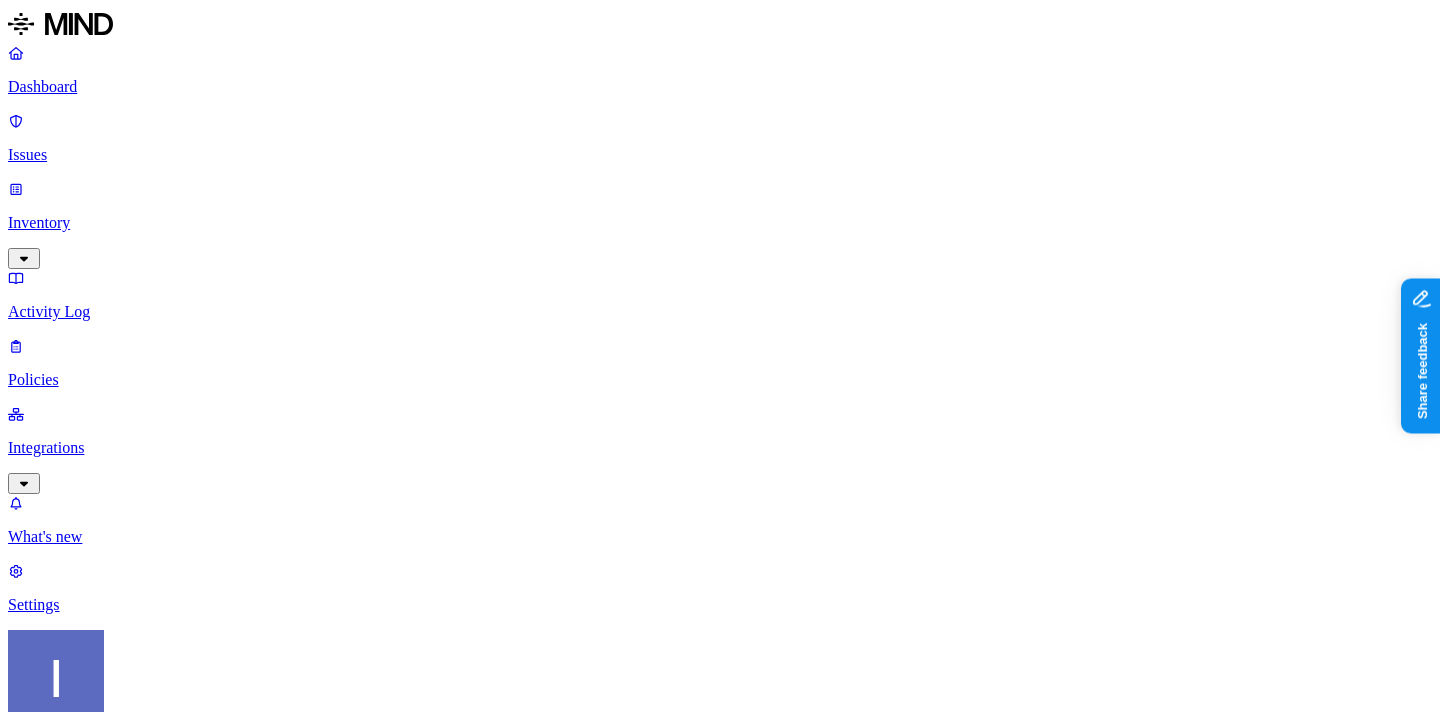 scroll, scrollTop: 0, scrollLeft: 0, axis: both 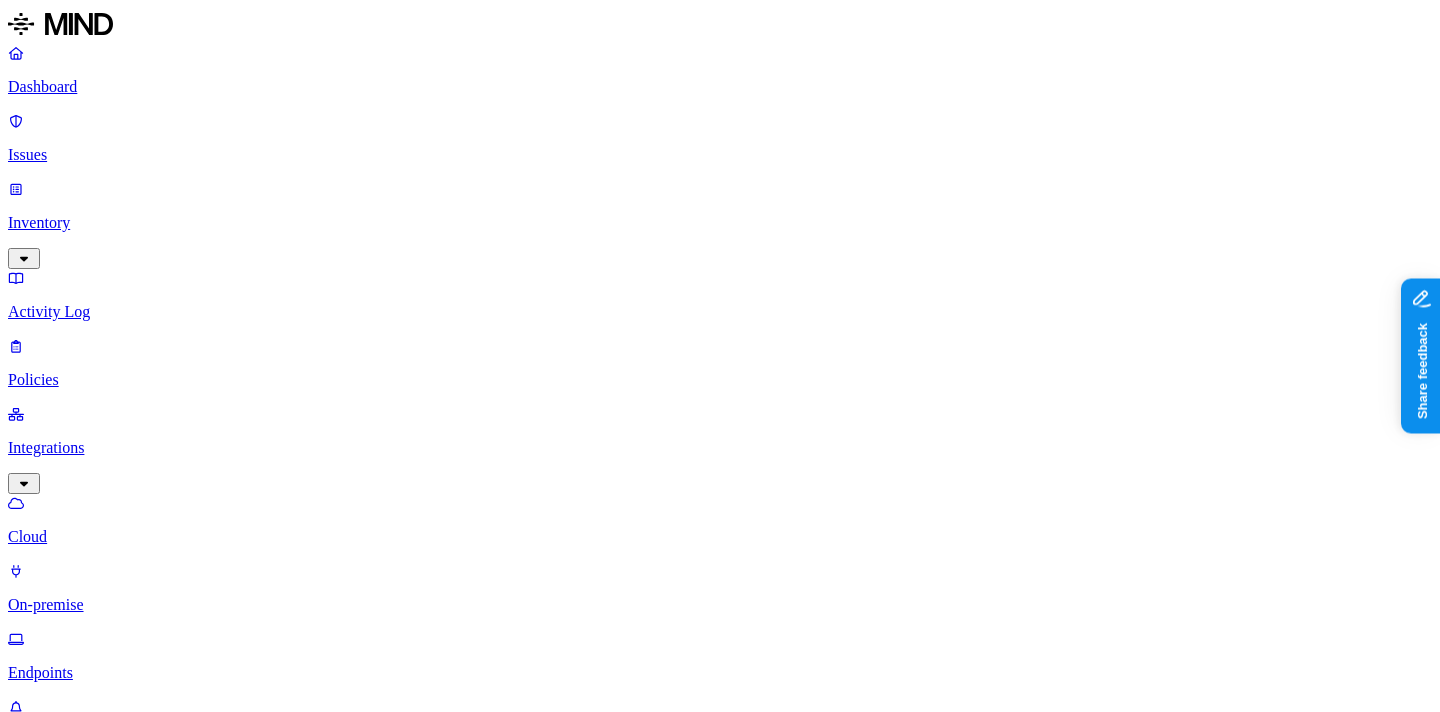 click 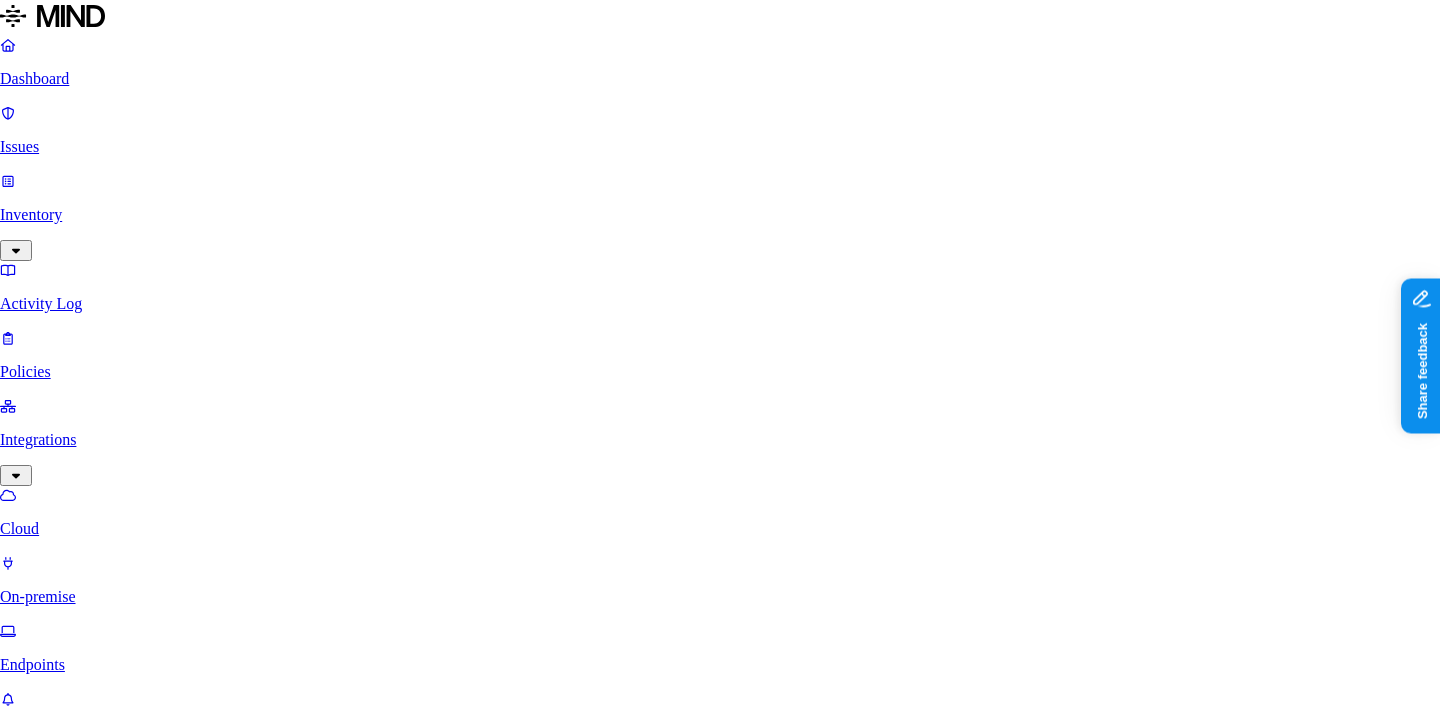 click on "Delete" at bounding box center [85, 5238] 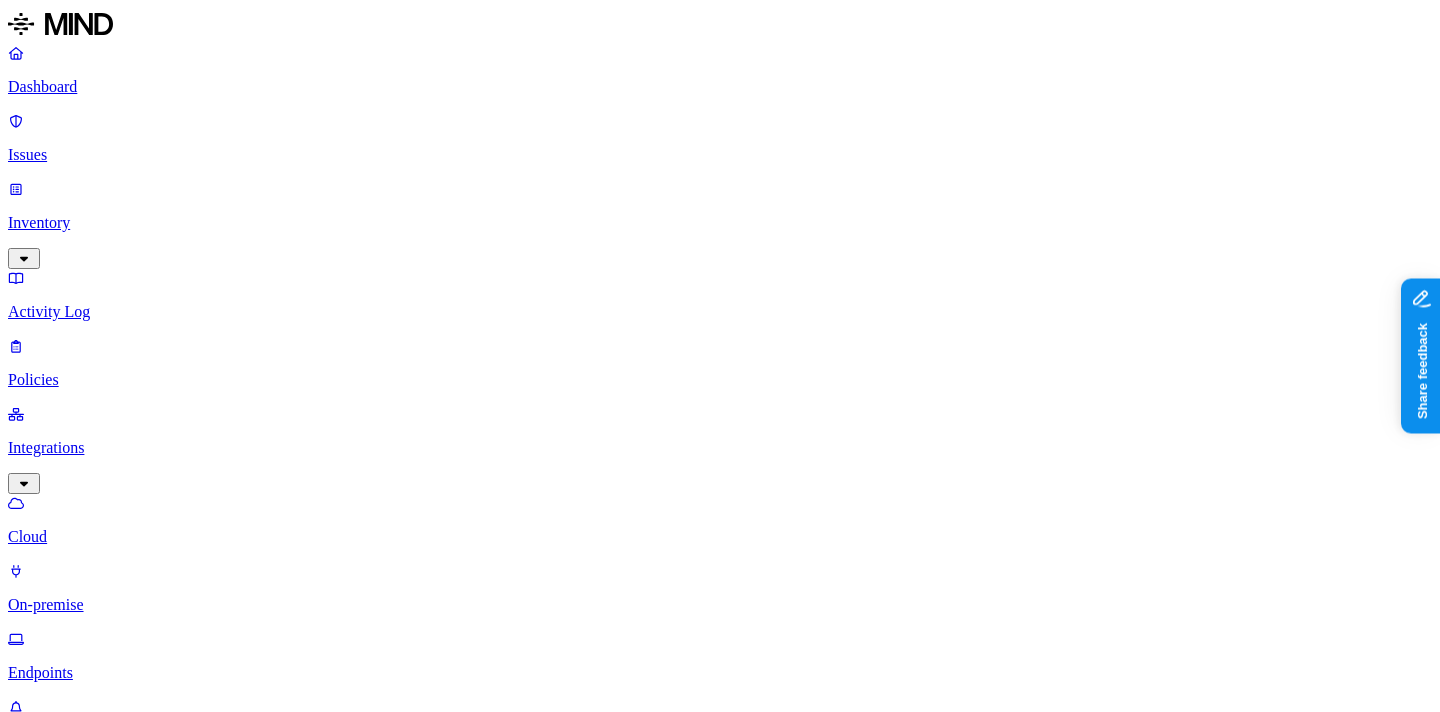 click on "Add Integration" at bounding box center (68, 1116) 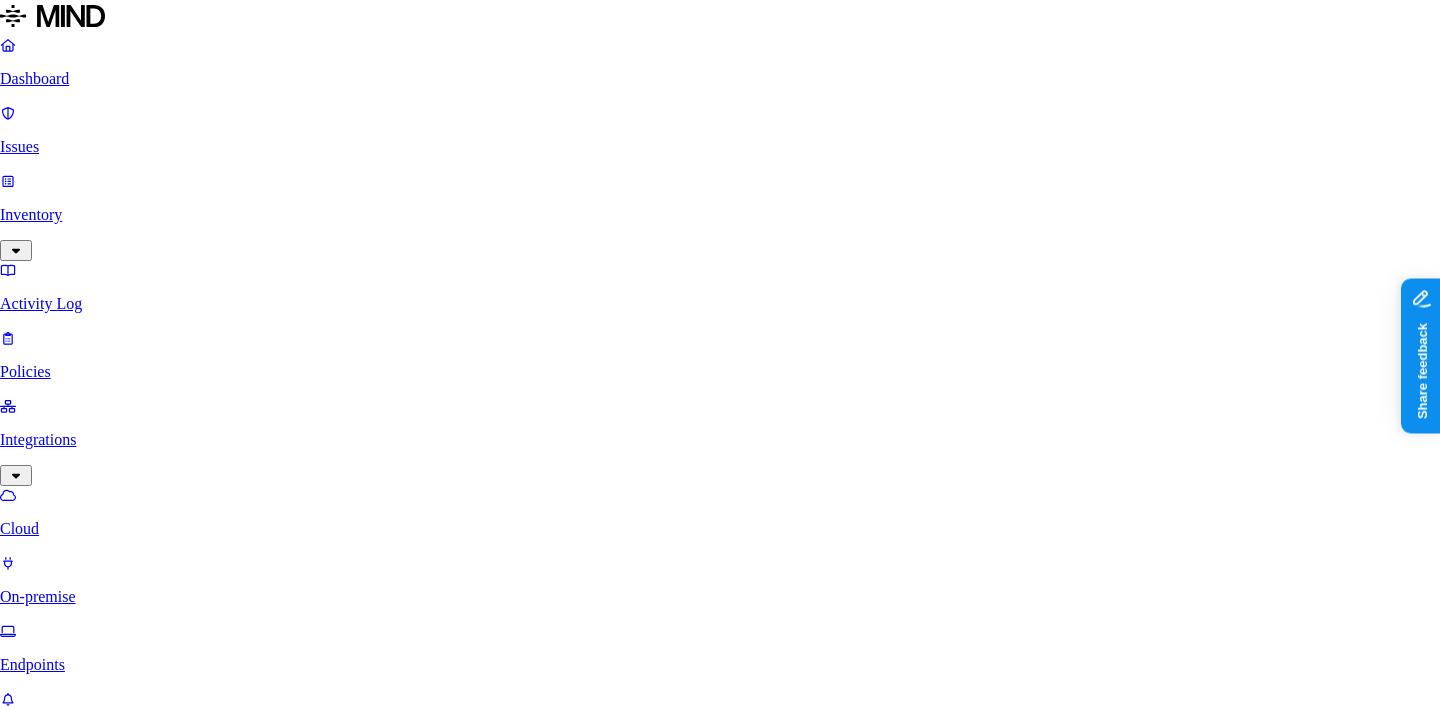 scroll, scrollTop: 347, scrollLeft: 0, axis: vertical 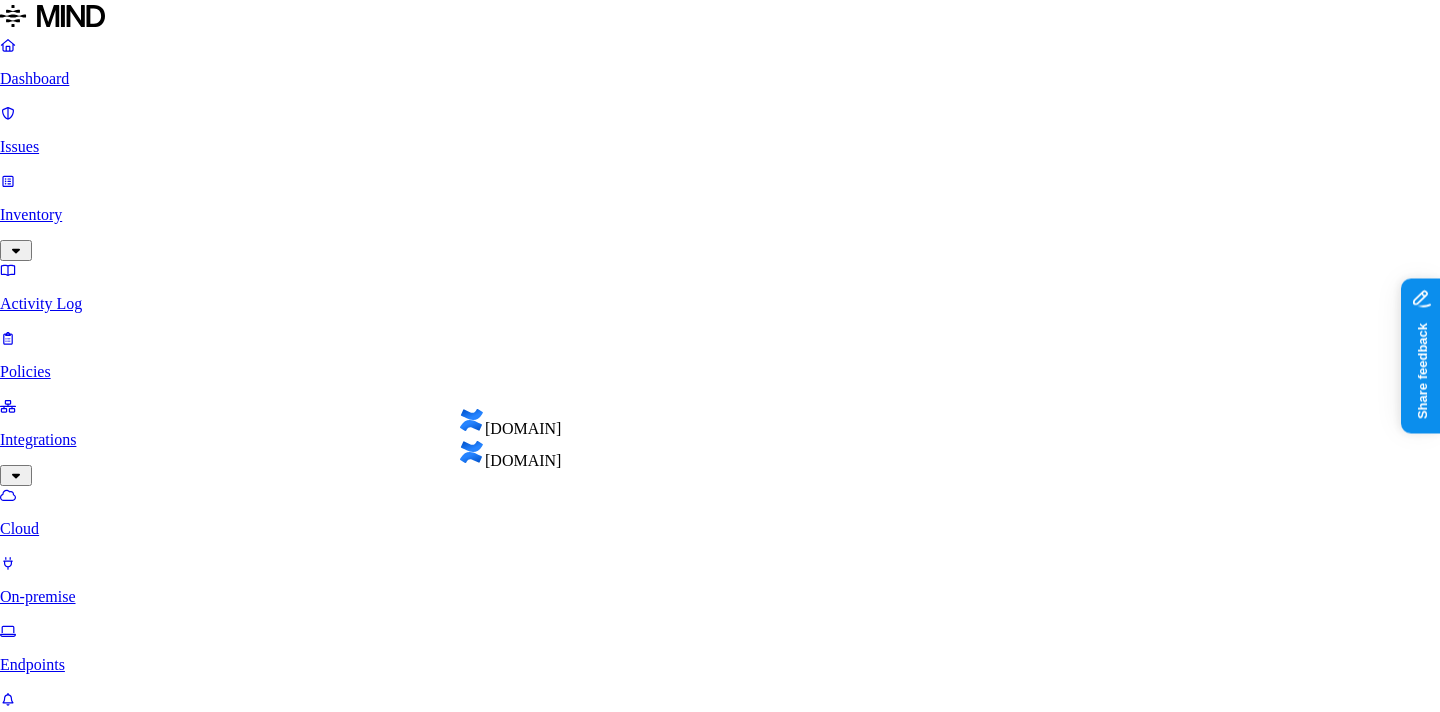 click on "Select integration site" at bounding box center (79, 5303) 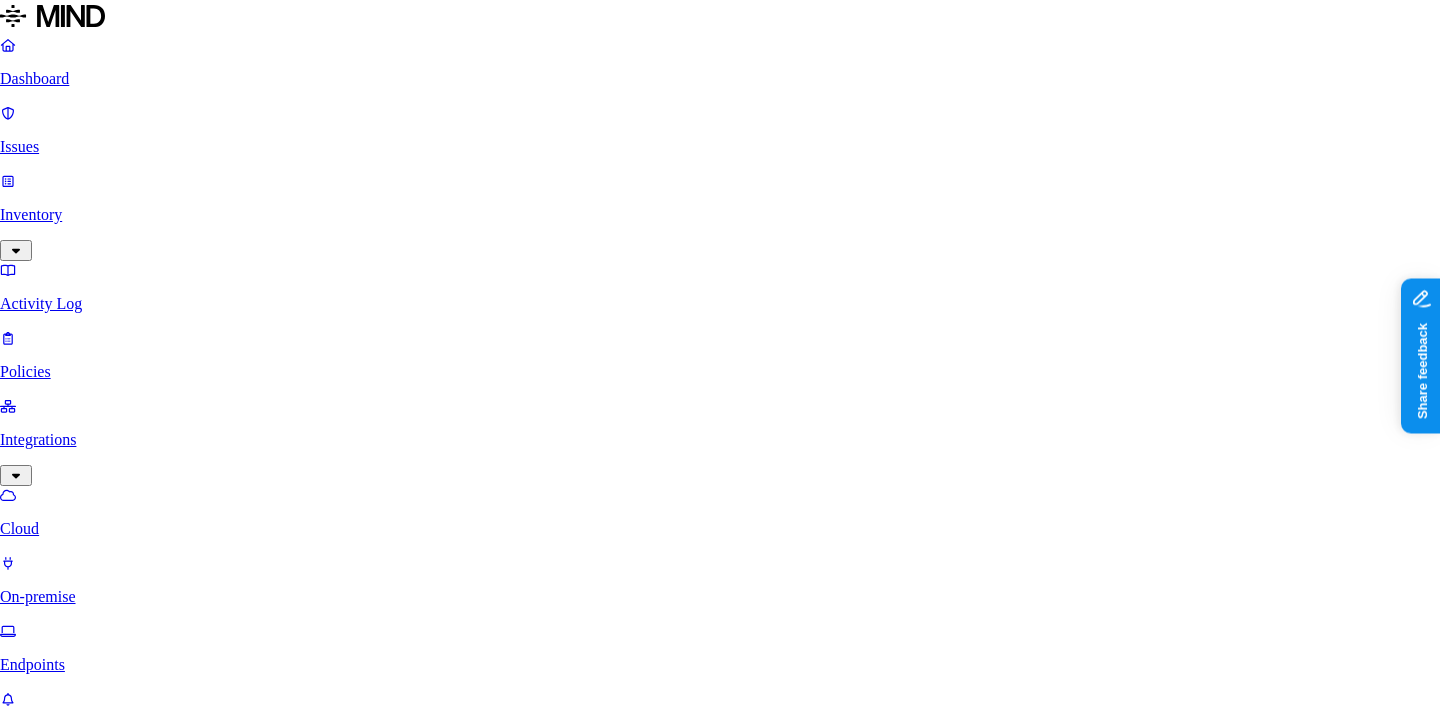 click on "Add" at bounding box center [78, 5340] 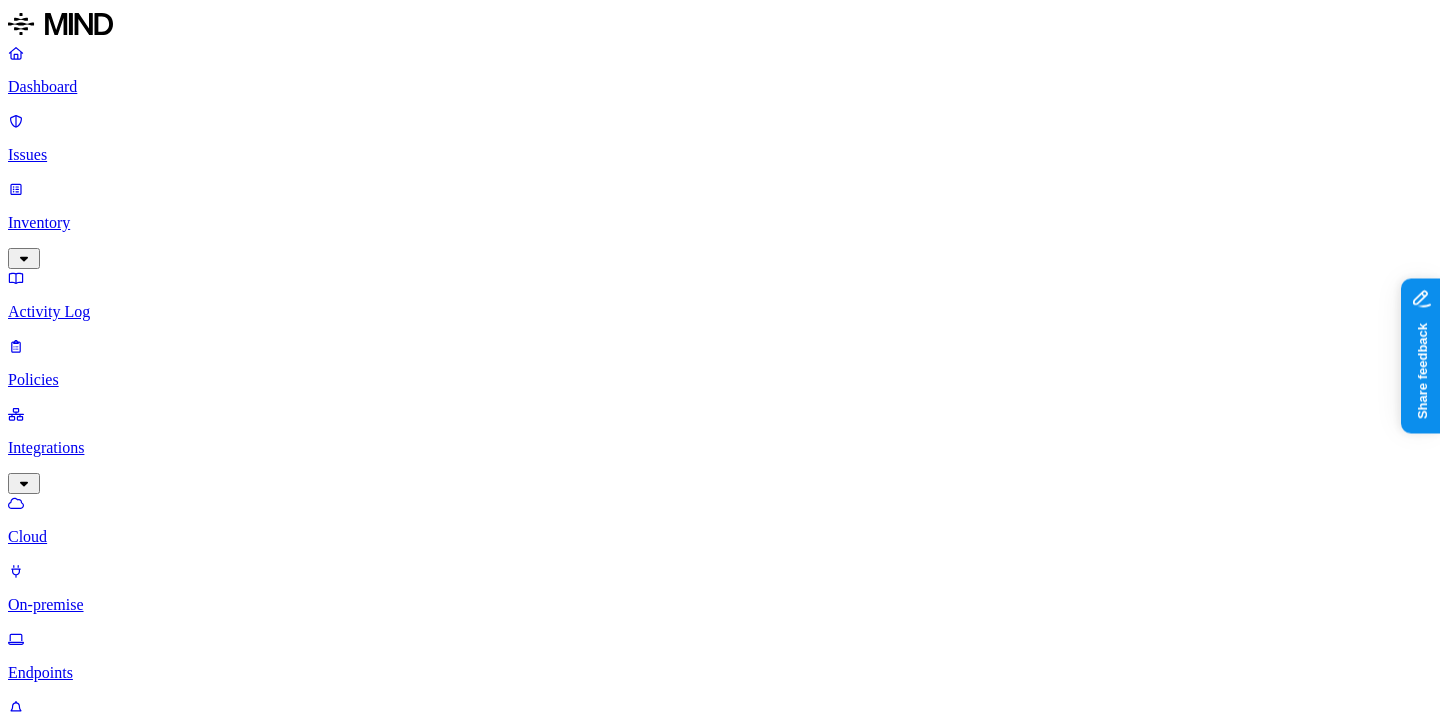 click on "Ticketing systems" at bounding box center (740, 4334) 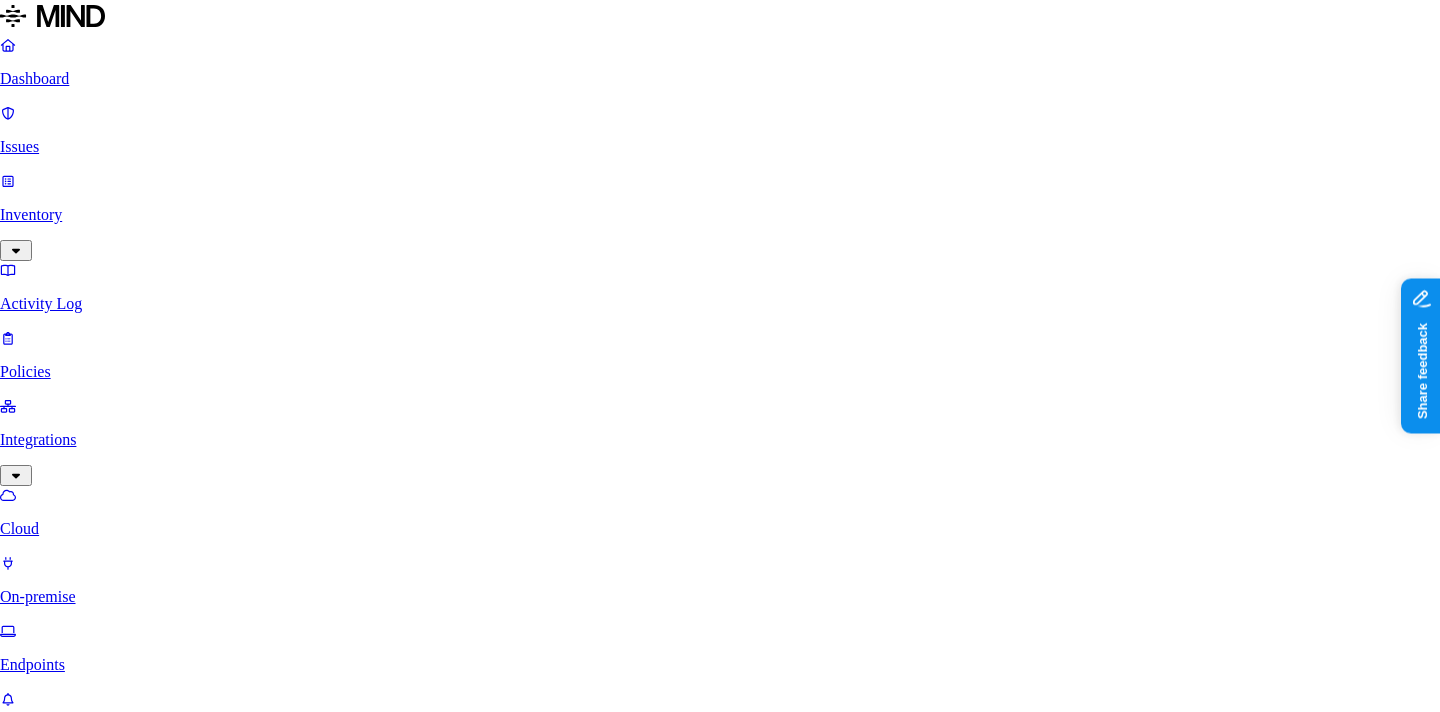 click on "Jira" at bounding box center (720, 5939) 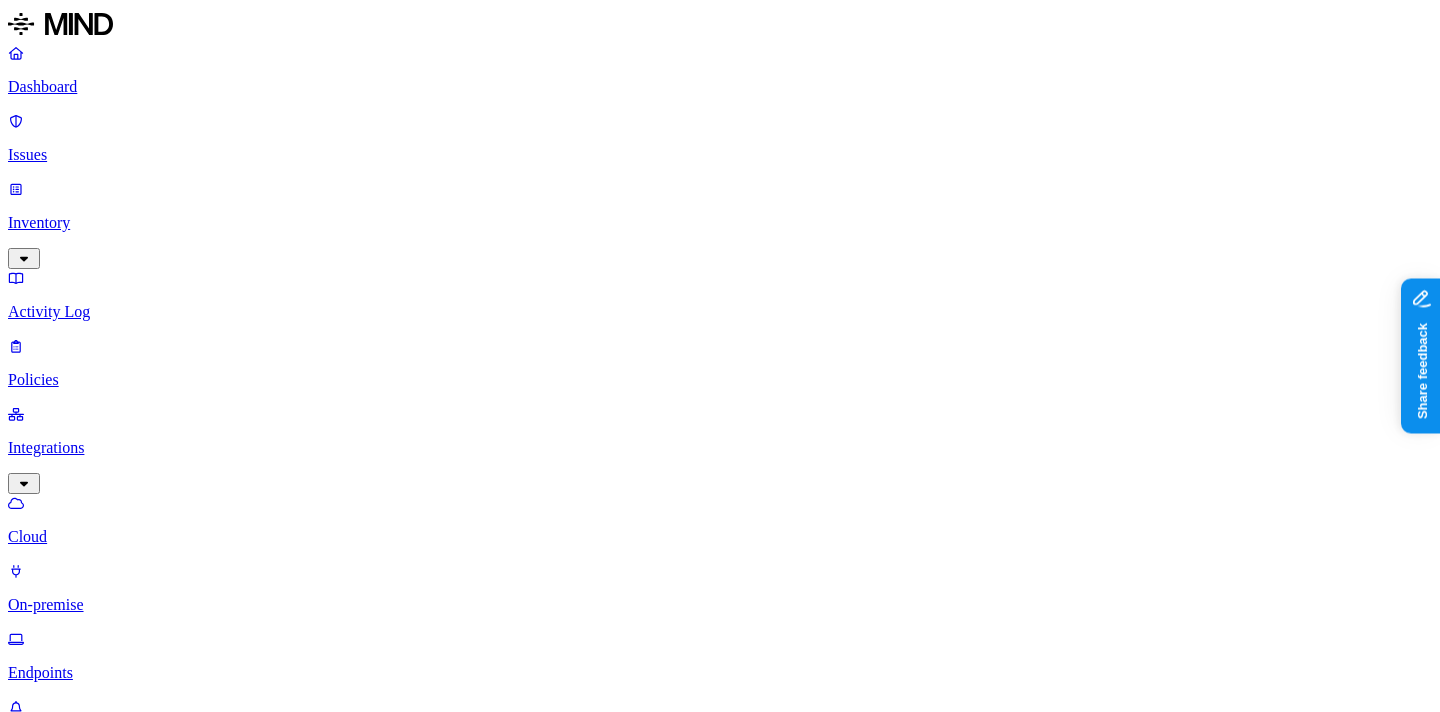 scroll, scrollTop: 347, scrollLeft: 0, axis: vertical 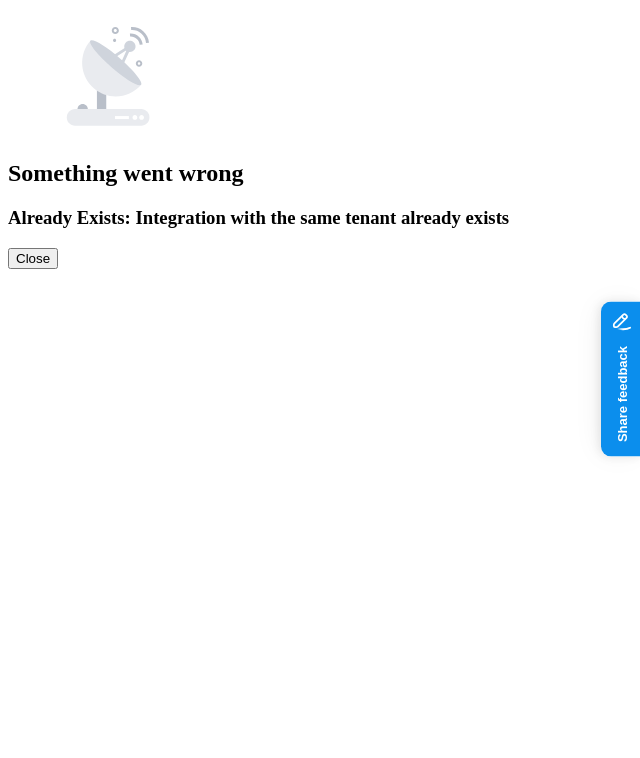 click on "Close" at bounding box center [33, 258] 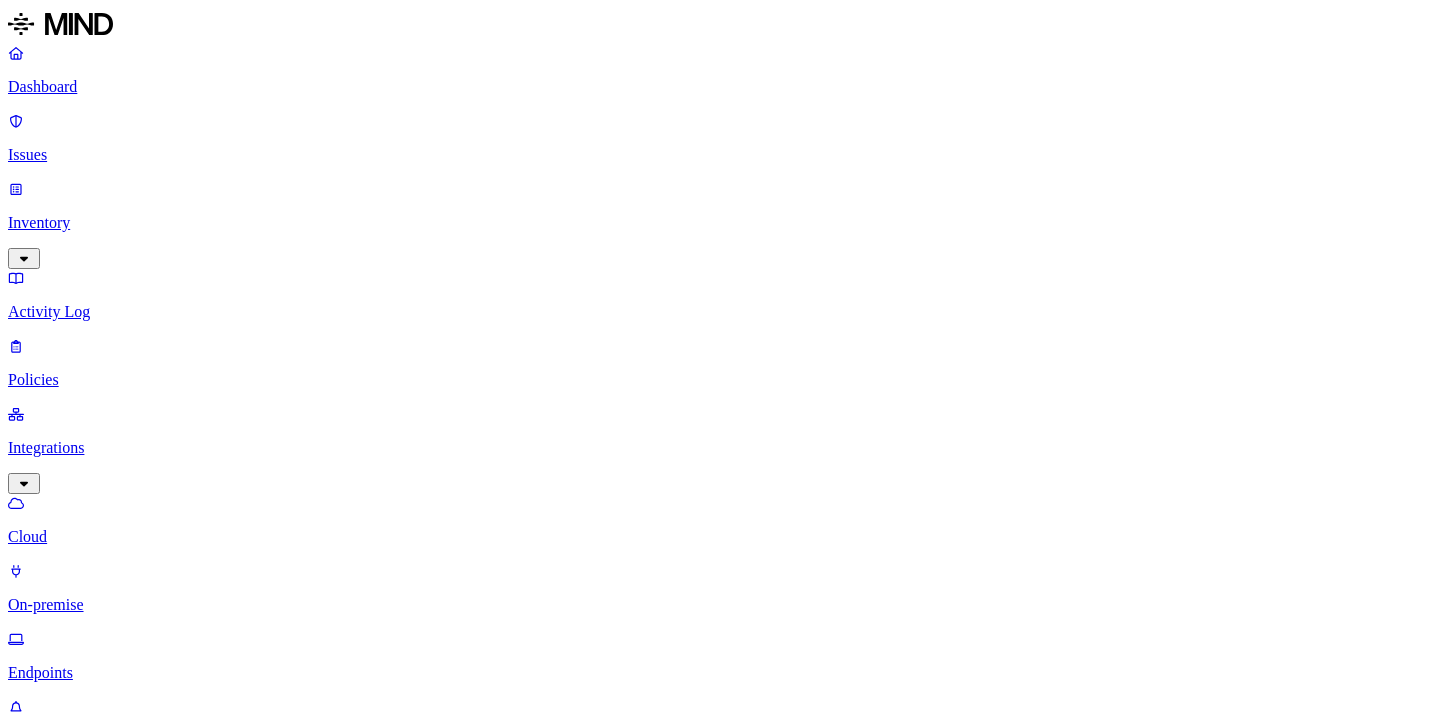 scroll, scrollTop: 0, scrollLeft: 0, axis: both 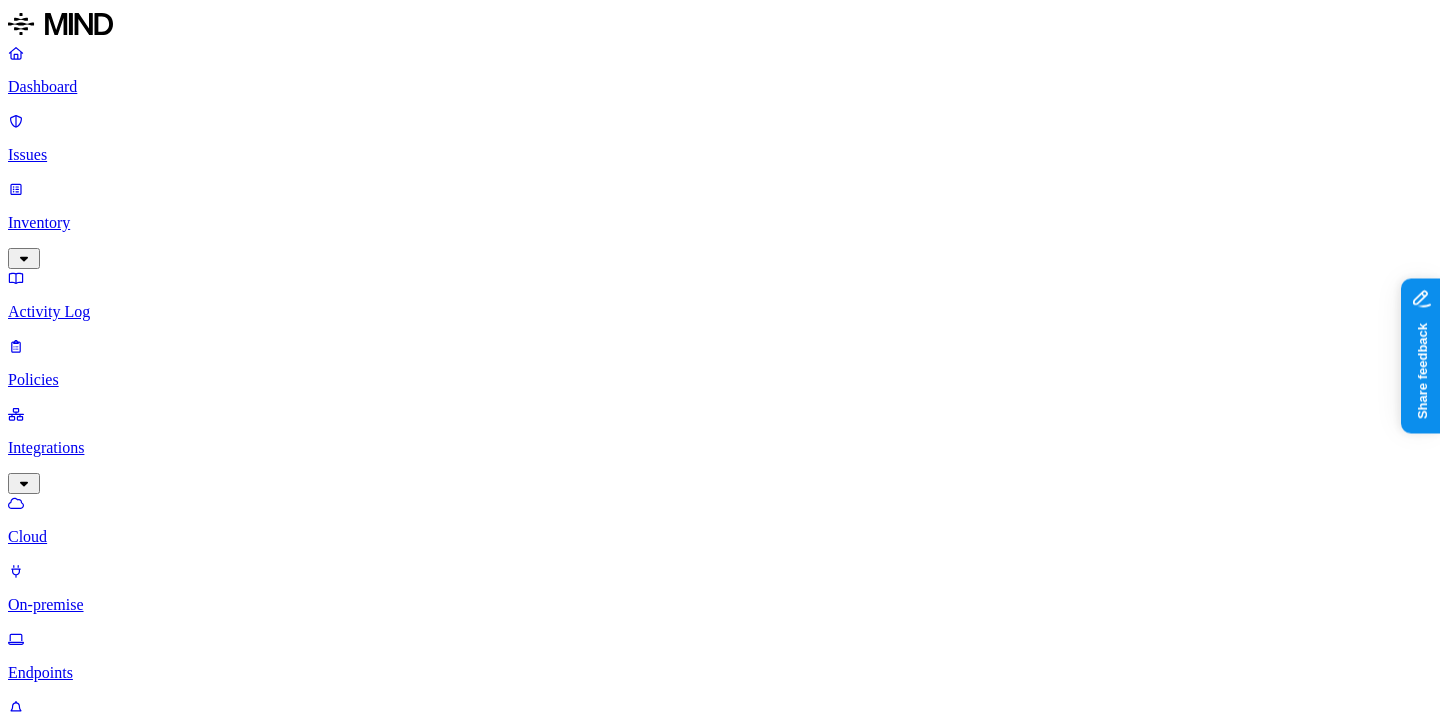 click at bounding box center [103, 5087] 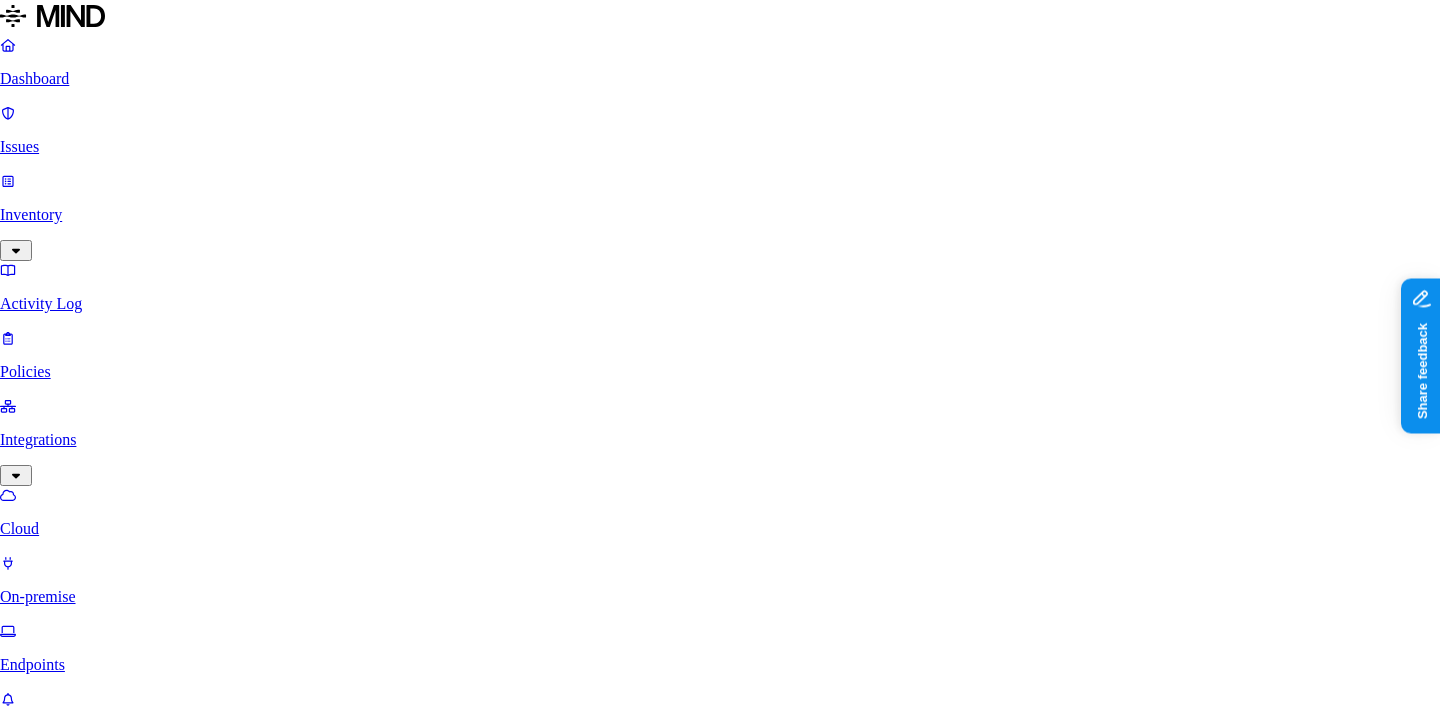 scroll, scrollTop: 347, scrollLeft: 0, axis: vertical 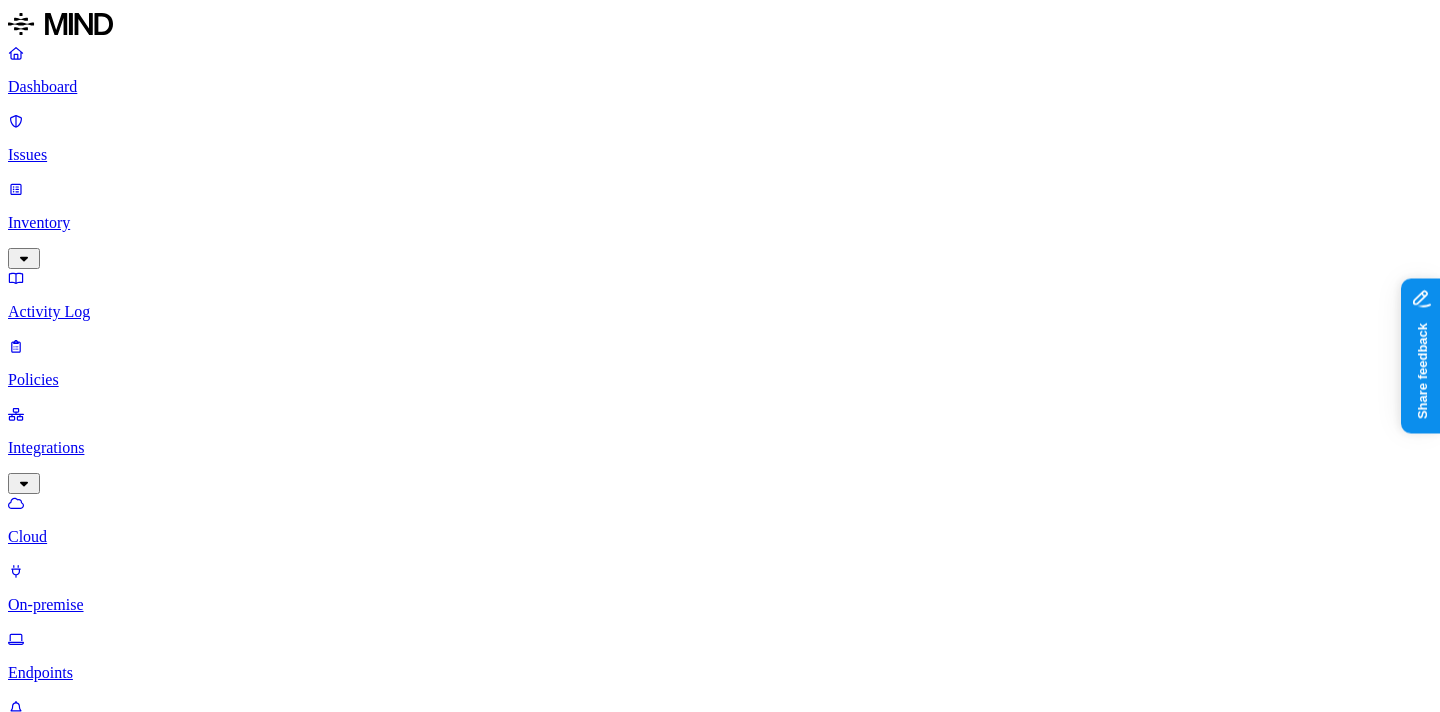 click 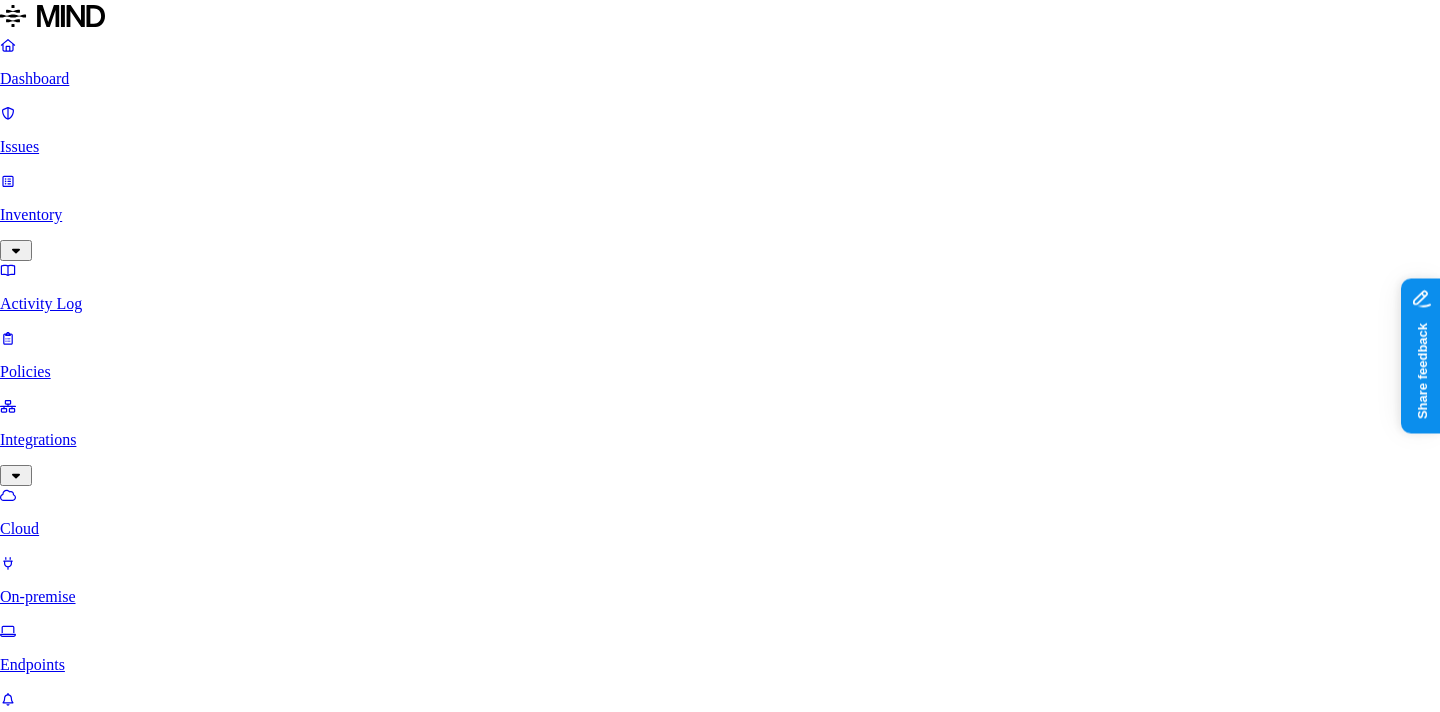 click at bounding box center (128, 5611) 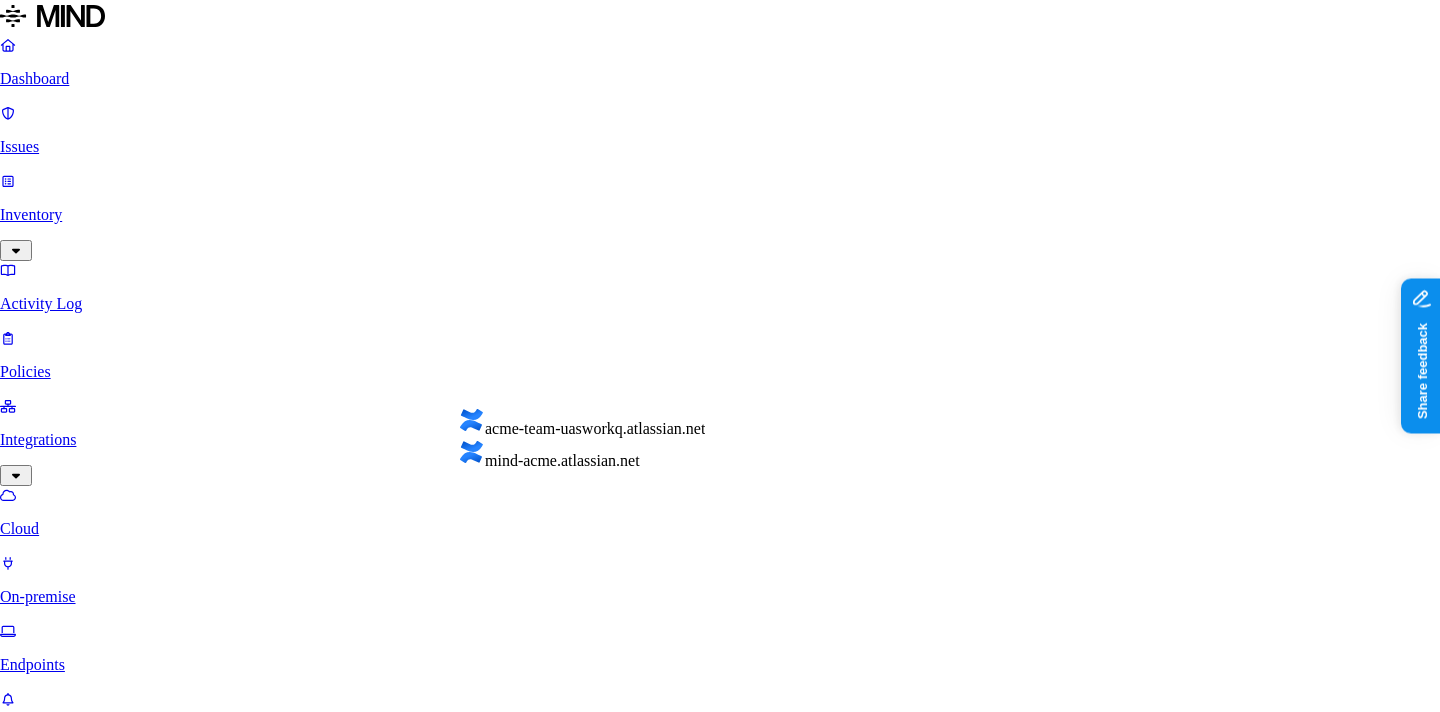 click on "Select integration site" at bounding box center (79, 5303) 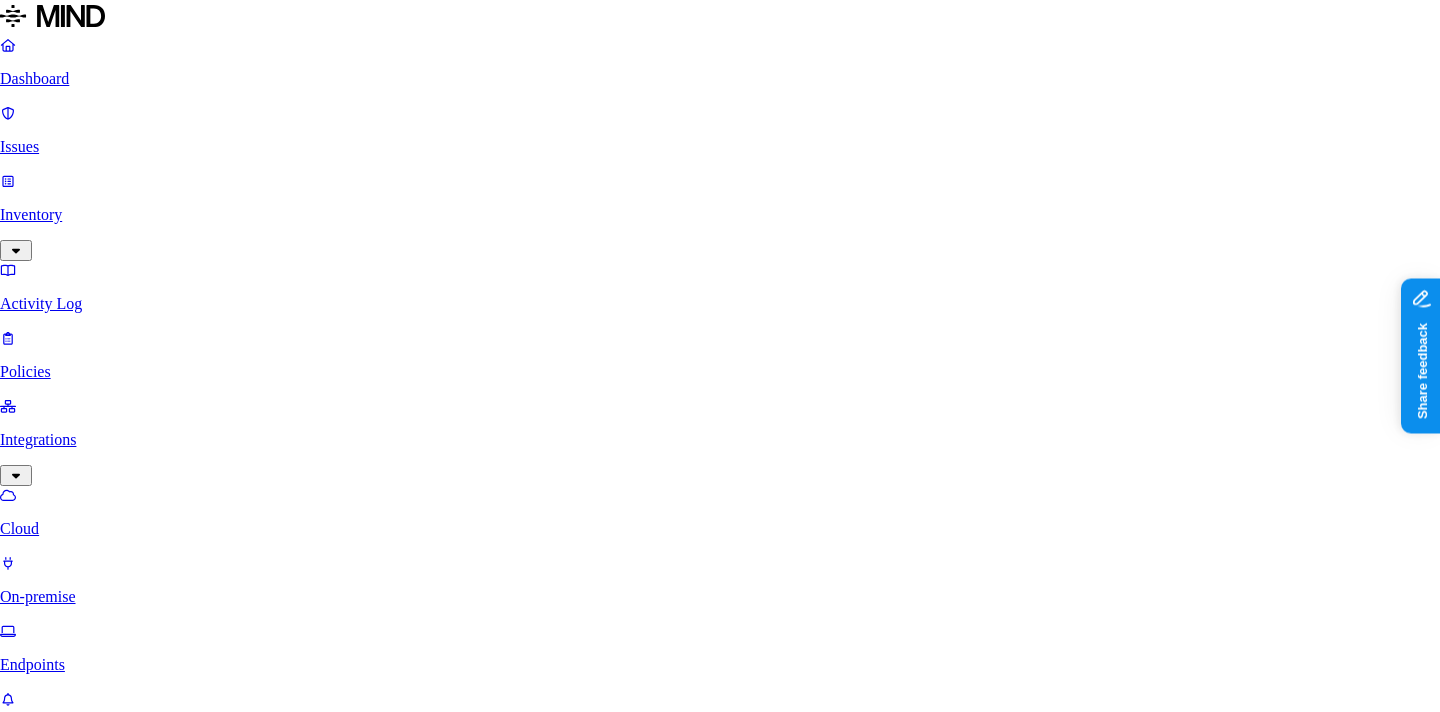 click on "Add" at bounding box center [78, 5340] 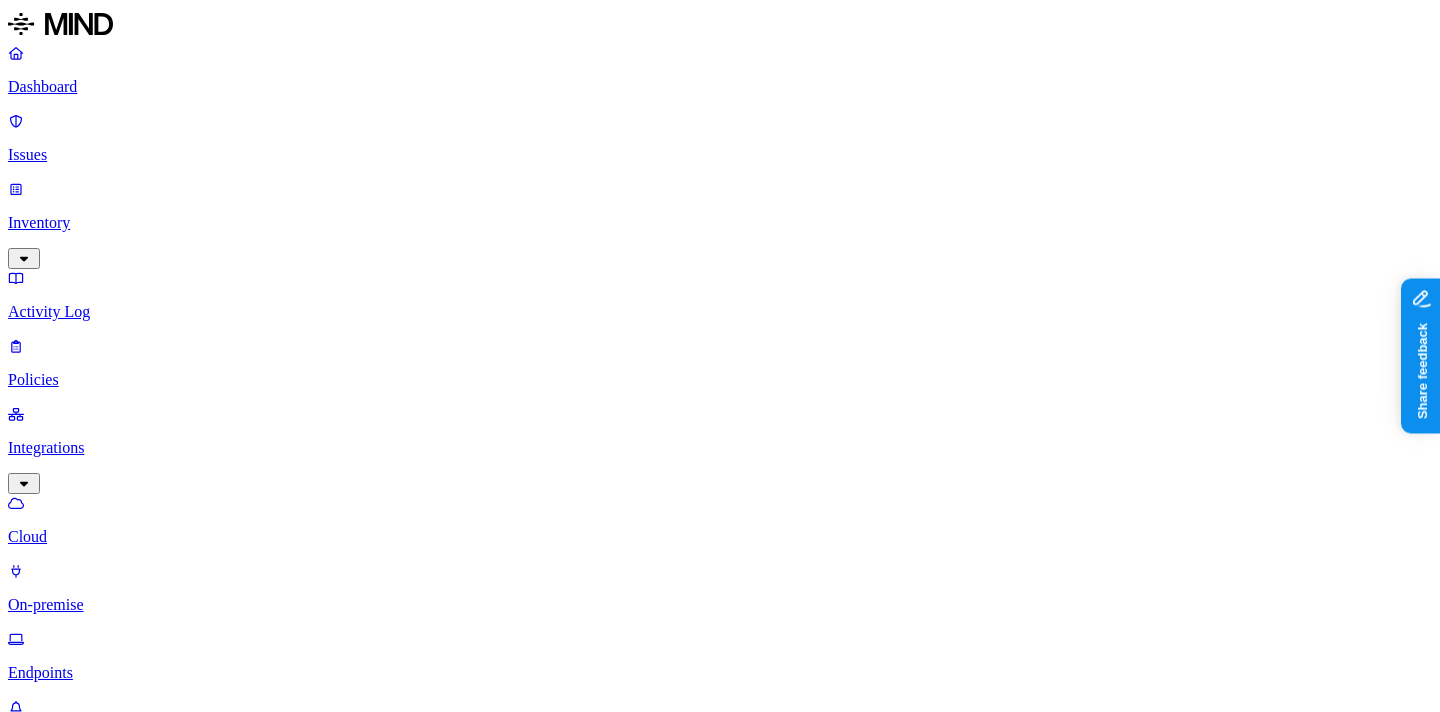 scroll, scrollTop: 347, scrollLeft: 0, axis: vertical 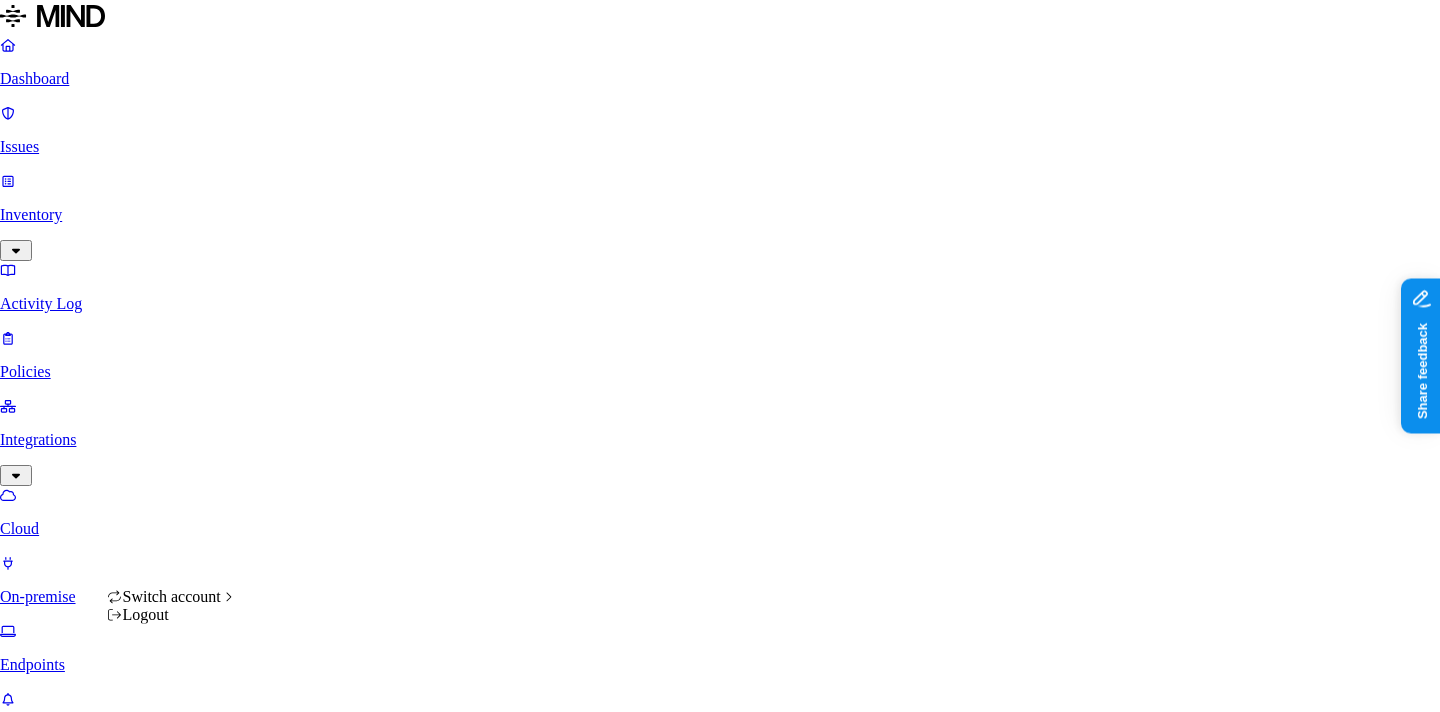 click on "Dashboard Issues Inventory Activity Log Policies Integrations Cloud On-premise Endpoints What's new 1 Settings Itai Schwartz ACME Cloud integrations Add Integration Cloud applications Box Online ACME Box Box Online ACME Box 2 Confluence Online ACME Confluence Confluence Online ACME Confluence 2 Egnyte Online ACME egnyte File Share Failure ACME onprem file share File Share gcp-connector-2-private-vpc Online GCP ACME DC File Share gcp-connector-2-private-vpc Failure test-health File Share gcp-connector-2-private-vpc Failure test-health3 File Share Adding failed yoav New File Share (SMB) Integration File Share gcp-connector-2-private-vpc Initializing yoav smb integratiion  GitHub Online ACME Github Google Drive Online ACME Google Drive Google Drive Adding failed ACME Google Drive 2 Office 365 Online ACME Office365 Communication Microsoft Teams Online ACME Teams Slack Online MIND ACME Custom Custom Secret Online blbla Custom Secret Online yoav Custom Integration Ticketing systems Jira Online ACME Jira" at bounding box center (720, 2553) 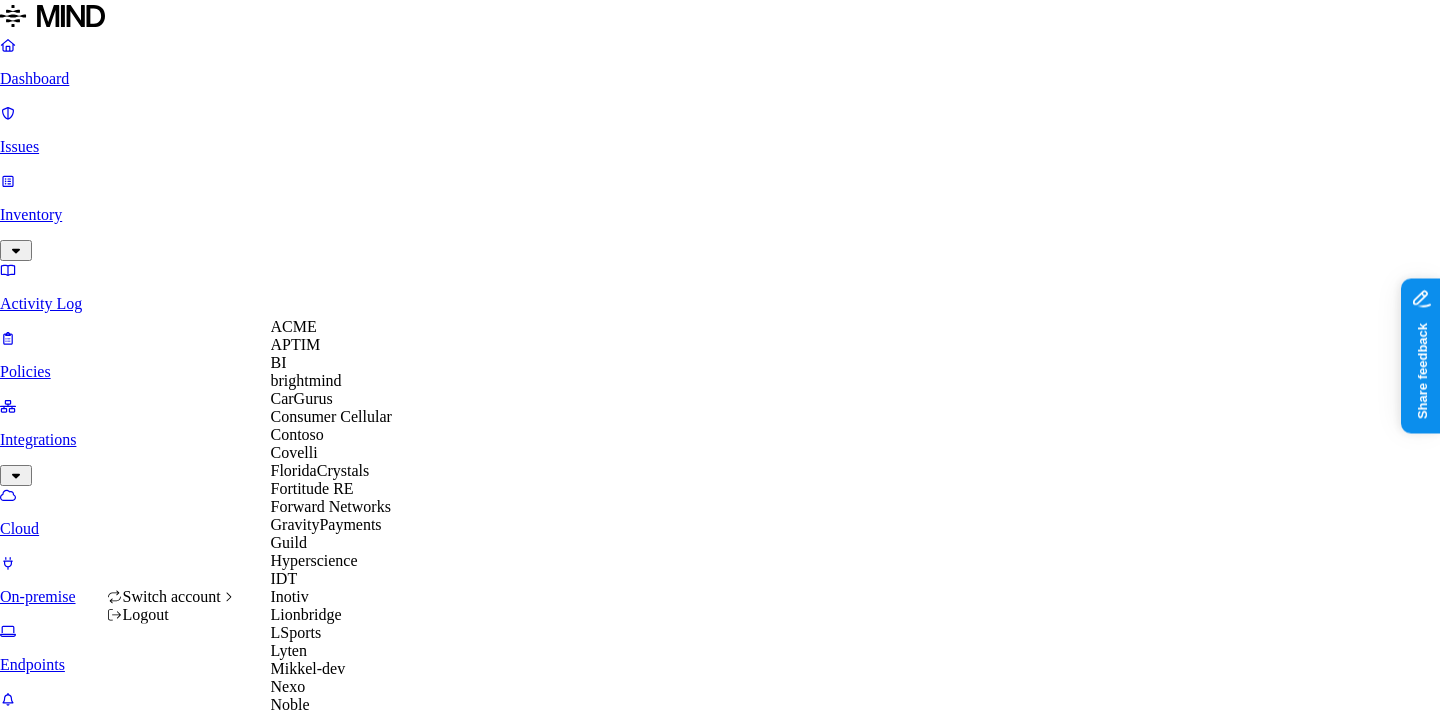 scroll, scrollTop: 647, scrollLeft: 0, axis: vertical 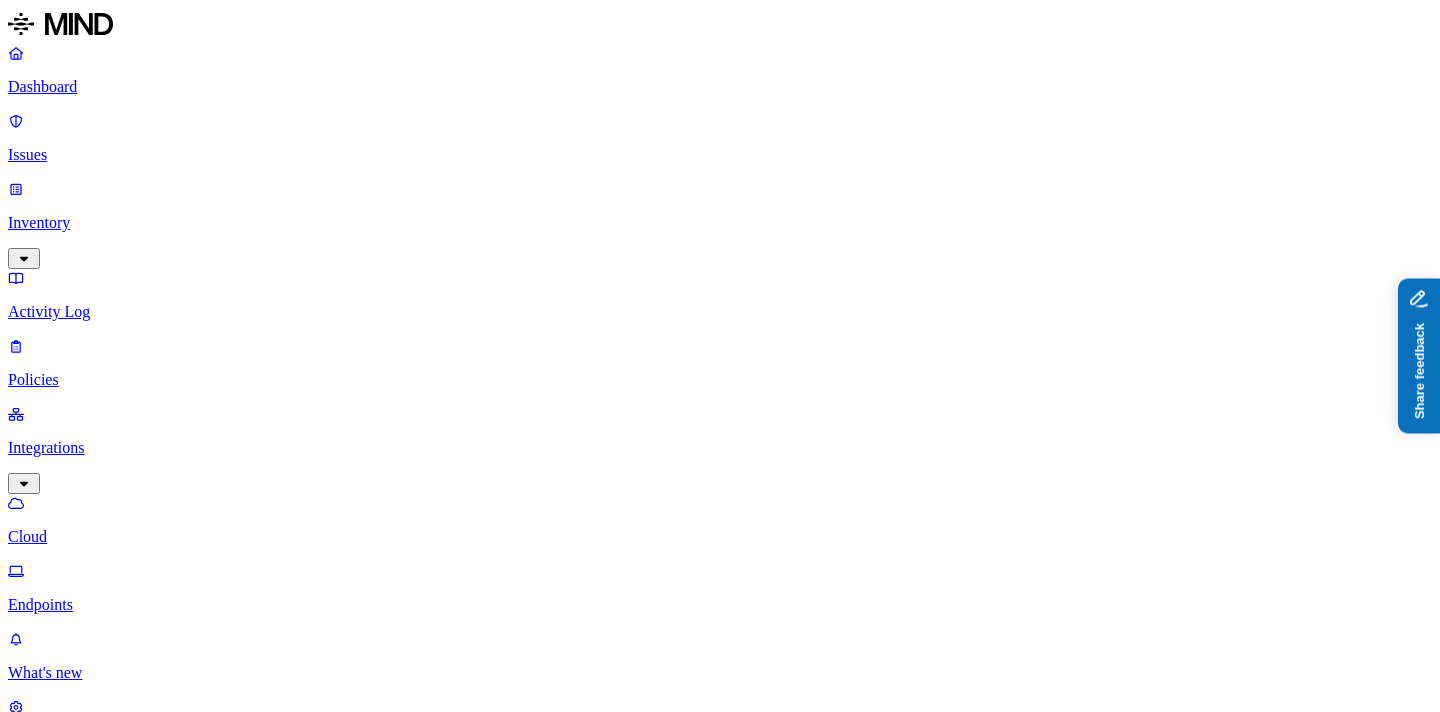 click on "Share feedback" at bounding box center (1475, 454) 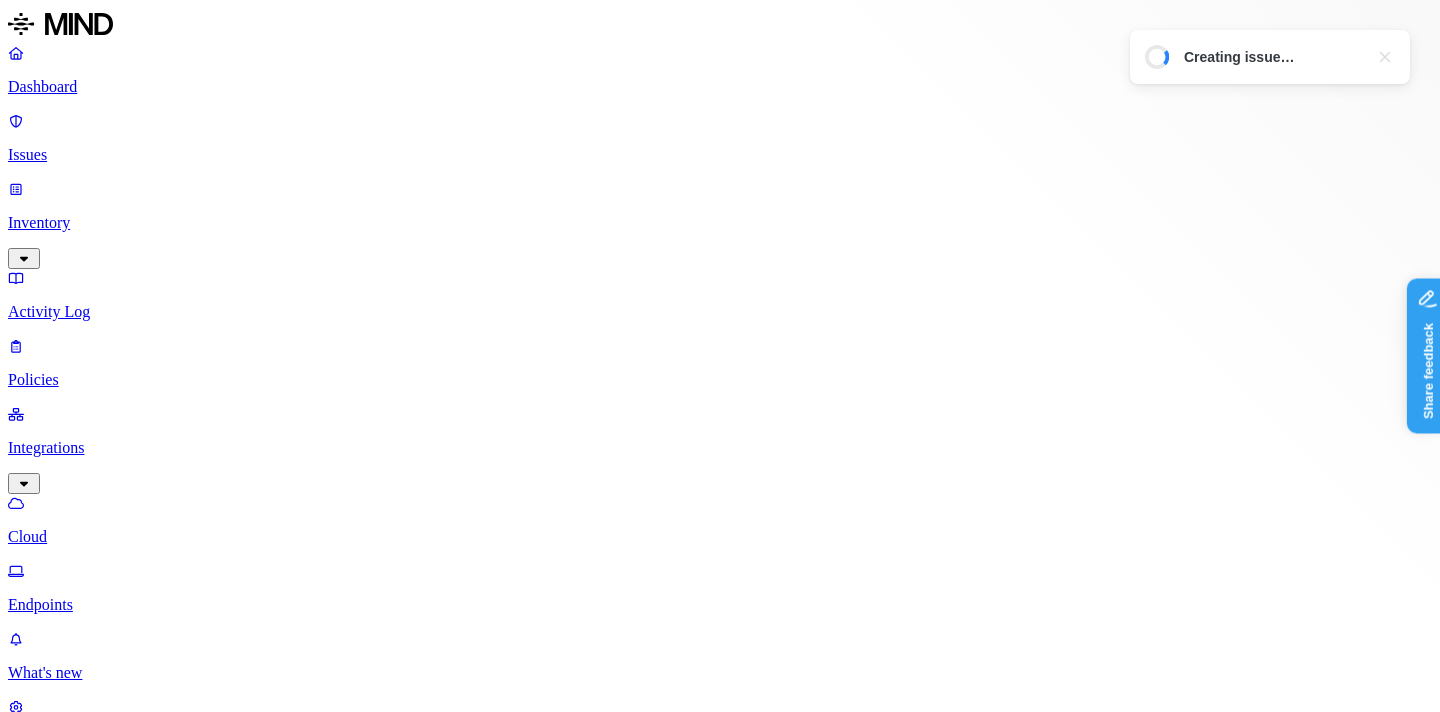 scroll, scrollTop: 0, scrollLeft: 0, axis: both 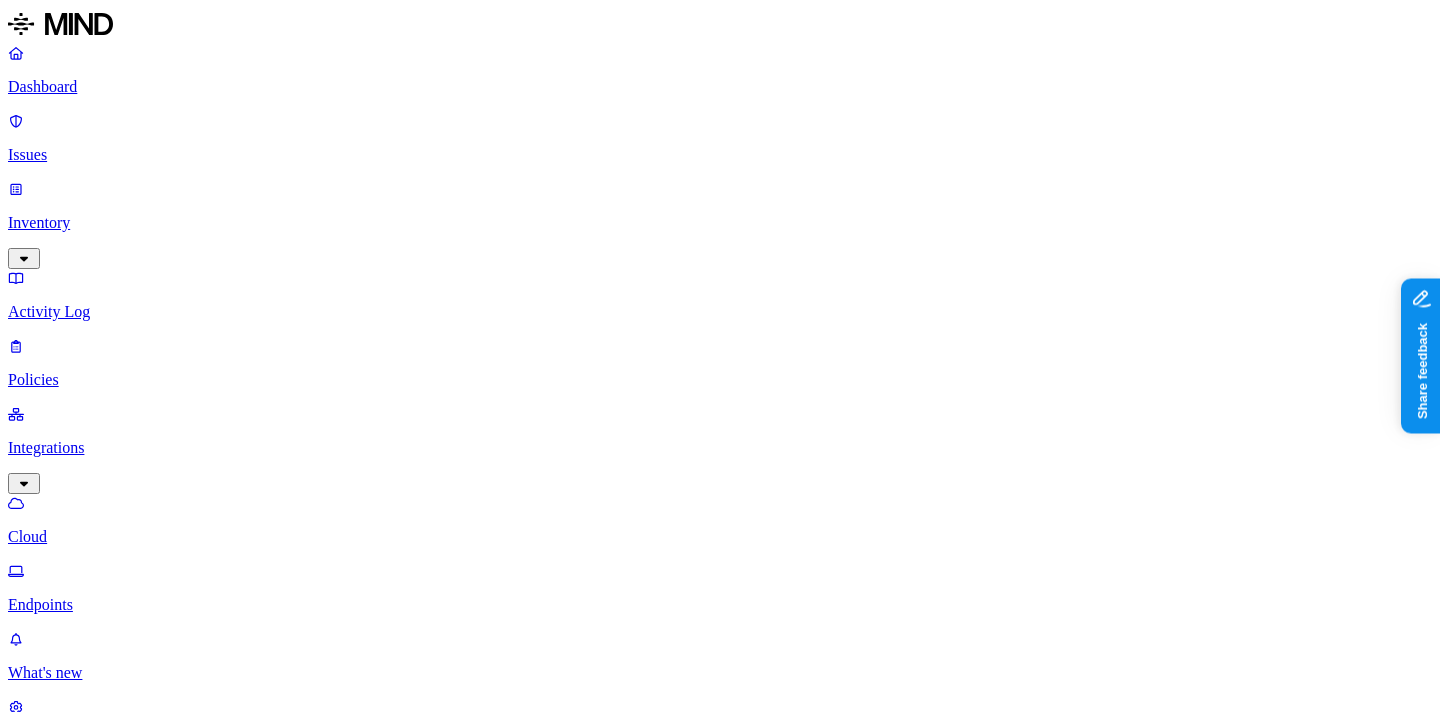click on "Dashboard Issues Inventory Activity Log Policies Integrations Cloud Endpoints What's new 1 Settings Itai Schwartz Openweb Cloud integrations Add Integration Cloud applications Confluence Online Openweb Confluence GitHub Online Openweb Github Google Drive Online OpenWeb Google Drive Office 365 Install failed Office - Tannin Communication Slack Online OpenWeb Custom Custom Secret Online OPENWEB OKTA Client ID Custom Secret Online OPENWEB OKTA Client Secret Ticketing systems Jira Online Openweb Jira" at bounding box center [720, 1408] 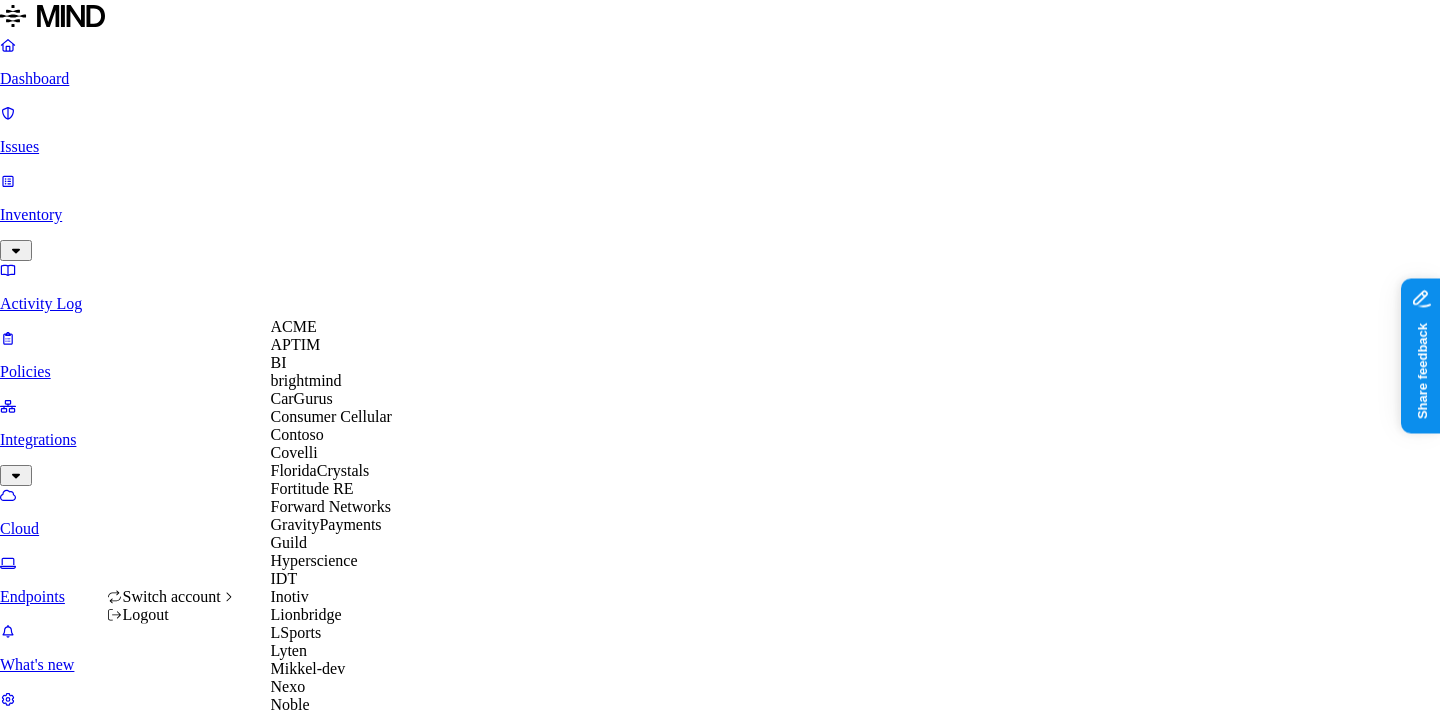 scroll, scrollTop: 0, scrollLeft: 0, axis: both 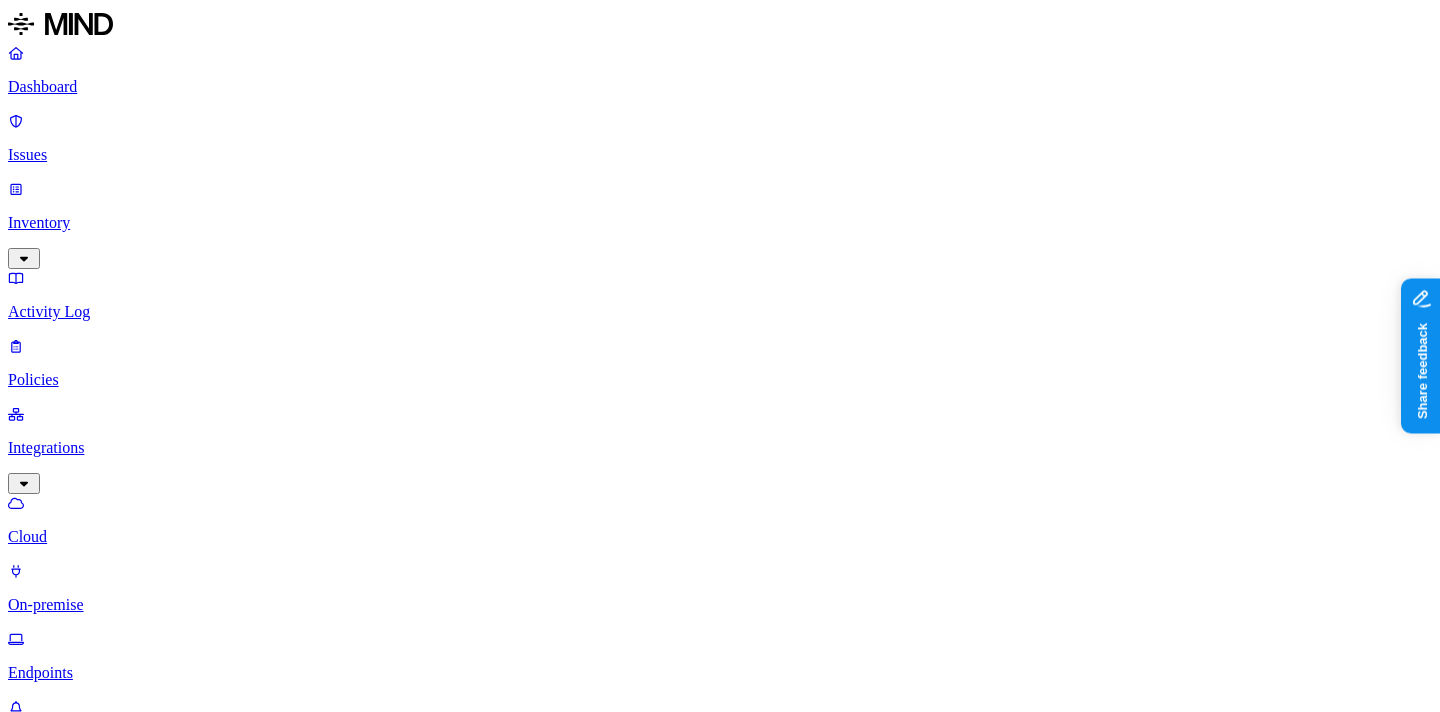 click on "Policies" at bounding box center (720, 380) 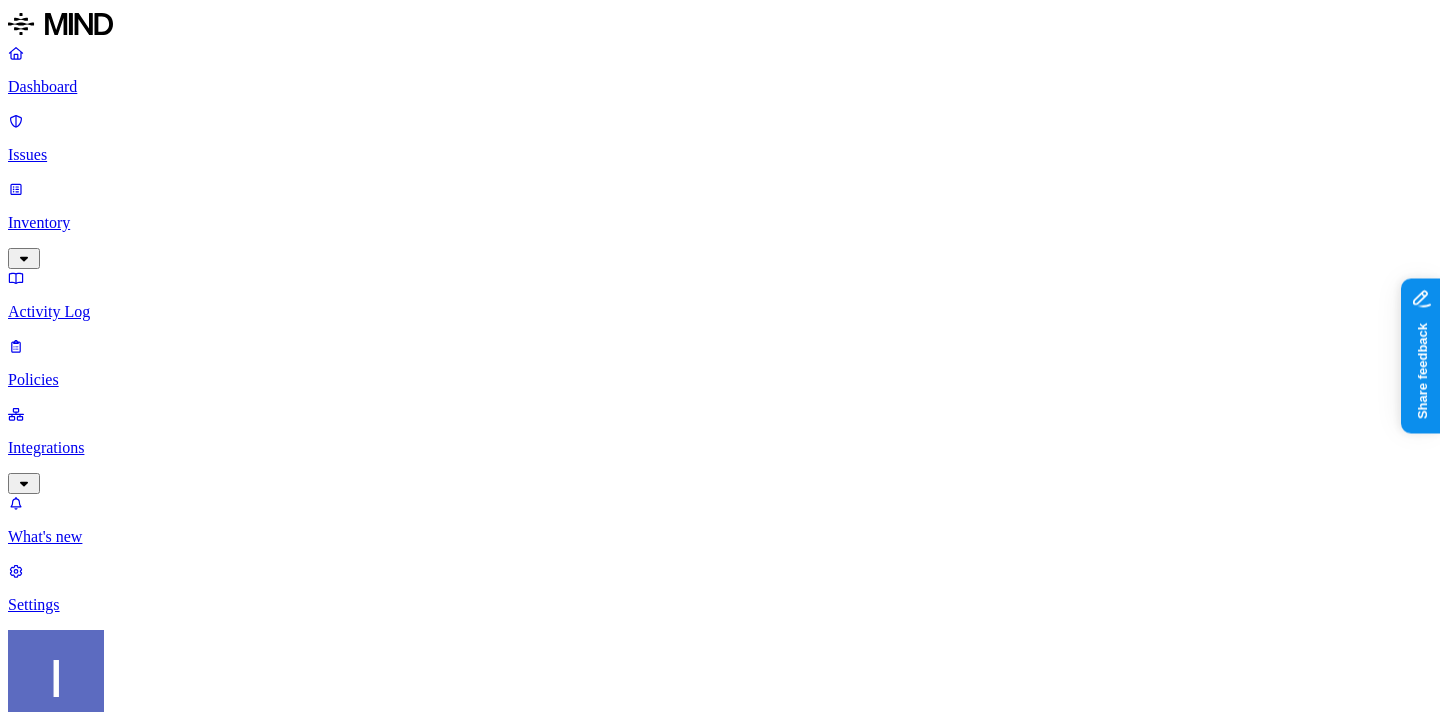 scroll, scrollTop: 433, scrollLeft: 0, axis: vertical 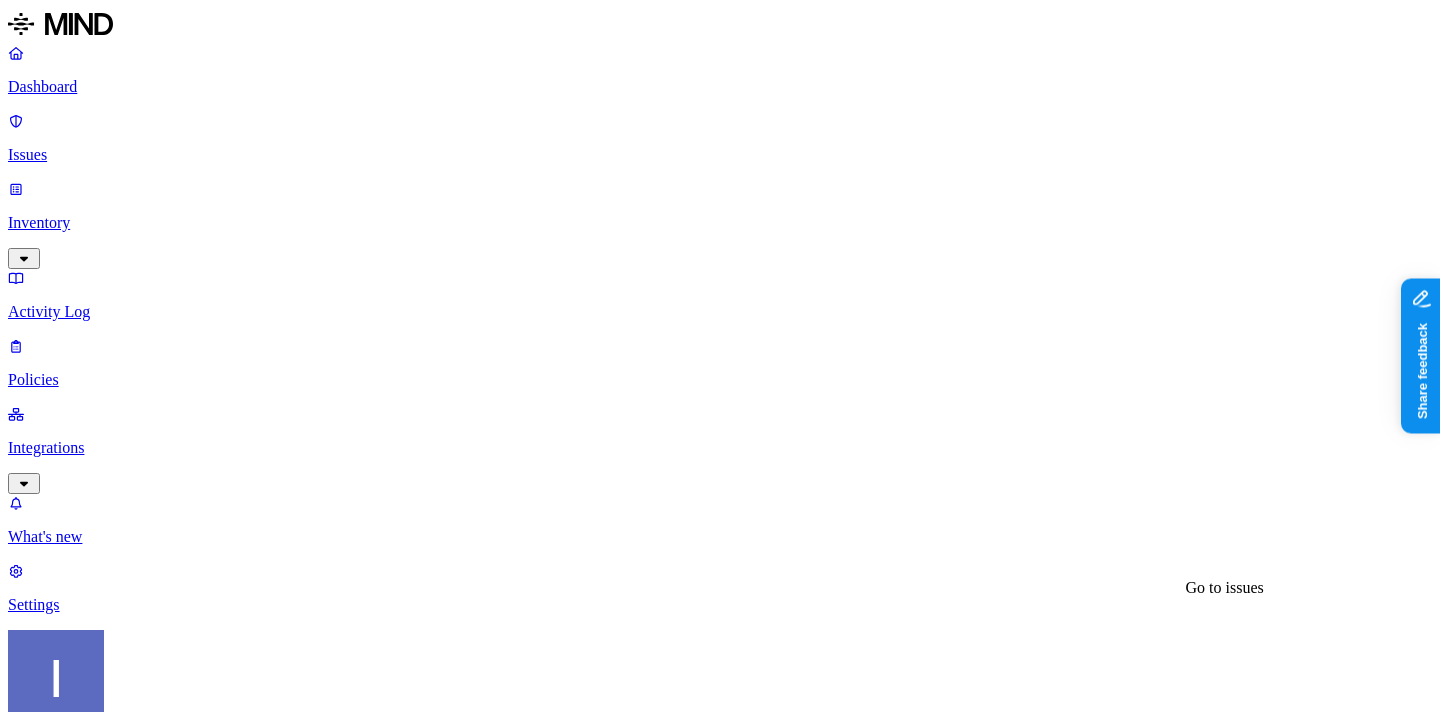 click on "0" at bounding box center (981, 2338) 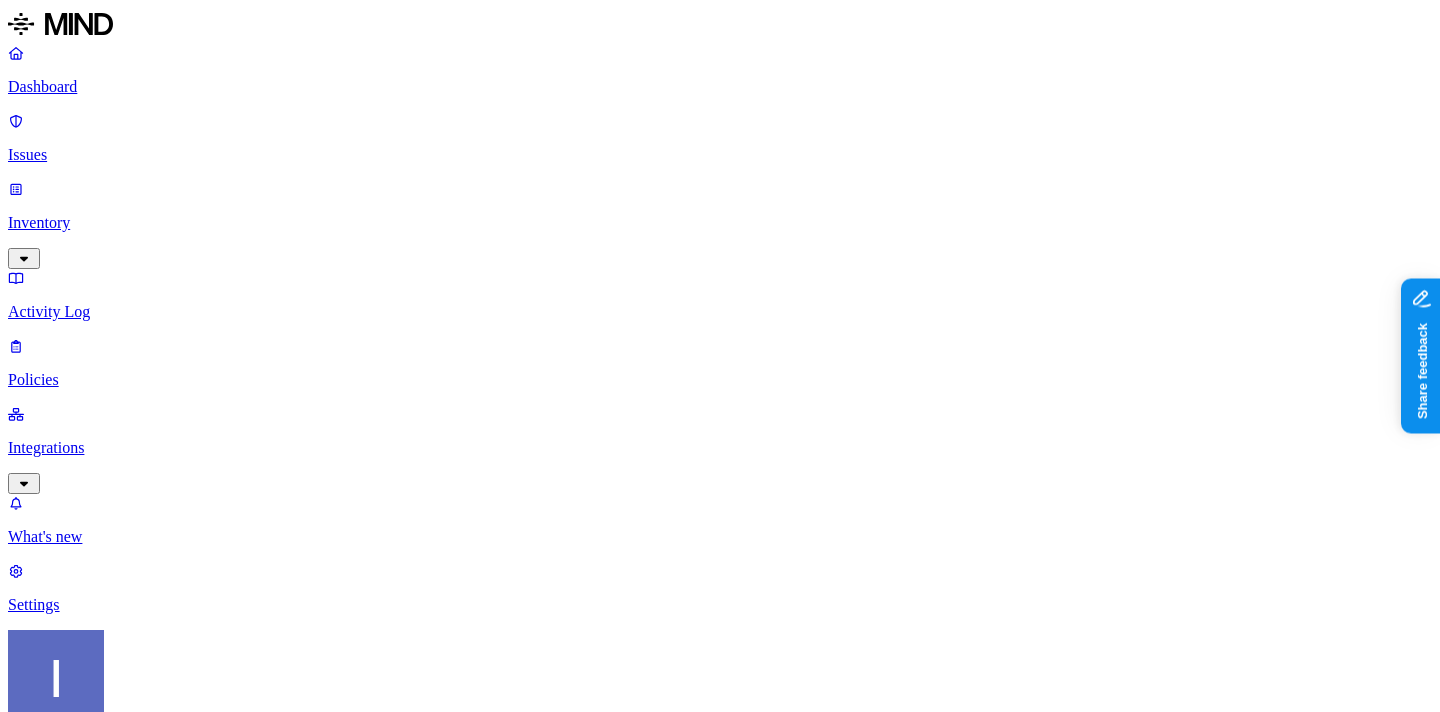 scroll, scrollTop: 194, scrollLeft: 0, axis: vertical 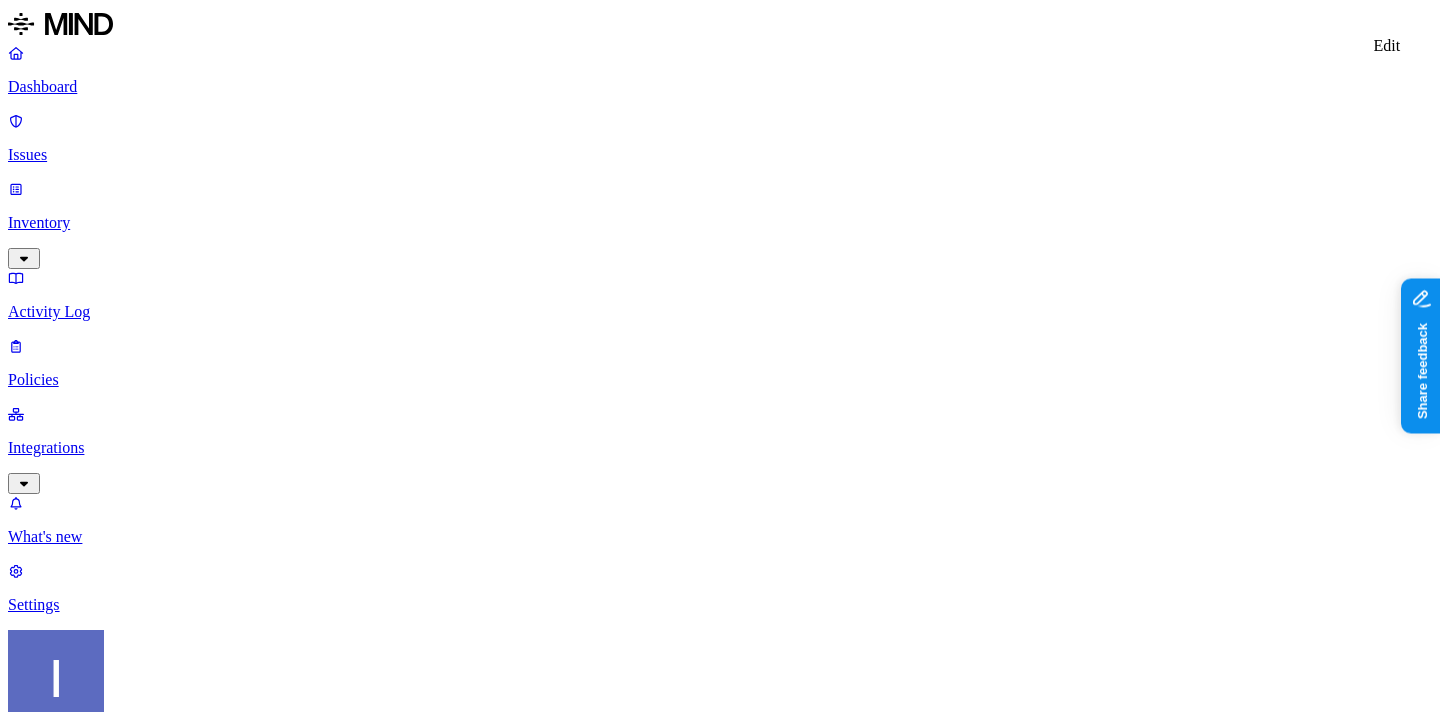 click 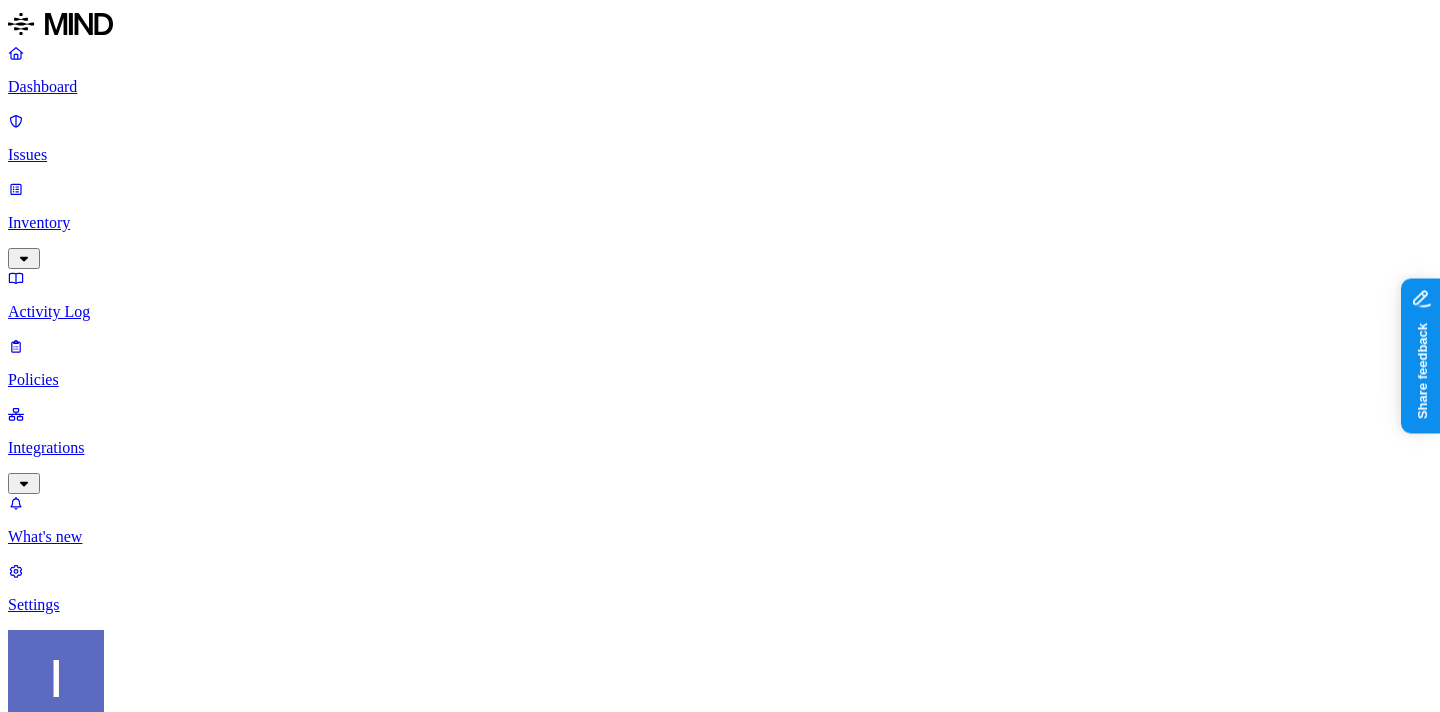 scroll, scrollTop: 599, scrollLeft: 0, axis: vertical 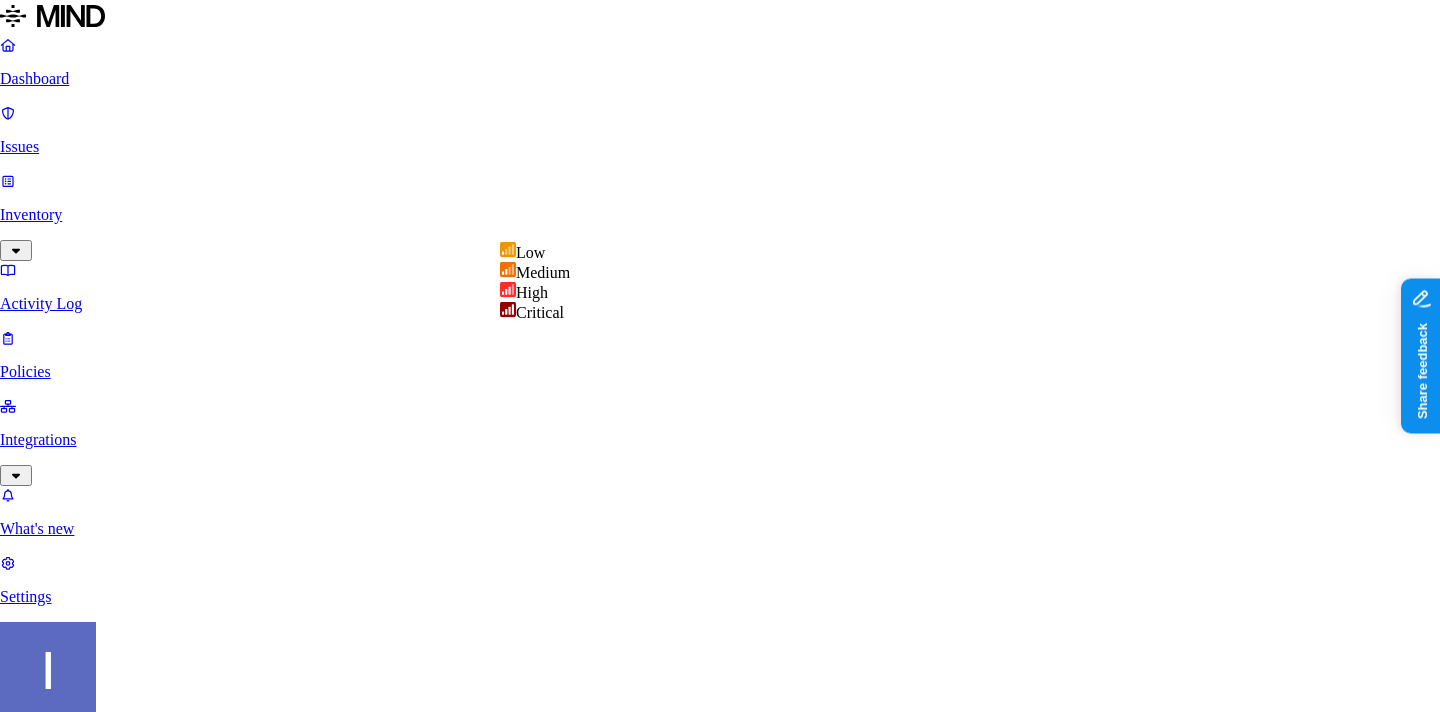 select on "3" 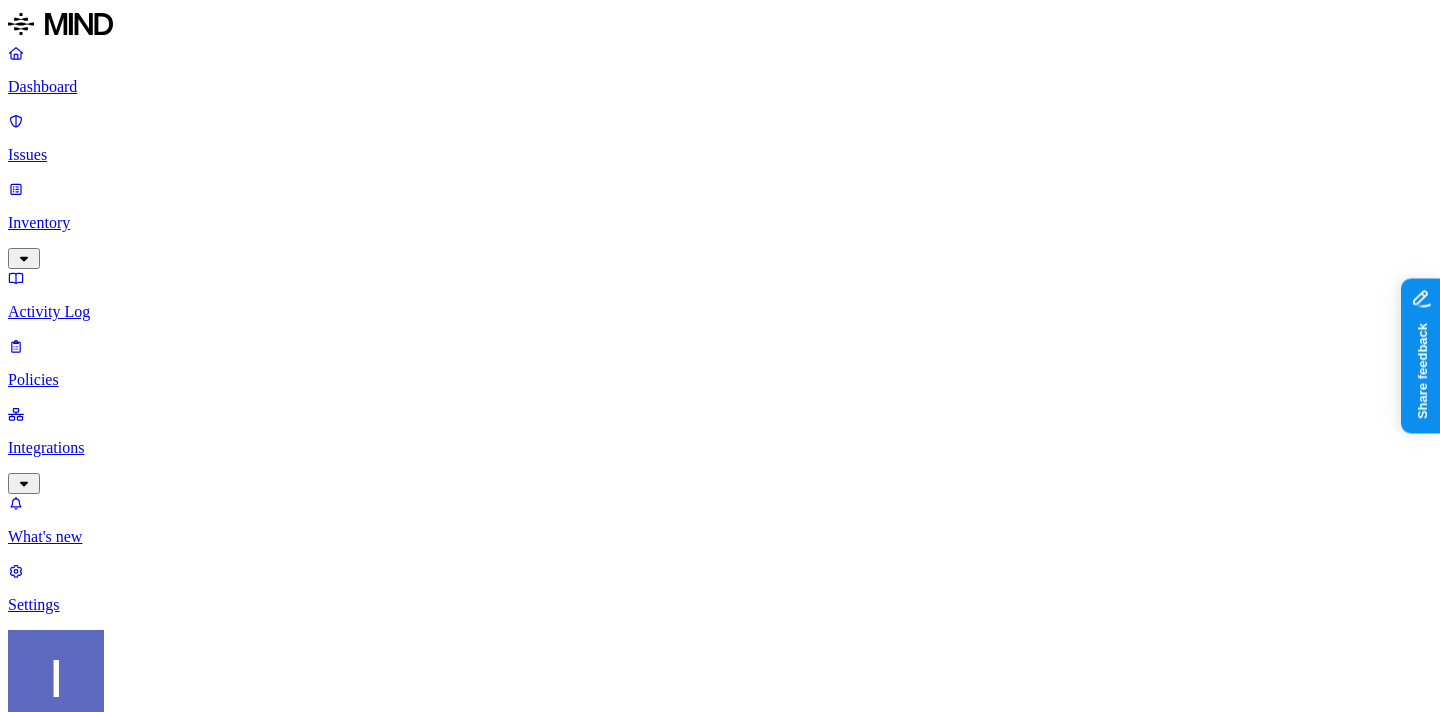 click on "Exposure Detect sensitive data exposure Cloud" at bounding box center (720, 1257) 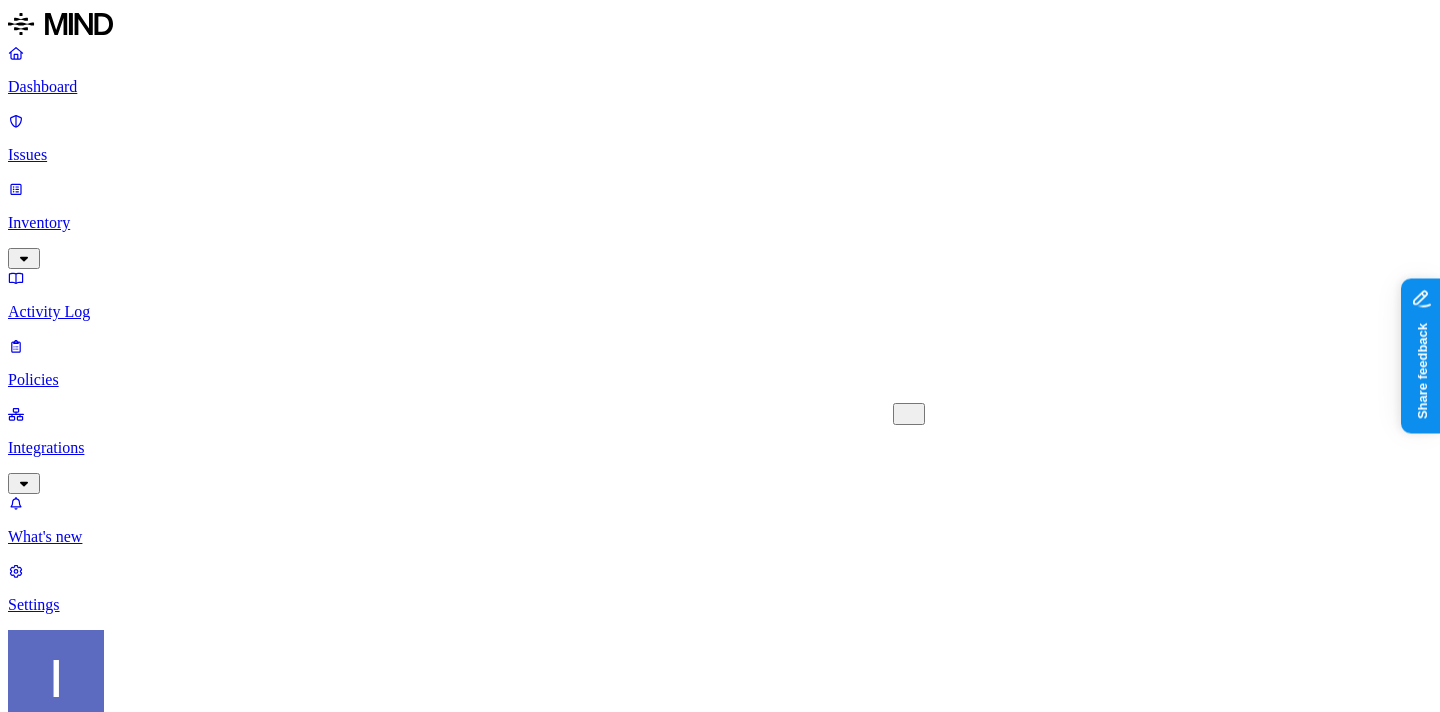 scroll, scrollTop: 535, scrollLeft: 0, axis: vertical 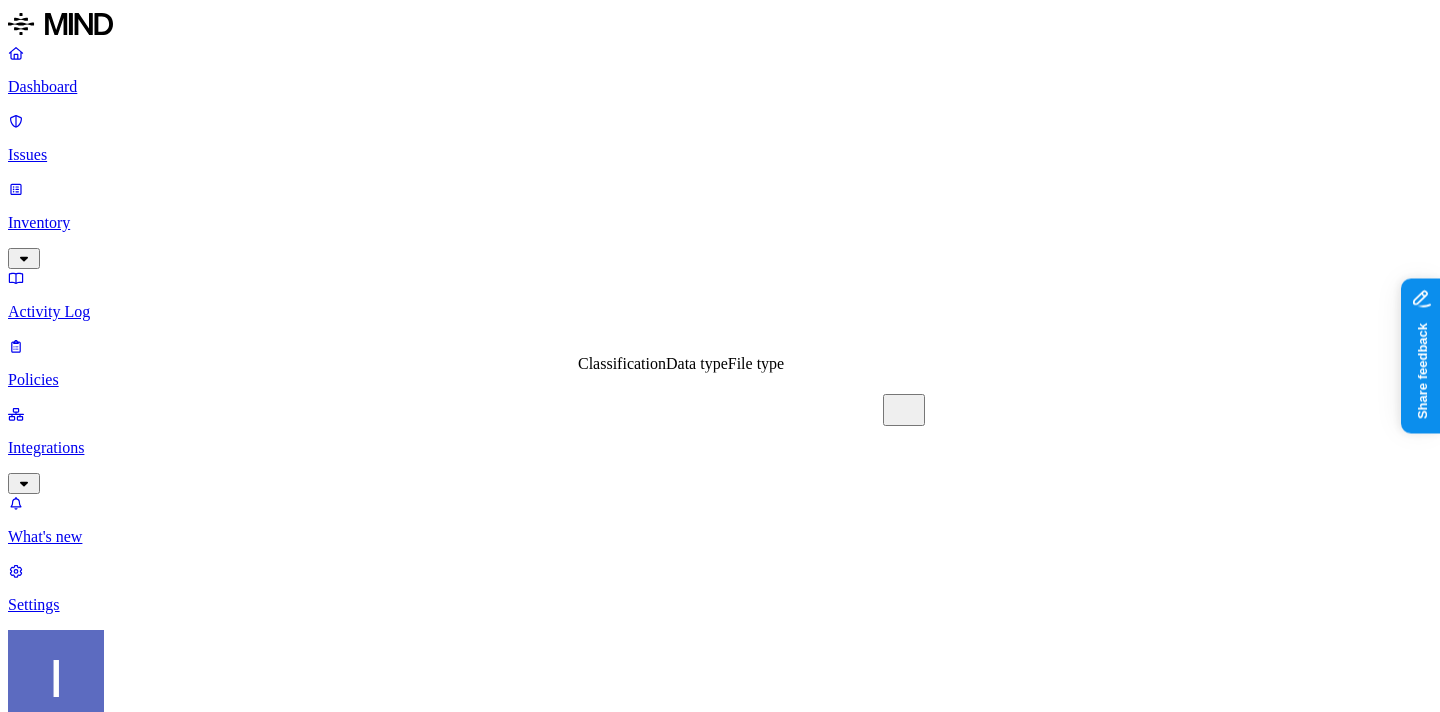 click at bounding box center (18, 1537) 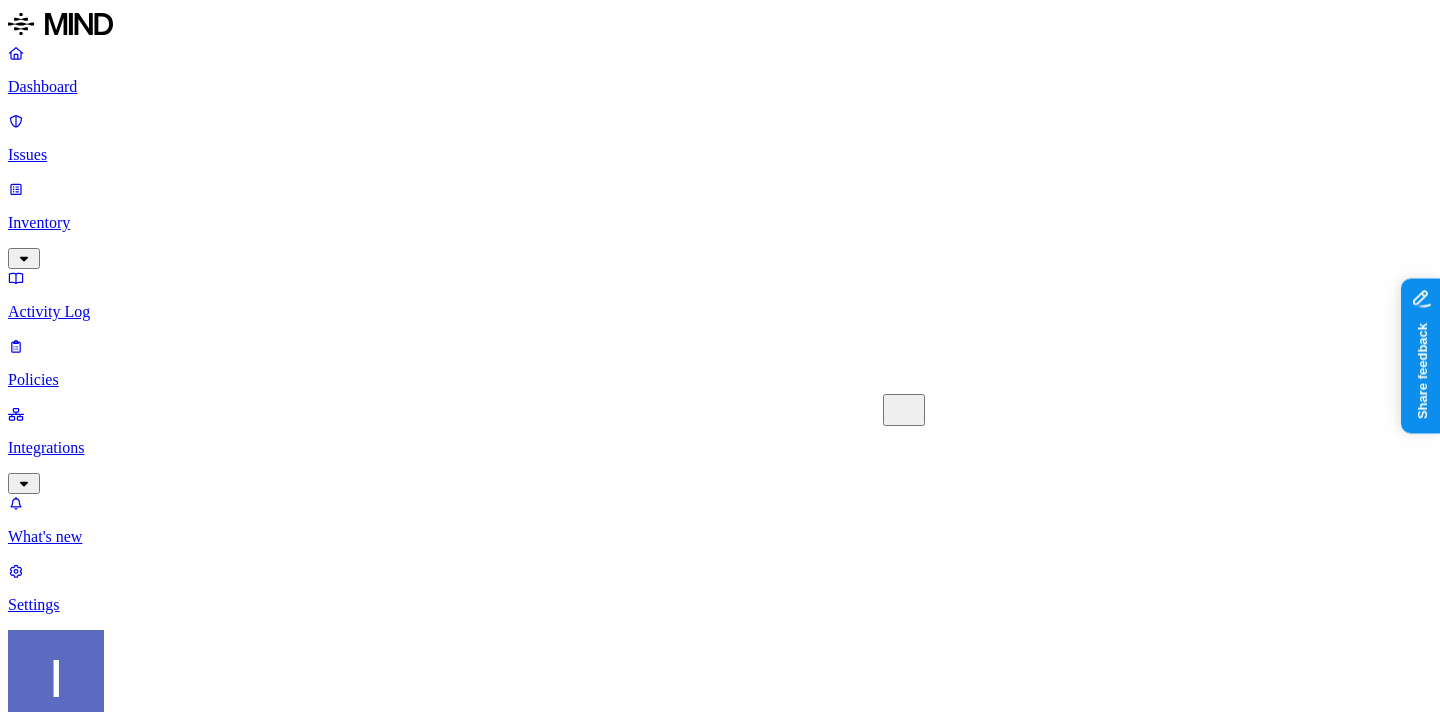 click 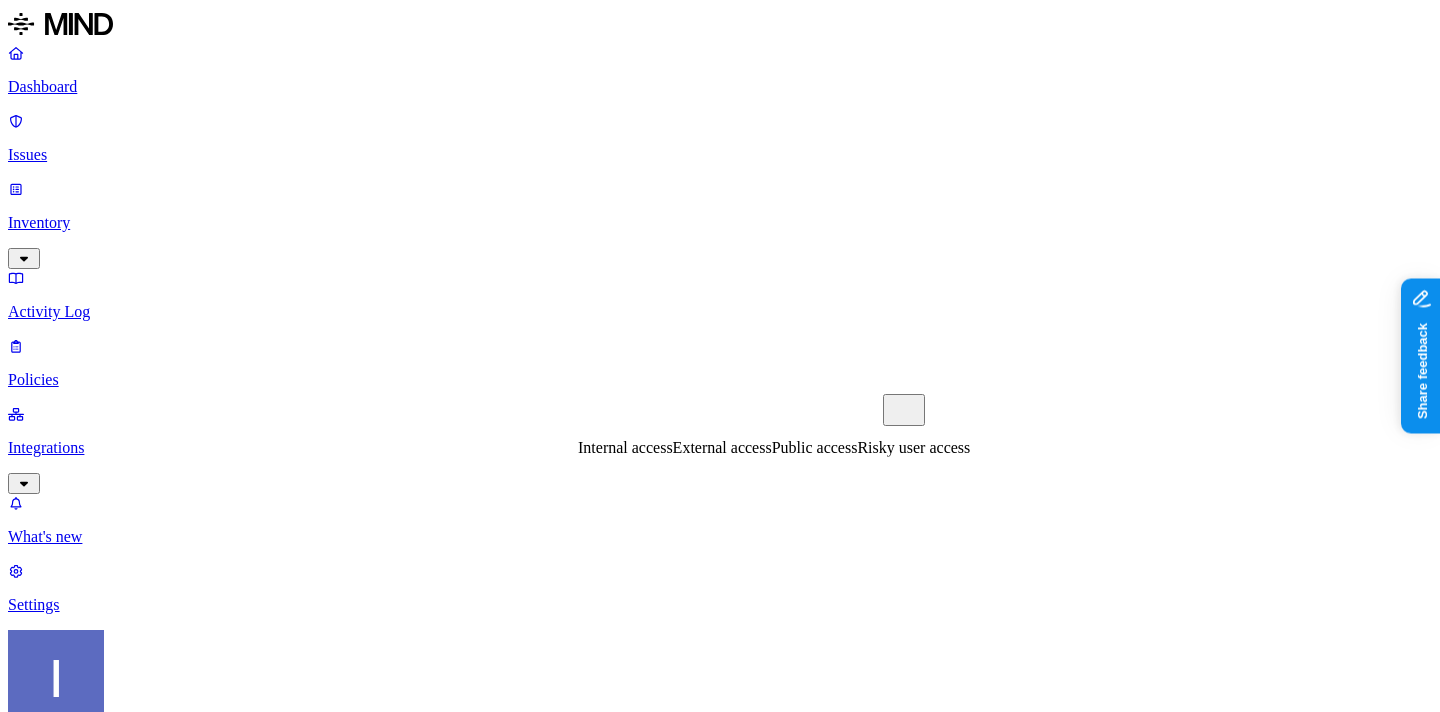 click on "External access" at bounding box center (722, 447) 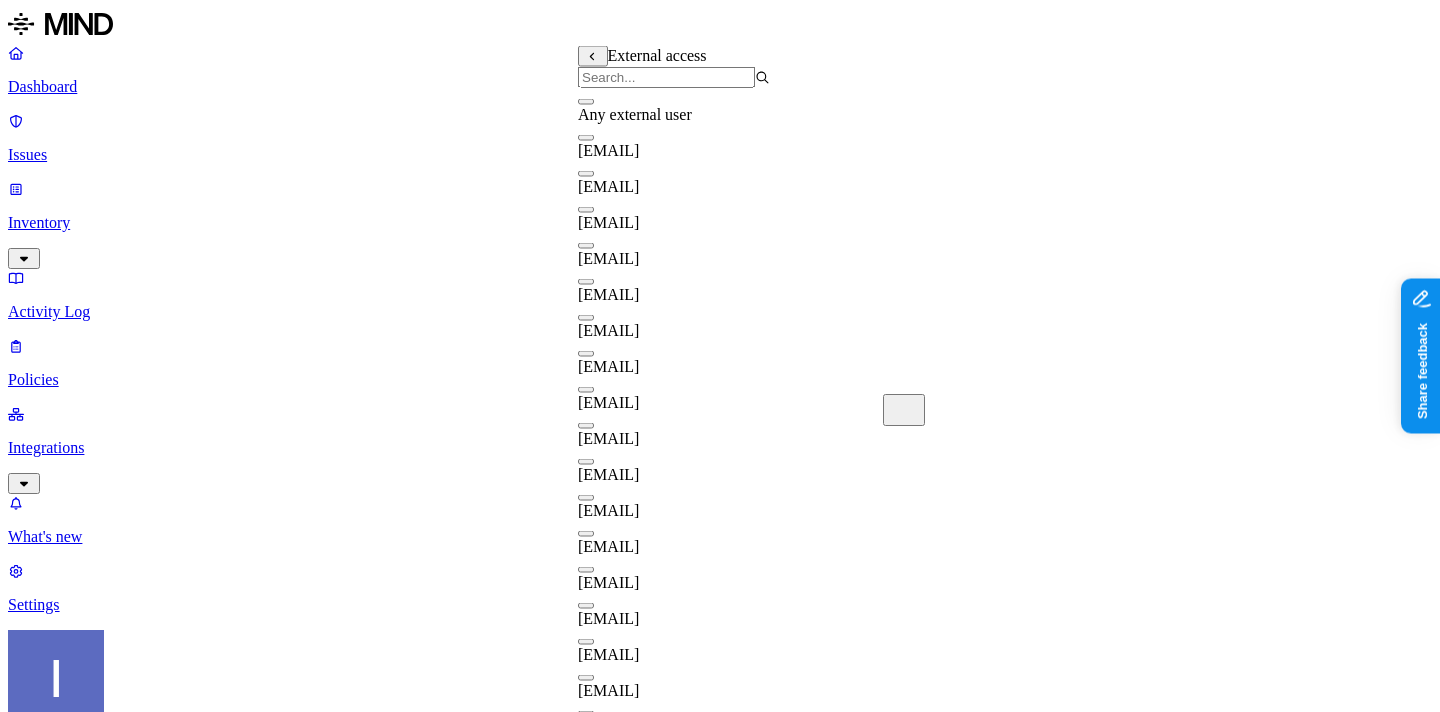 click at bounding box center (586, 138) 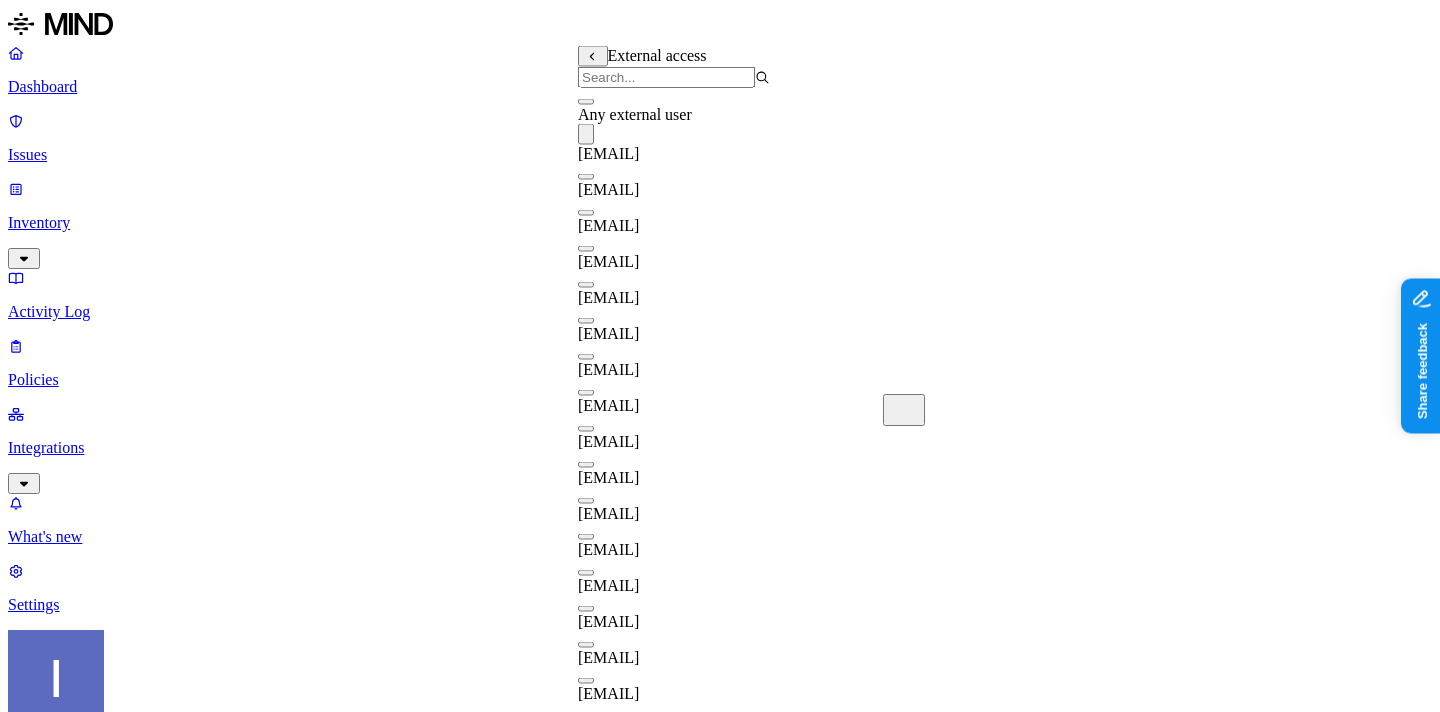 scroll, scrollTop: 28, scrollLeft: 0, axis: vertical 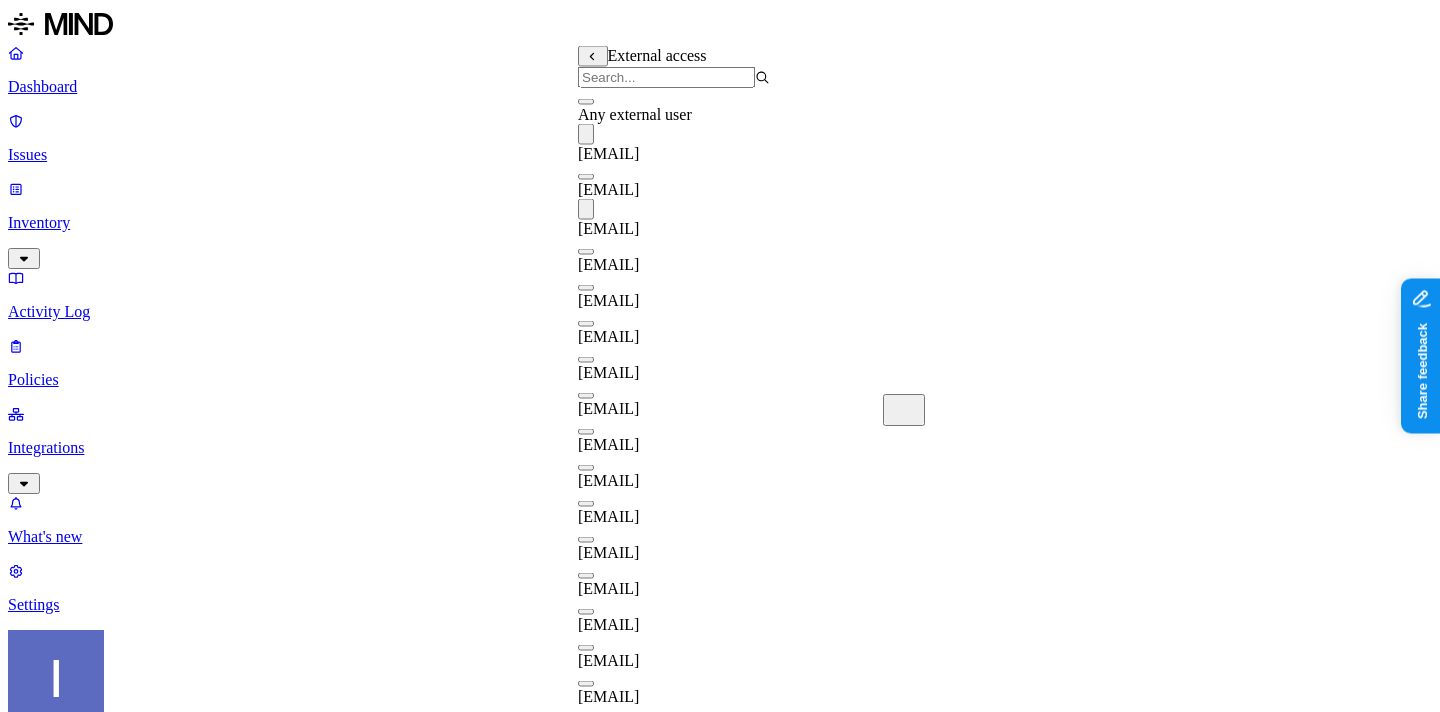 click at bounding box center (586, 324) 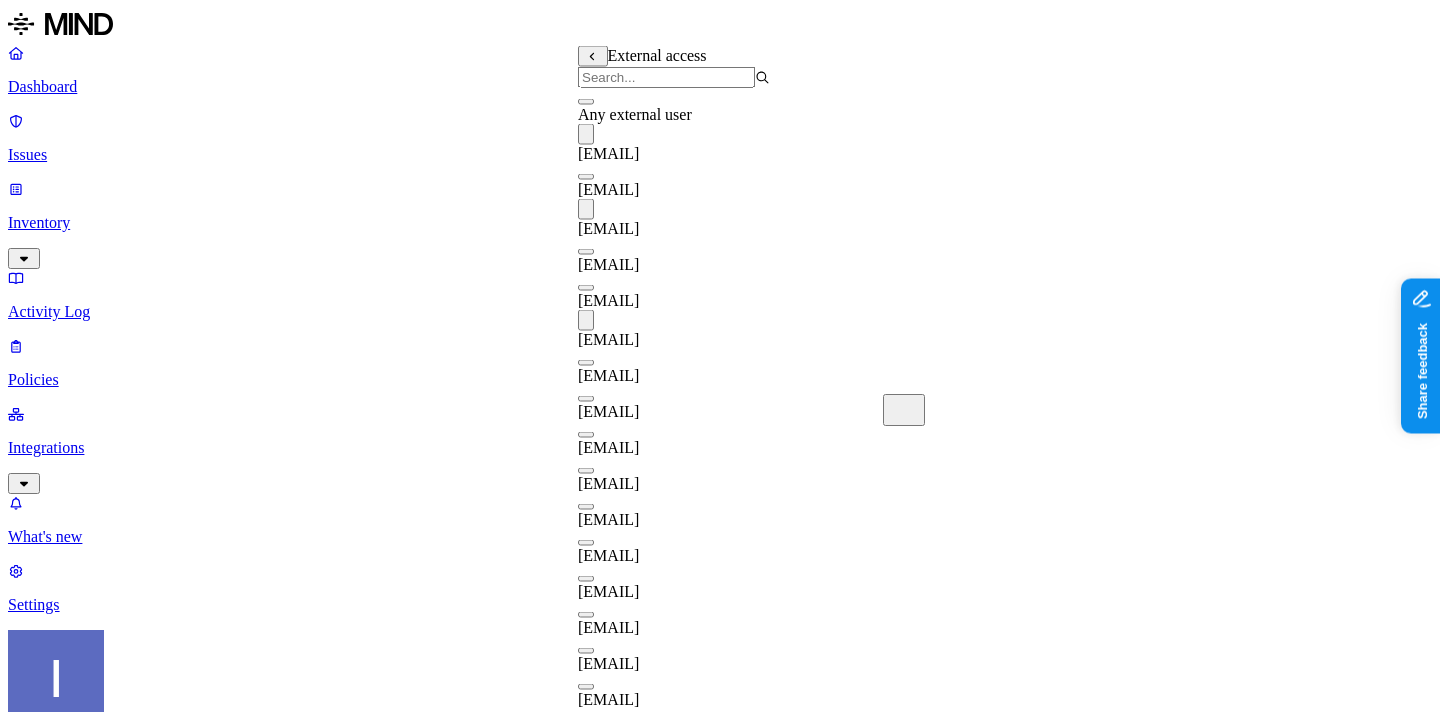click at bounding box center (586, 363) 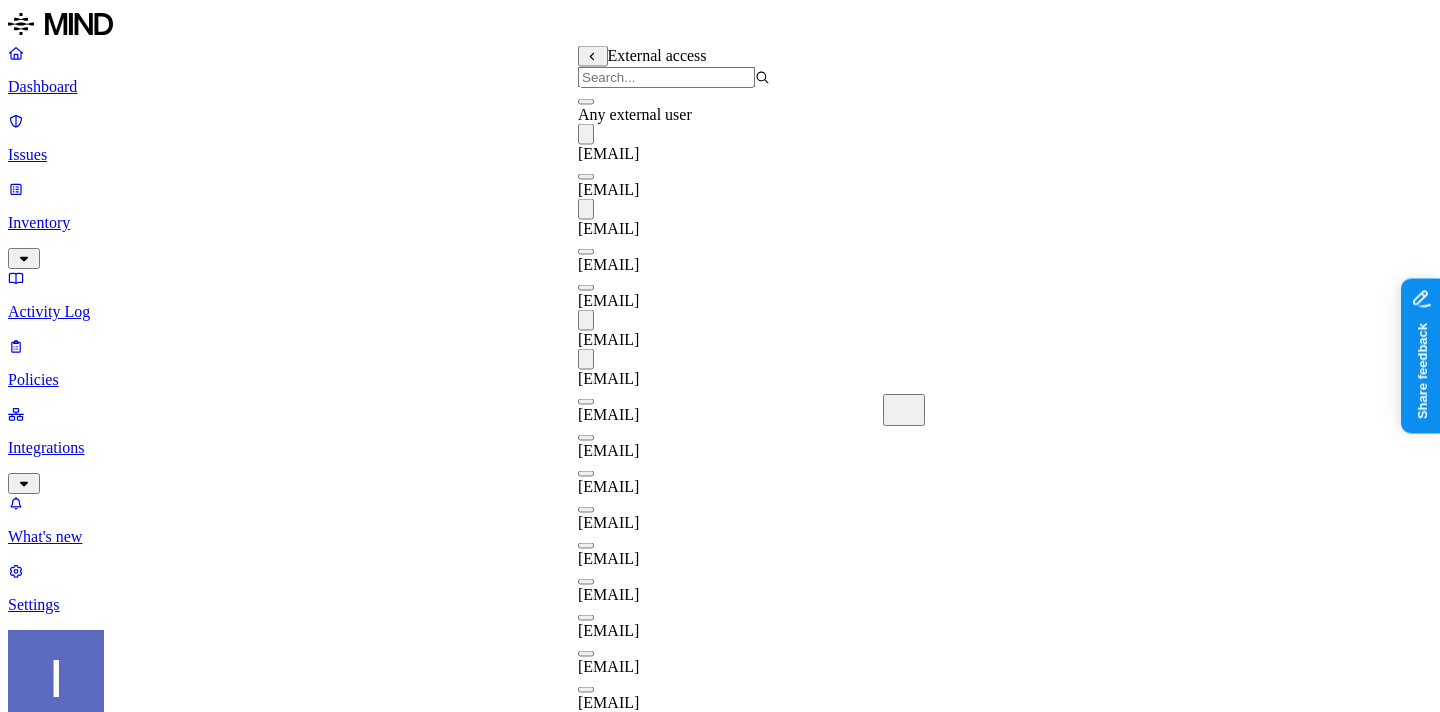 scroll, scrollTop: 222, scrollLeft: 0, axis: vertical 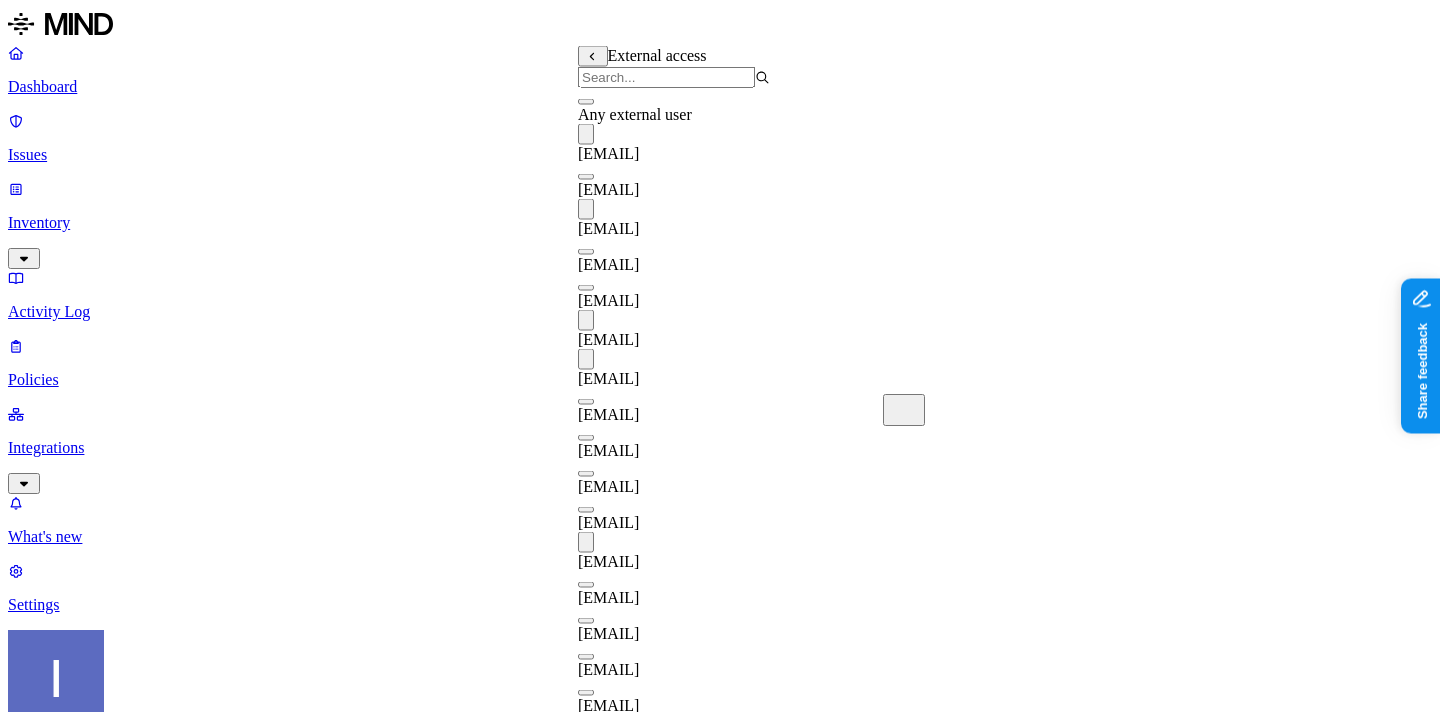 click on "meatballer98@gmail.com" at bounding box center [674, 589] 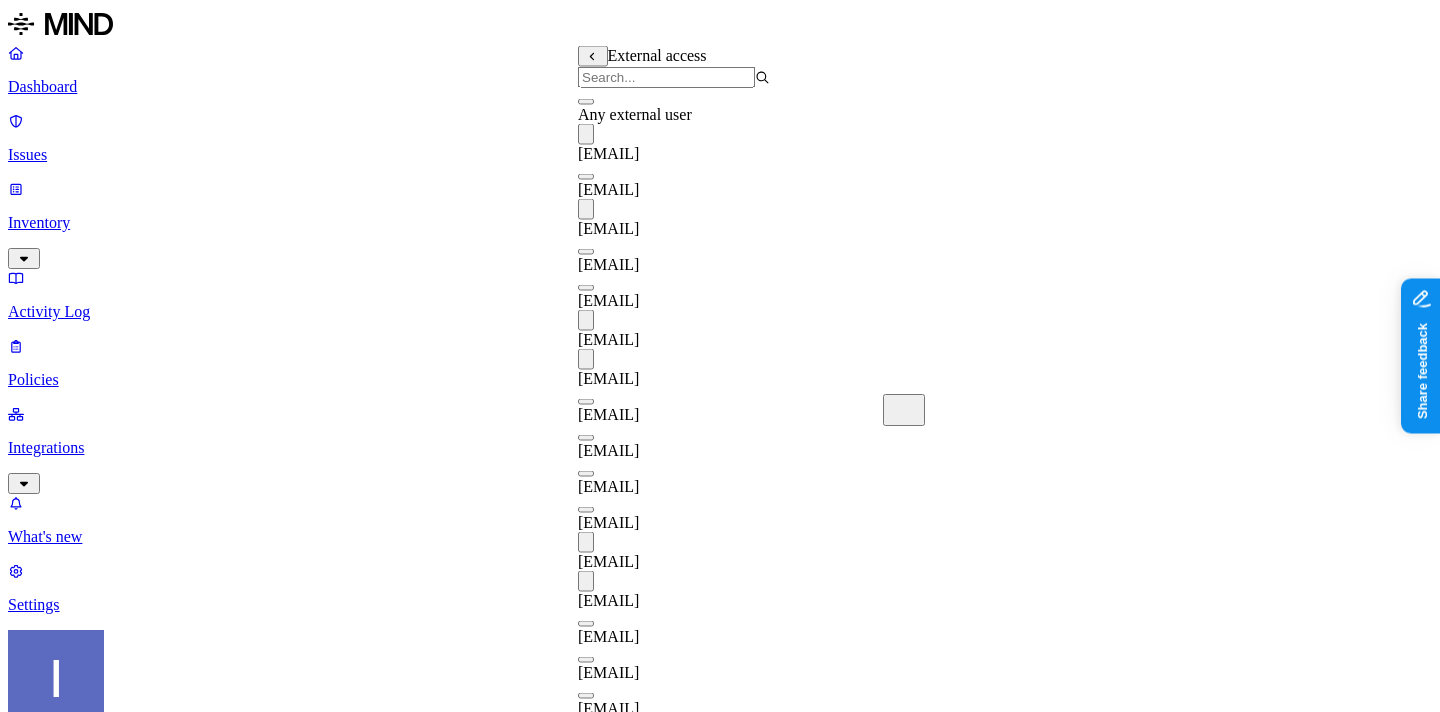 scroll, scrollTop: 320, scrollLeft: 0, axis: vertical 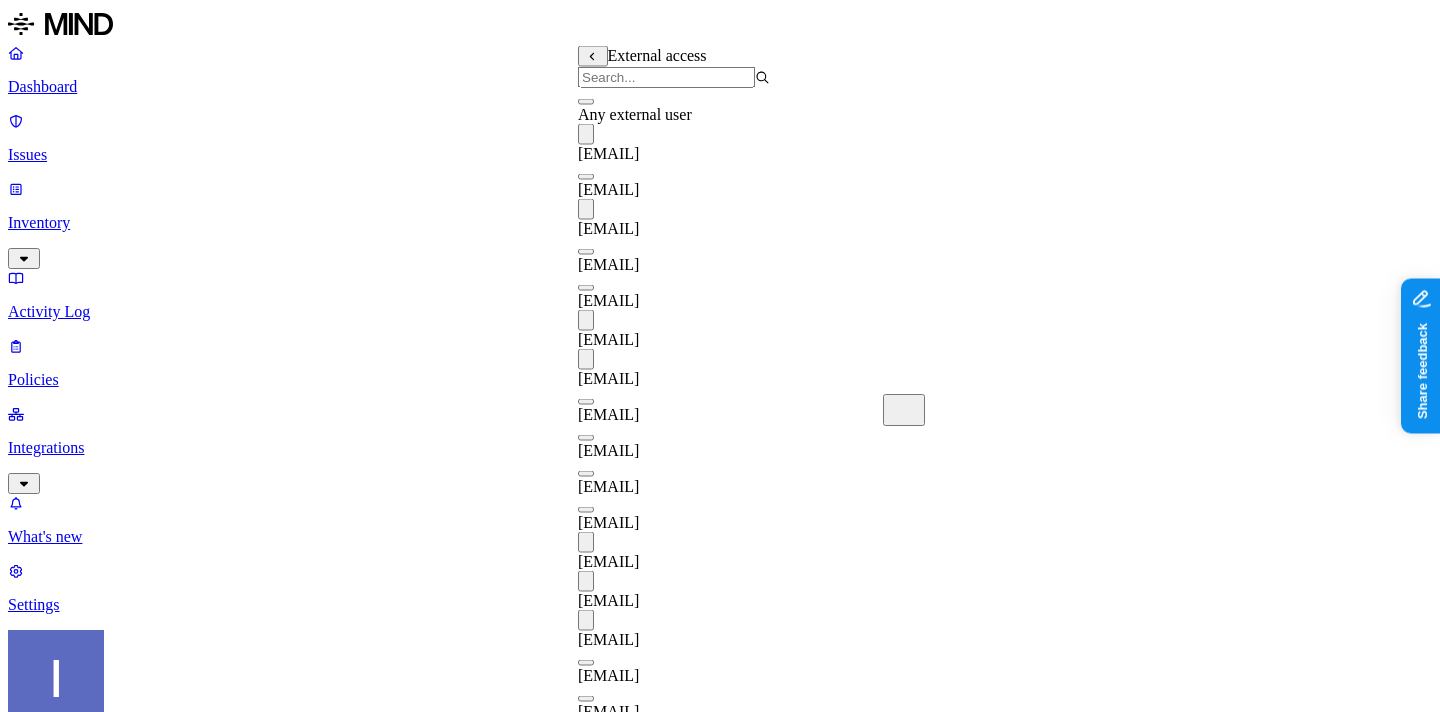 click on "New policy Policy name gmail accounts   Severity High Low Medium High Critical   Description (Optional) gmail accounts Policy type Exfiltration Prevent sensitive data uploads Endpoint Exposure Detect sensitive data exposure Cloud Condition Define the data attributes, access levels, and data source locations that should trigger this exposure policy.  Note: A condition that matches any data with any access level is not valid, as it is too broad. For more details on condition guidelines, please refer to the   documentation DATA Any ACCESS Any LOCATION Any Notifications Method None None Maya Raz prod-164.westus prod-82.westus test-avigail email test dadaa MH Teams test 2-25 dlp-ops test test-2 test-3 DLP Ops 2025 MH N EU Webhook - test webhook testing new-schema-test MH Webhook test site bad SOC Email DL lol itay aviran hodbn@k14d.onmicrosoft.com My Email Tom MH Test 5-22-25 Automate remediation When issue is detected No action  No action  /Engage assignee Cancel Create" at bounding box center [720, 1392] 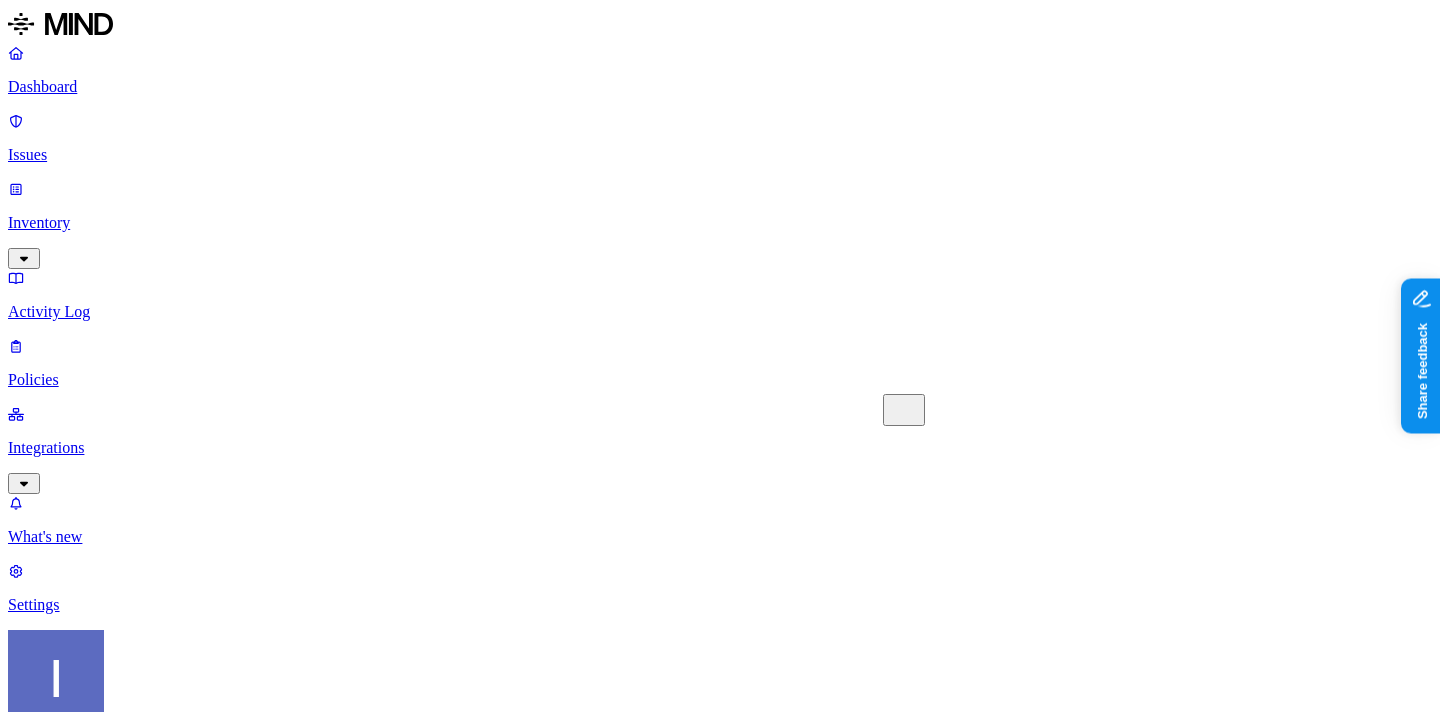 click 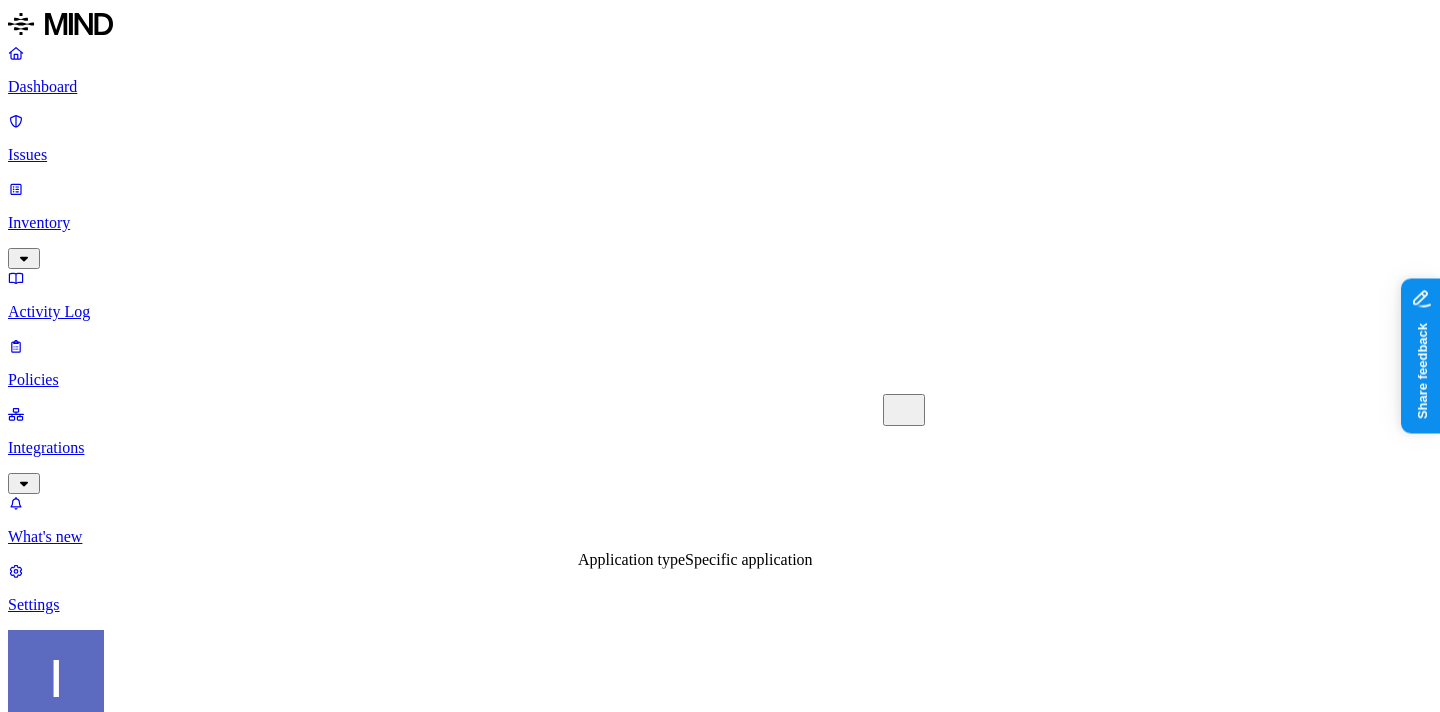 click on "Application type" at bounding box center [631, 559] 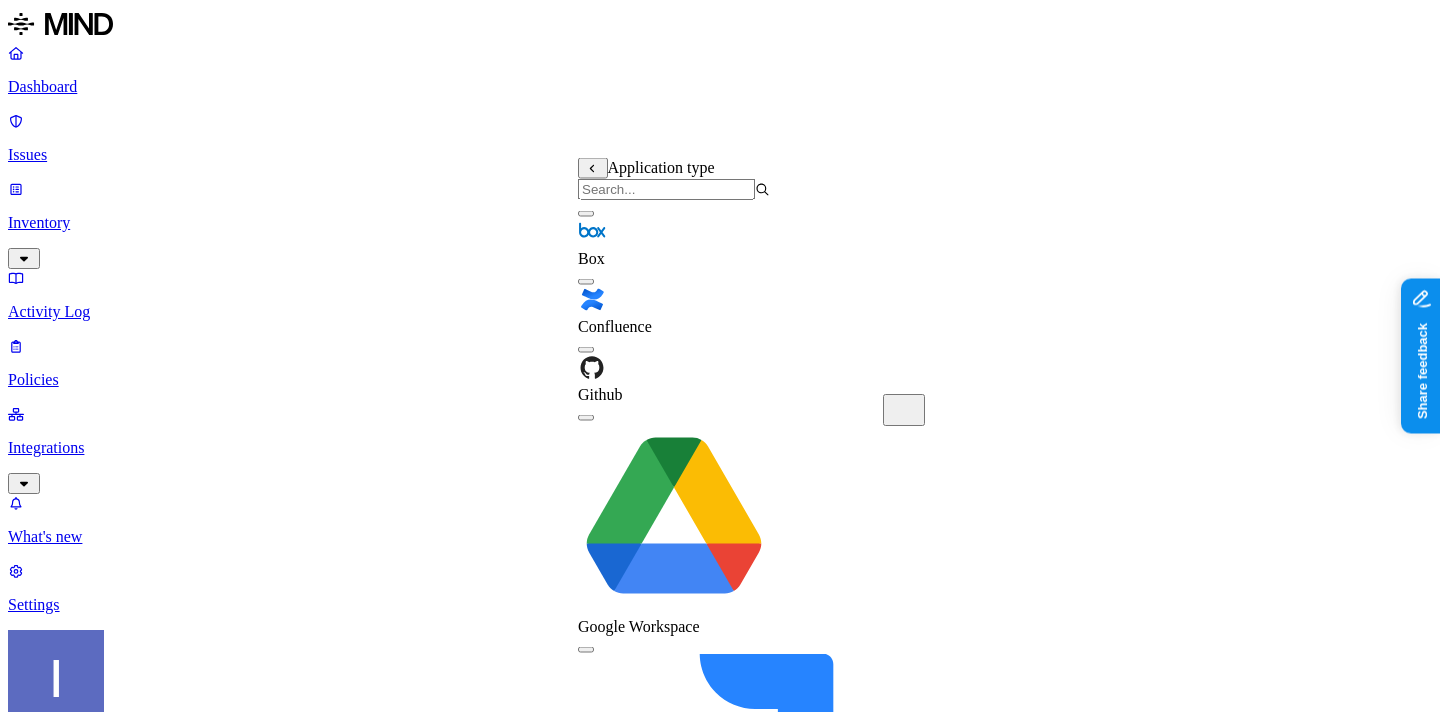 click on "New policy Policy name gmail accounts   Severity High Low Medium High Critical   Description (Optional) gmail accounts Policy type Exfiltration Prevent sensitive data uploads Endpoint Exposure Detect sensitive data exposure Cloud Condition Define the data attributes, access levels, and data source locations that should trigger this exposure policy.  Note: A condition that matches any data with any access level is not valid, as it is too broad. For more details on condition guidelines, please refer to the   documentation DATA Any ACCESS WHERE External access is any of Avigail.bronznick@gmail.com, boazmier@gmail.com, galcohen456@gmail.com    +4 LOCATION Any Notifications Method None None Maya Raz prod-164.westus prod-82.westus test-avigail email test dadaa MH Teams test 2-25 dlp-ops test test-2 test-3 DLP Ops 2025 MH N EU Webhook - test webhook testing new-schema-test MH Webhook test site bad SOC Email DL lol itay aviran hodbn@k14d.onmicrosoft.com My Email Tom MH Test 5-22-25 Automate remediation No action" at bounding box center (720, 1430) 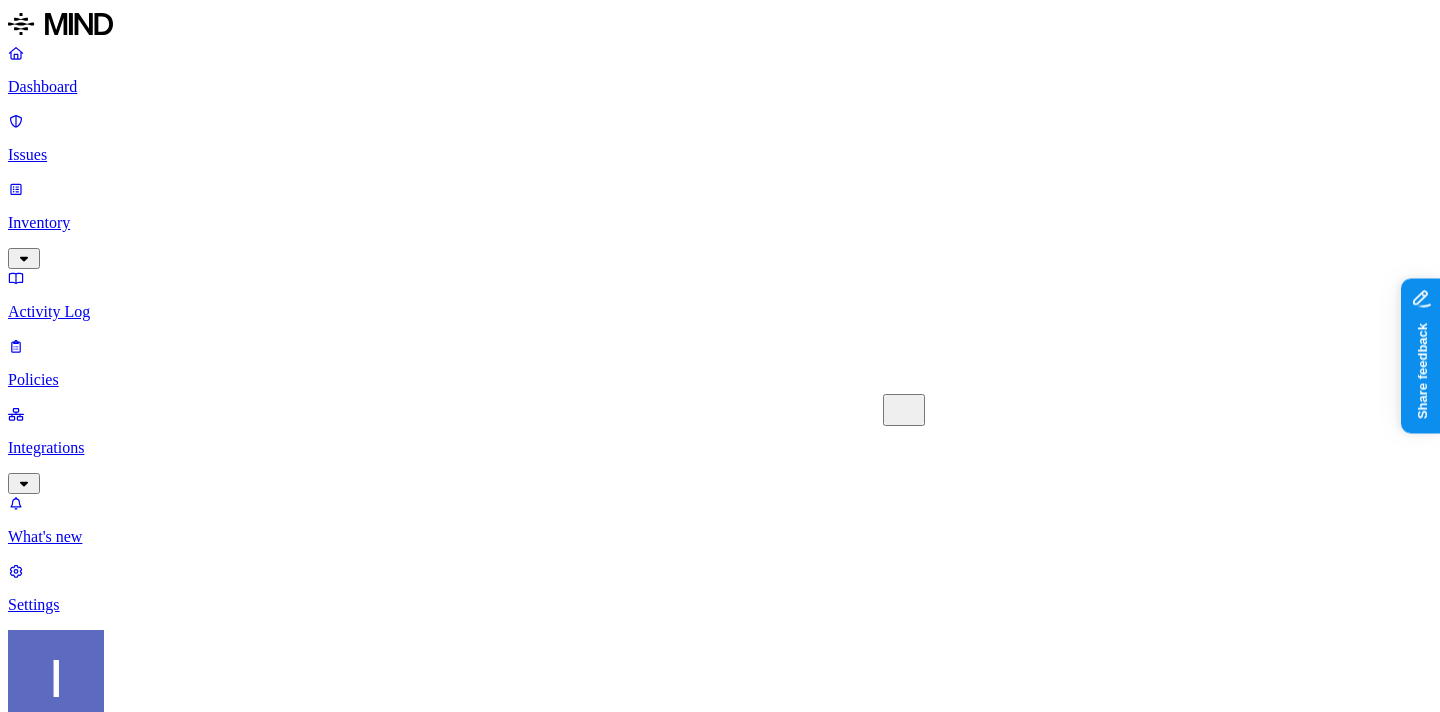 scroll, scrollTop: 901, scrollLeft: 0, axis: vertical 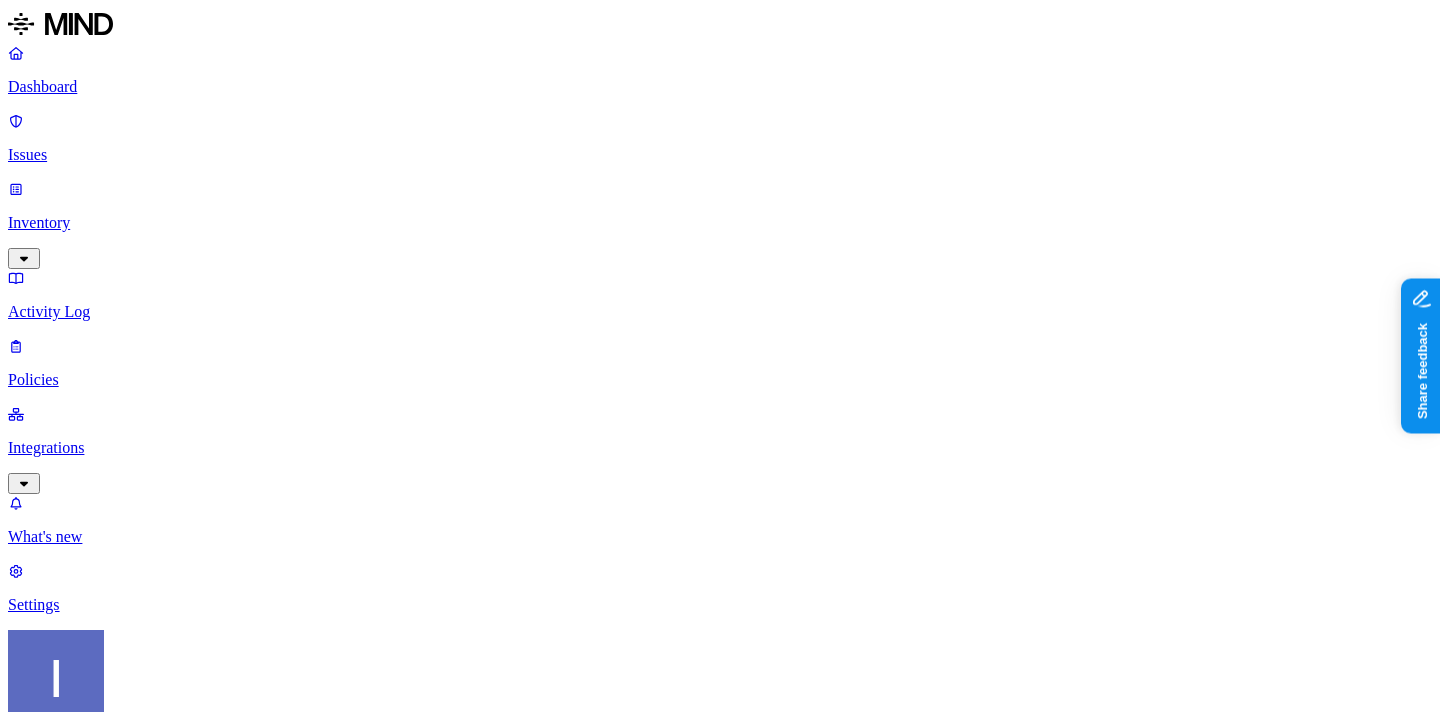 click at bounding box center [96, 933] 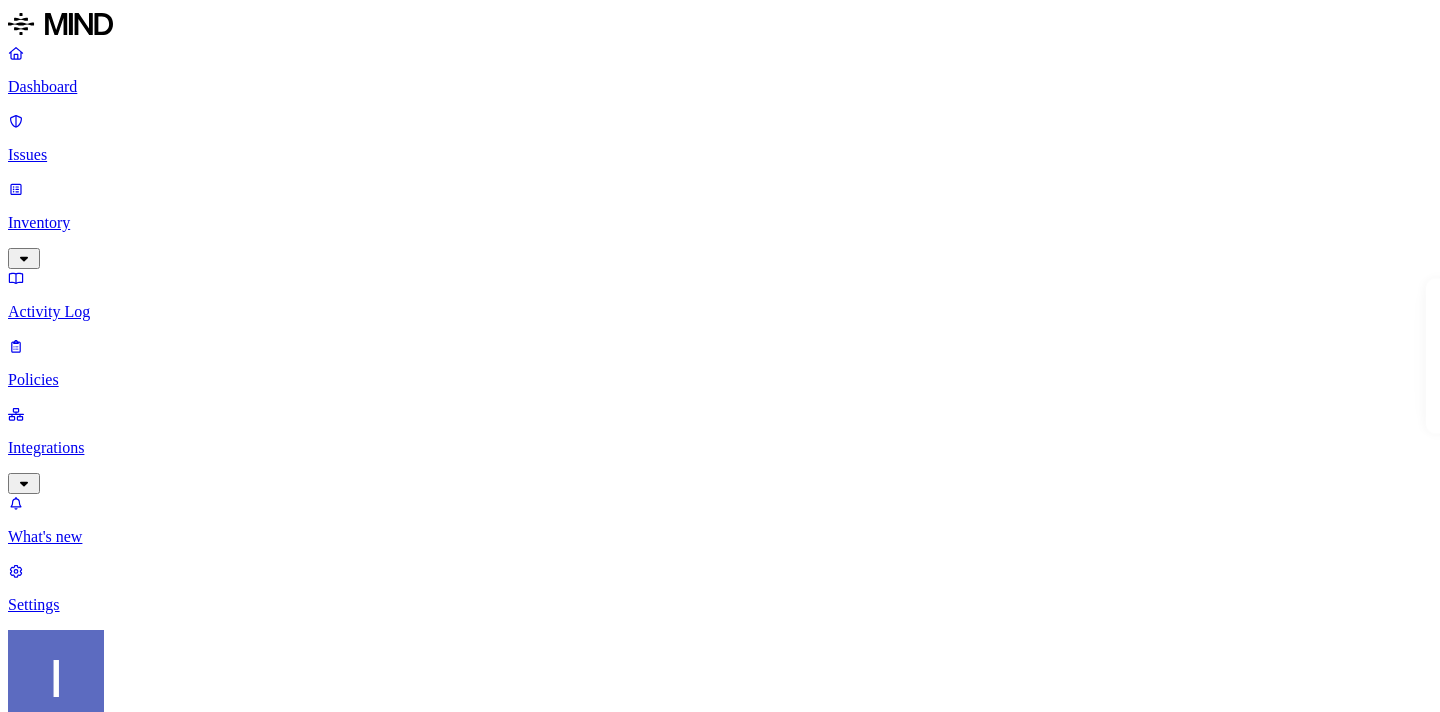scroll, scrollTop: 0, scrollLeft: 0, axis: both 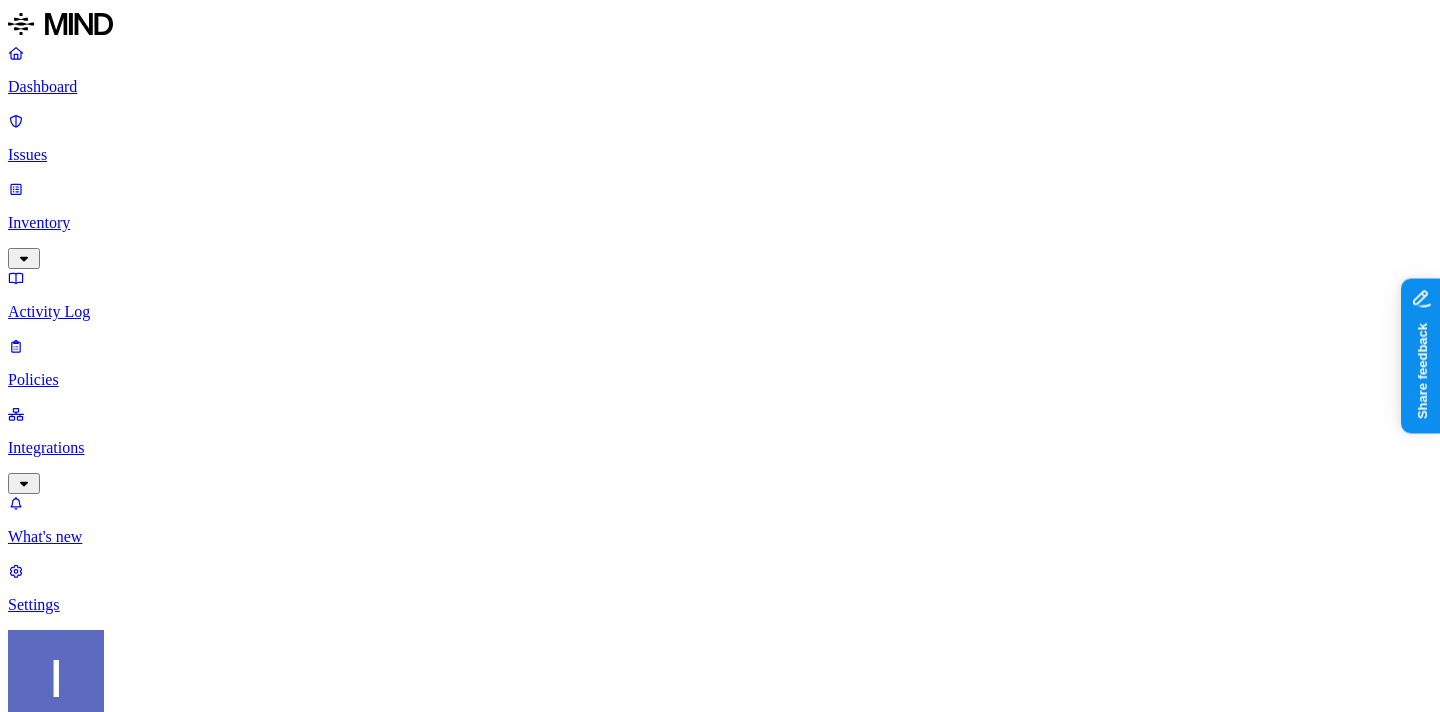 click 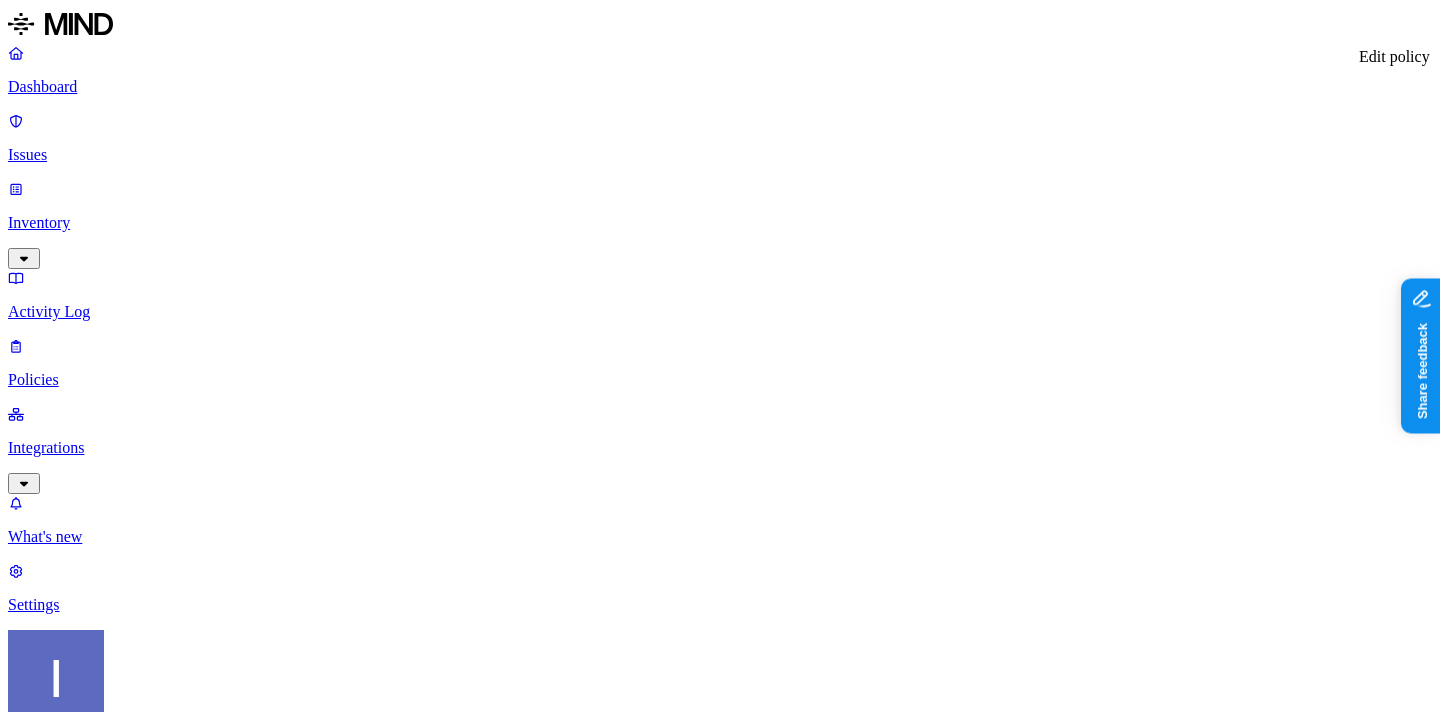 click 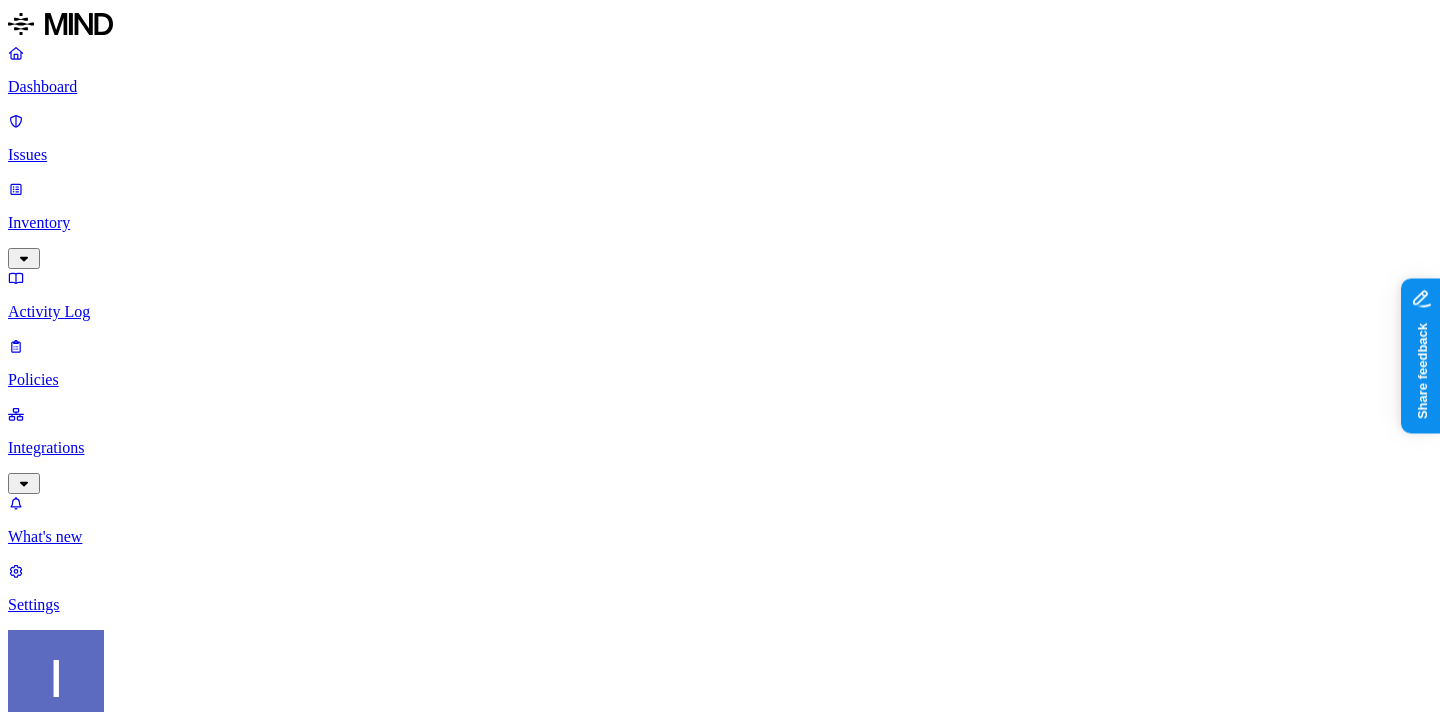scroll, scrollTop: 570, scrollLeft: 0, axis: vertical 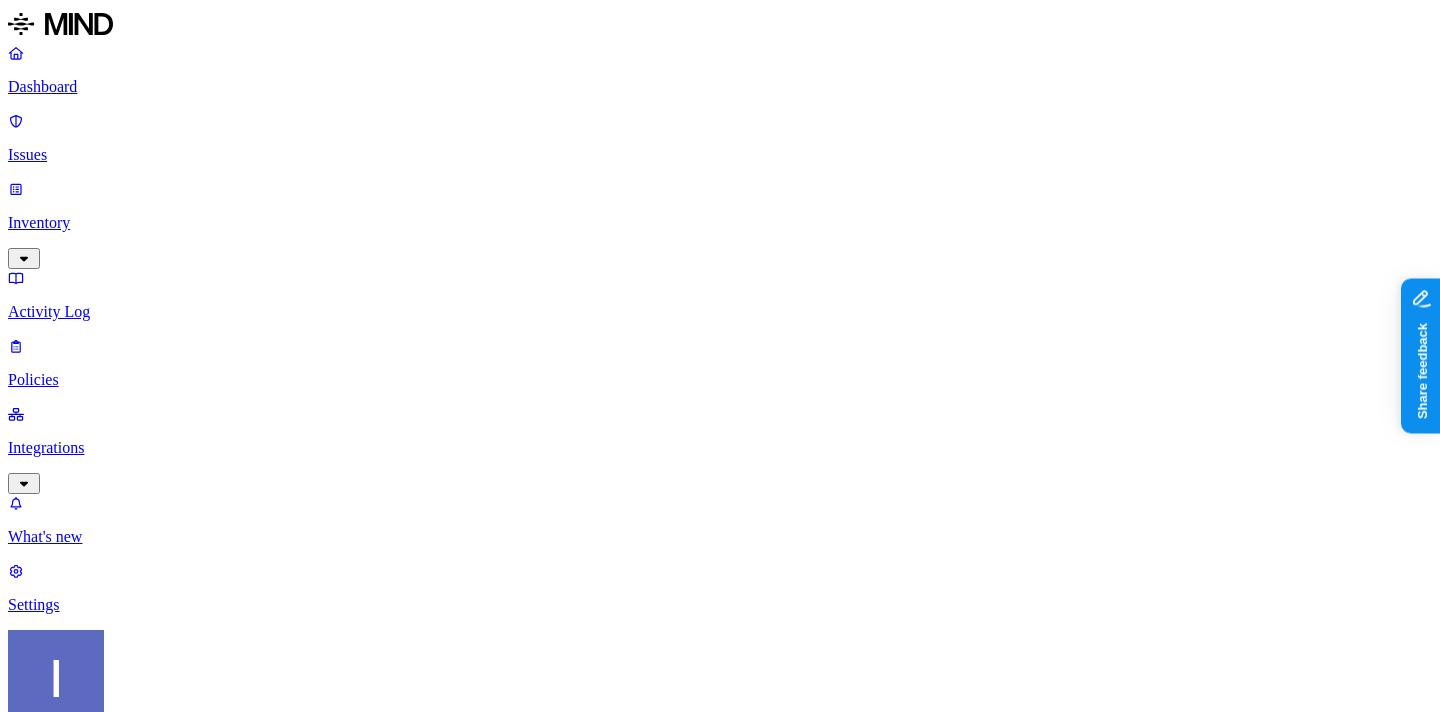 click 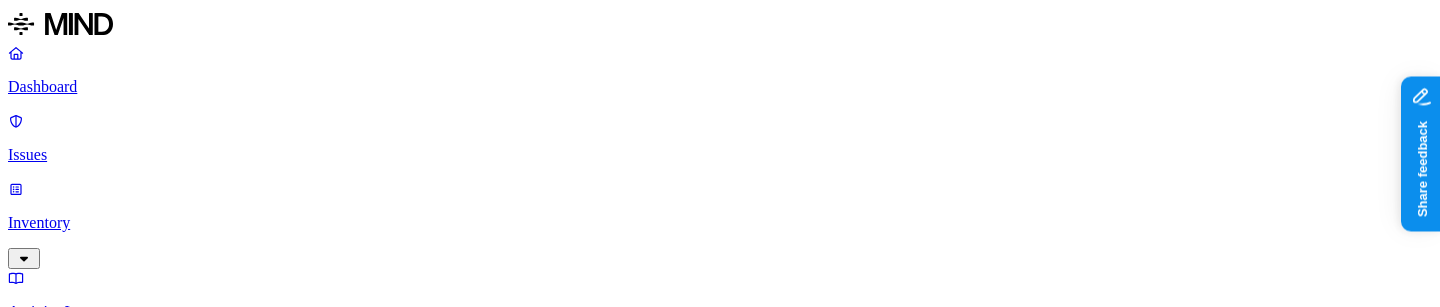 click at bounding box center [96, 933] 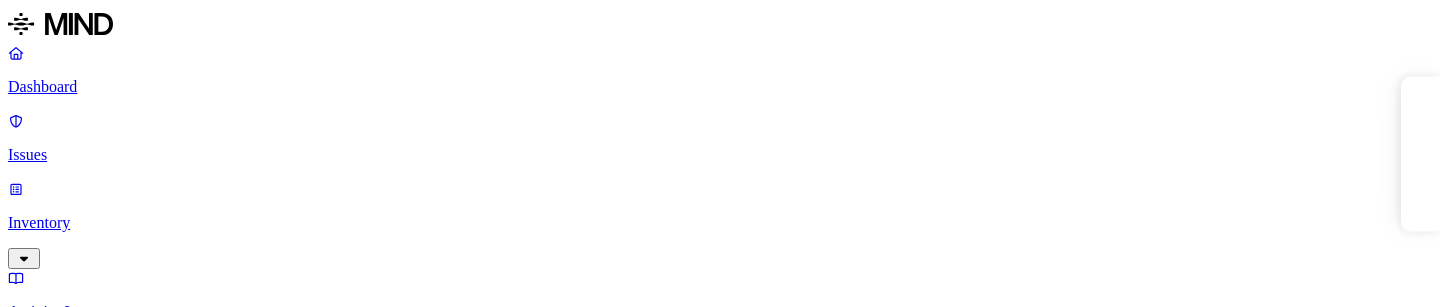 scroll, scrollTop: 0, scrollLeft: 0, axis: both 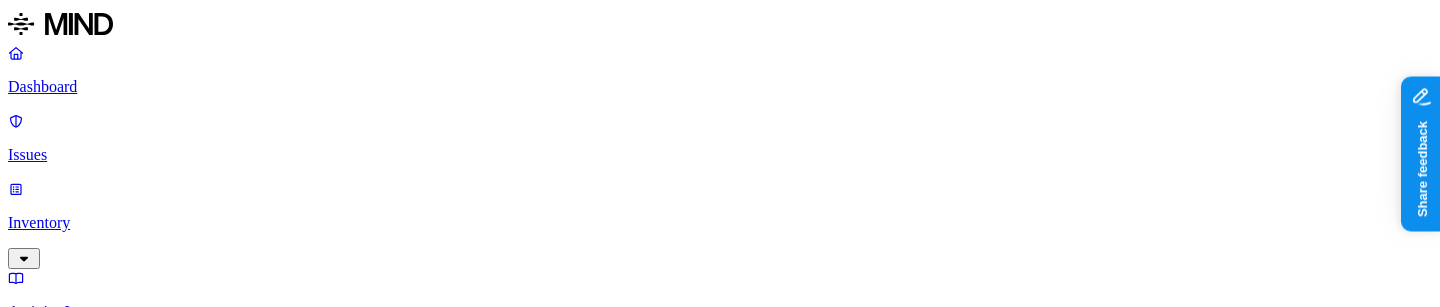 click on "Credit card number shared with external user" at bounding box center [245, 1150] 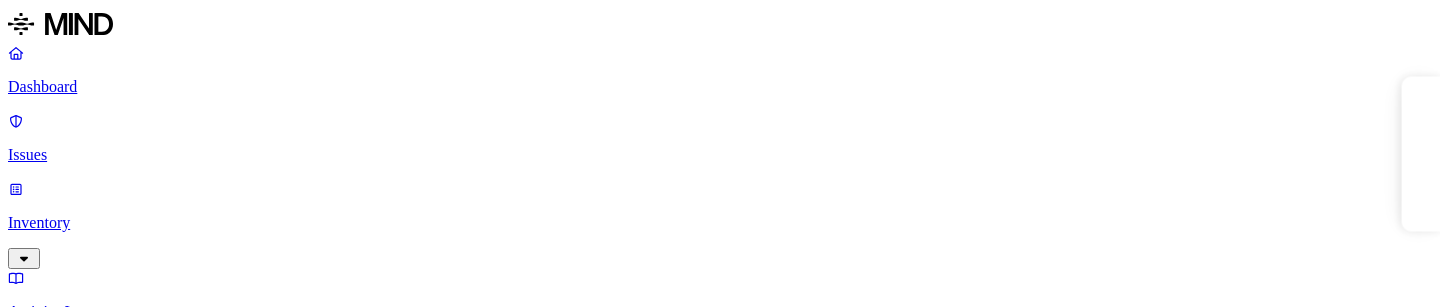 scroll, scrollTop: 0, scrollLeft: 0, axis: both 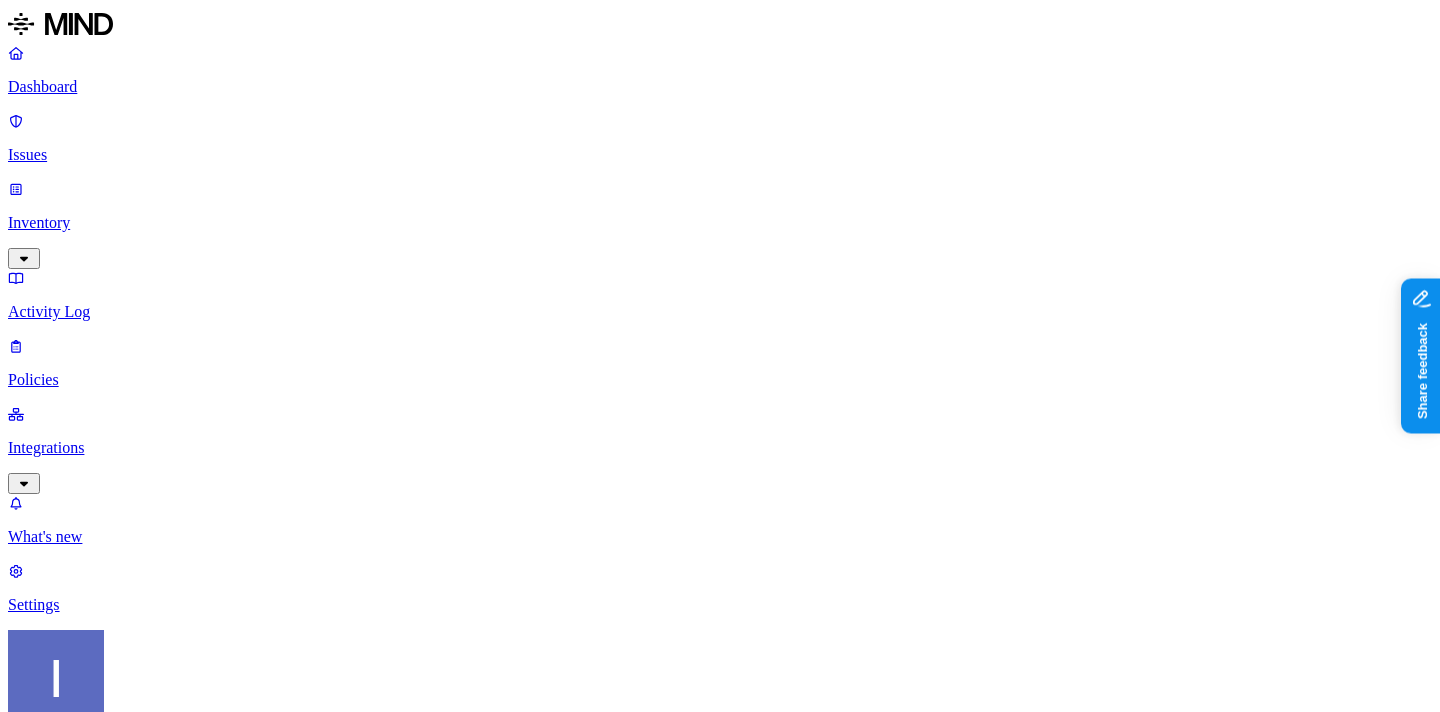 click at bounding box center [96, 933] 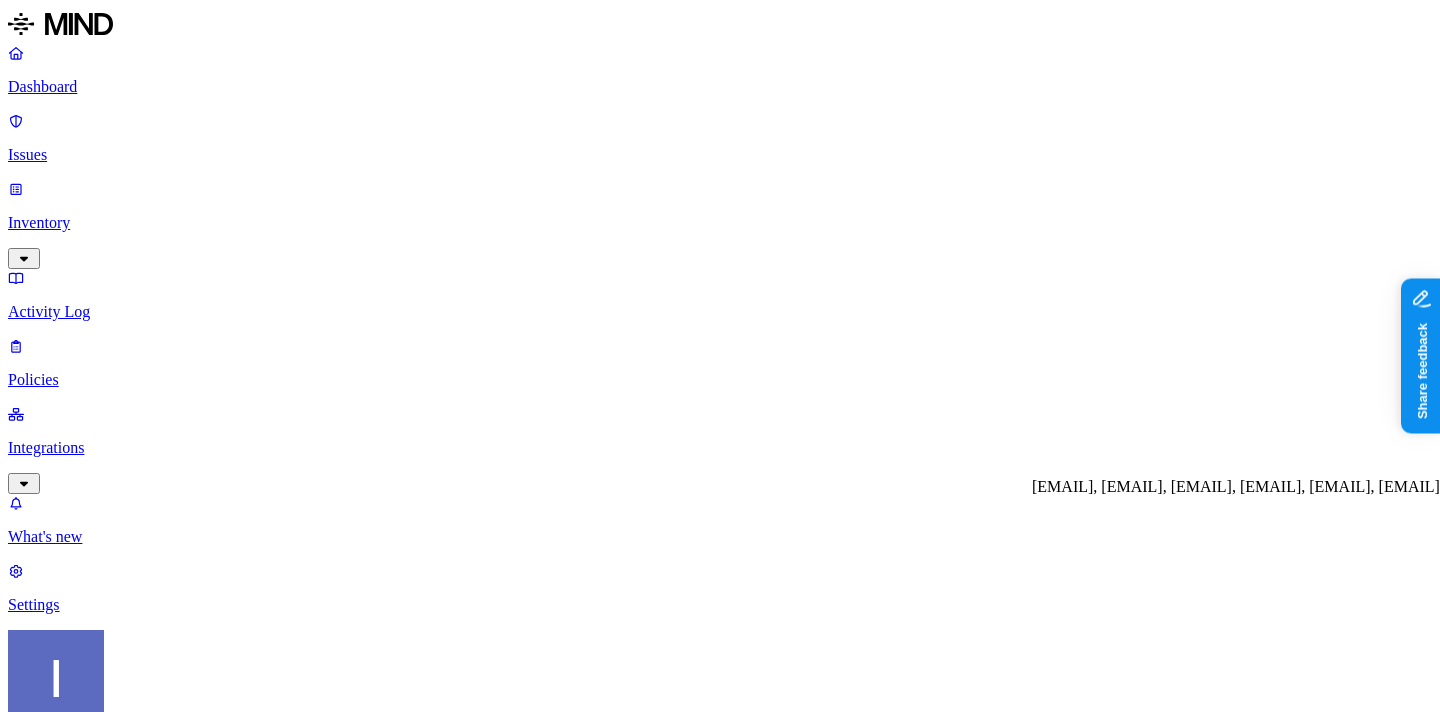 drag, startPoint x: 1230, startPoint y: 543, endPoint x: 1048, endPoint y: 490, distance: 189.56001 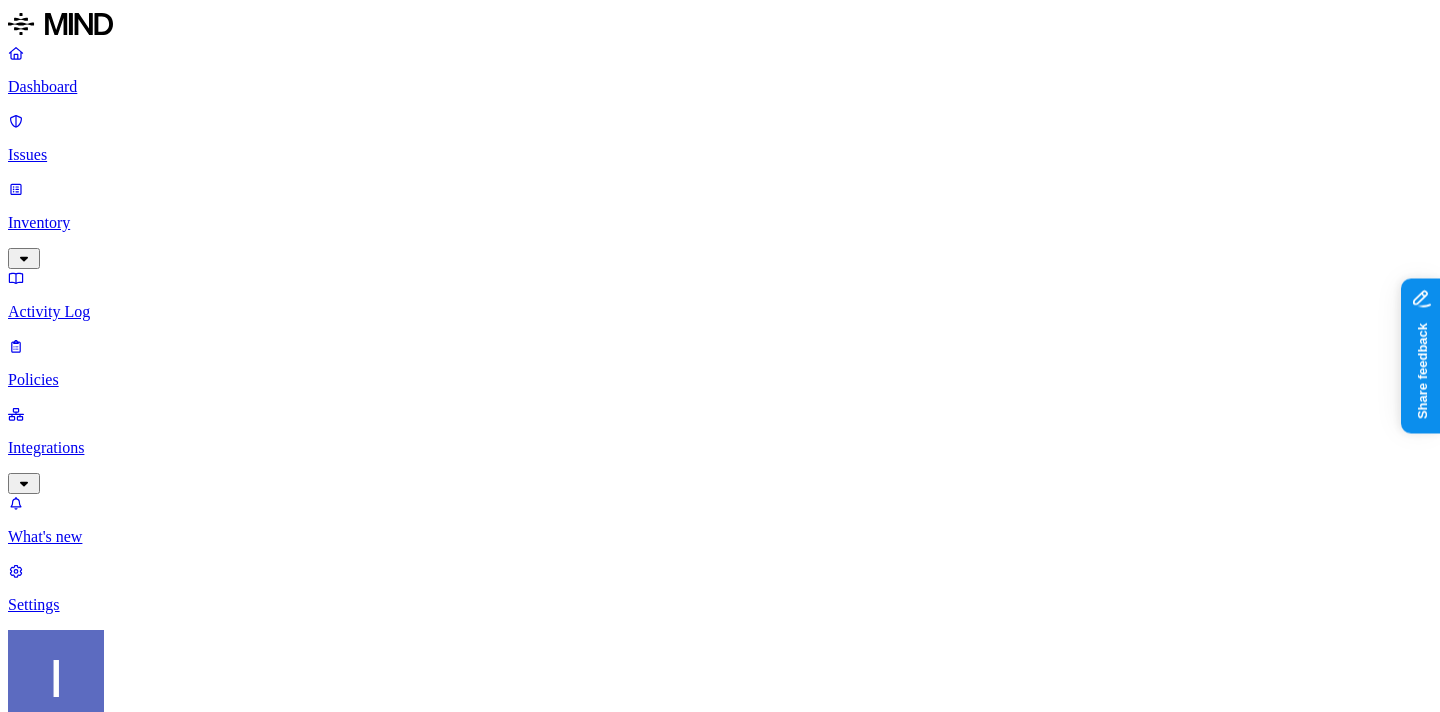 click on "gmail accounts Cloud 0 Exposure" at bounding box center [698, 1096] 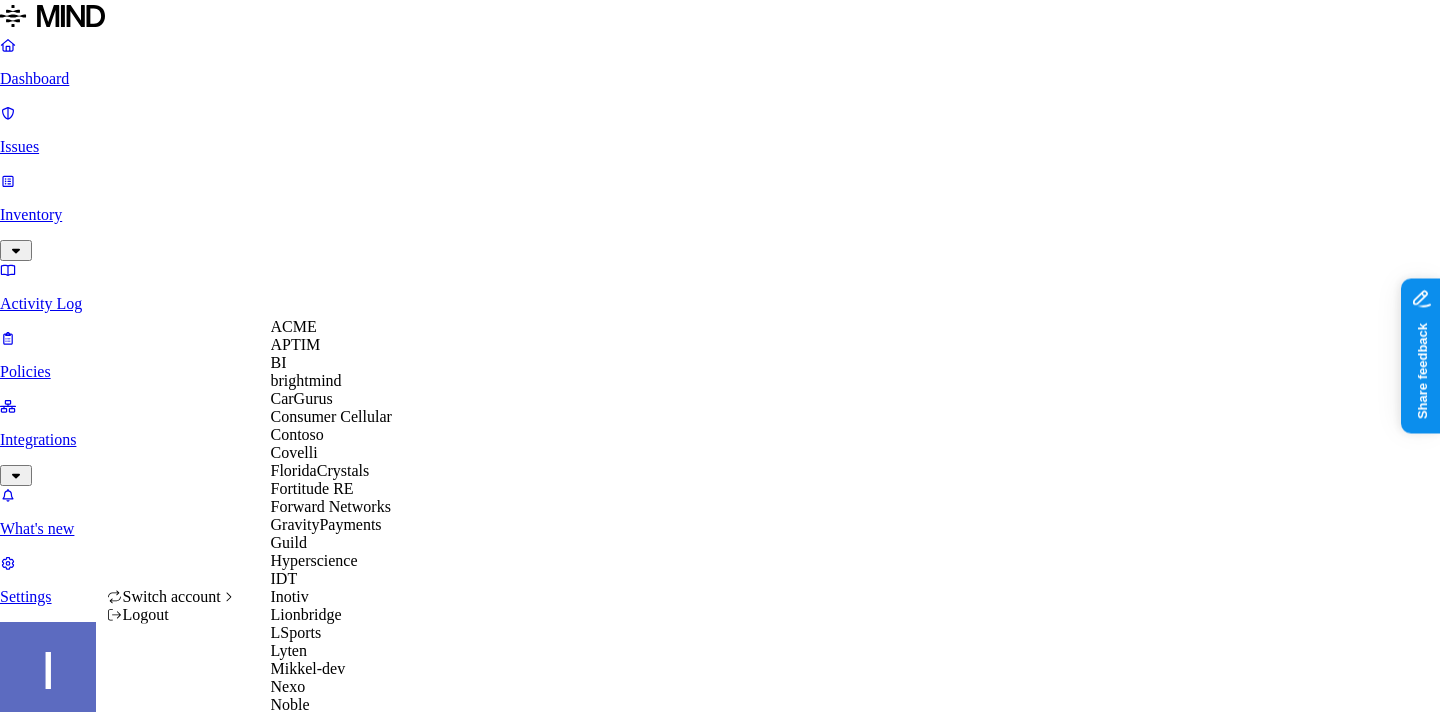 scroll, scrollTop: 0, scrollLeft: 0, axis: both 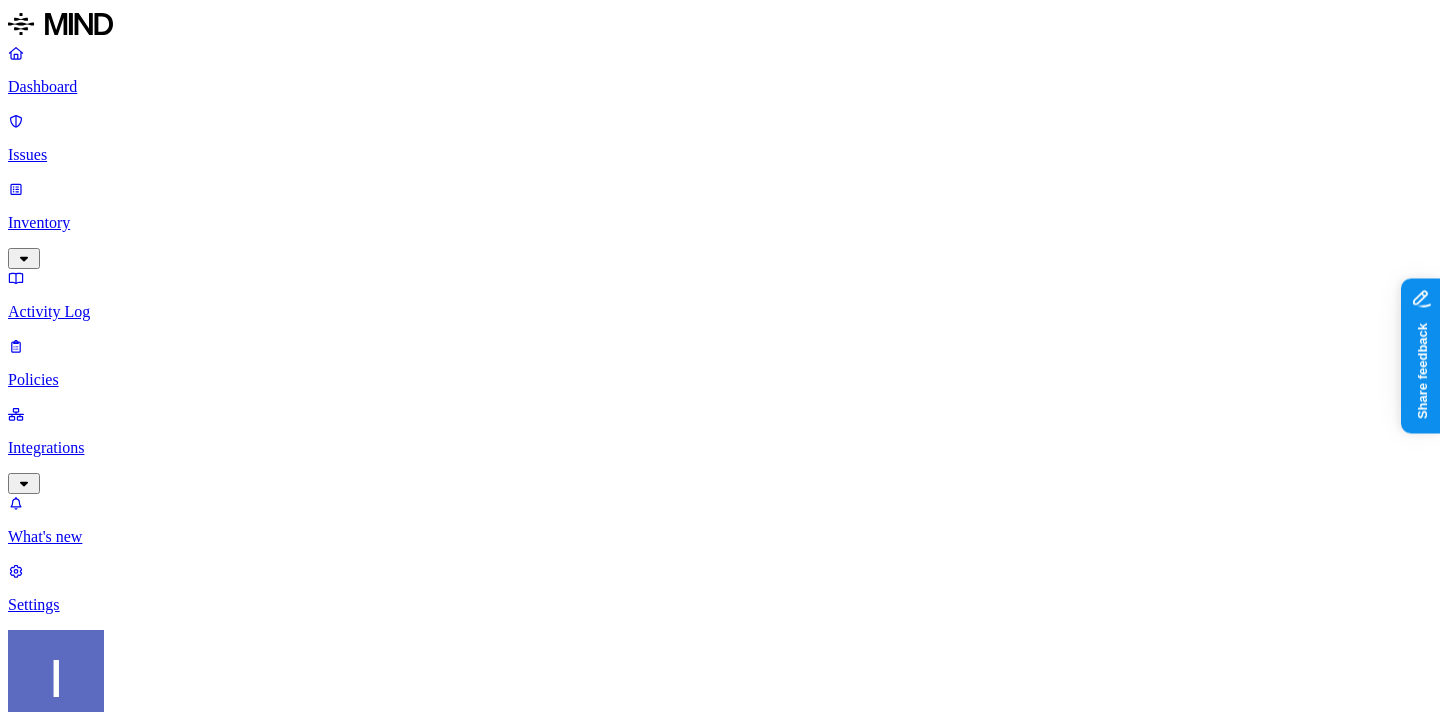 click on "Cloud" at bounding box center [711, 1096] 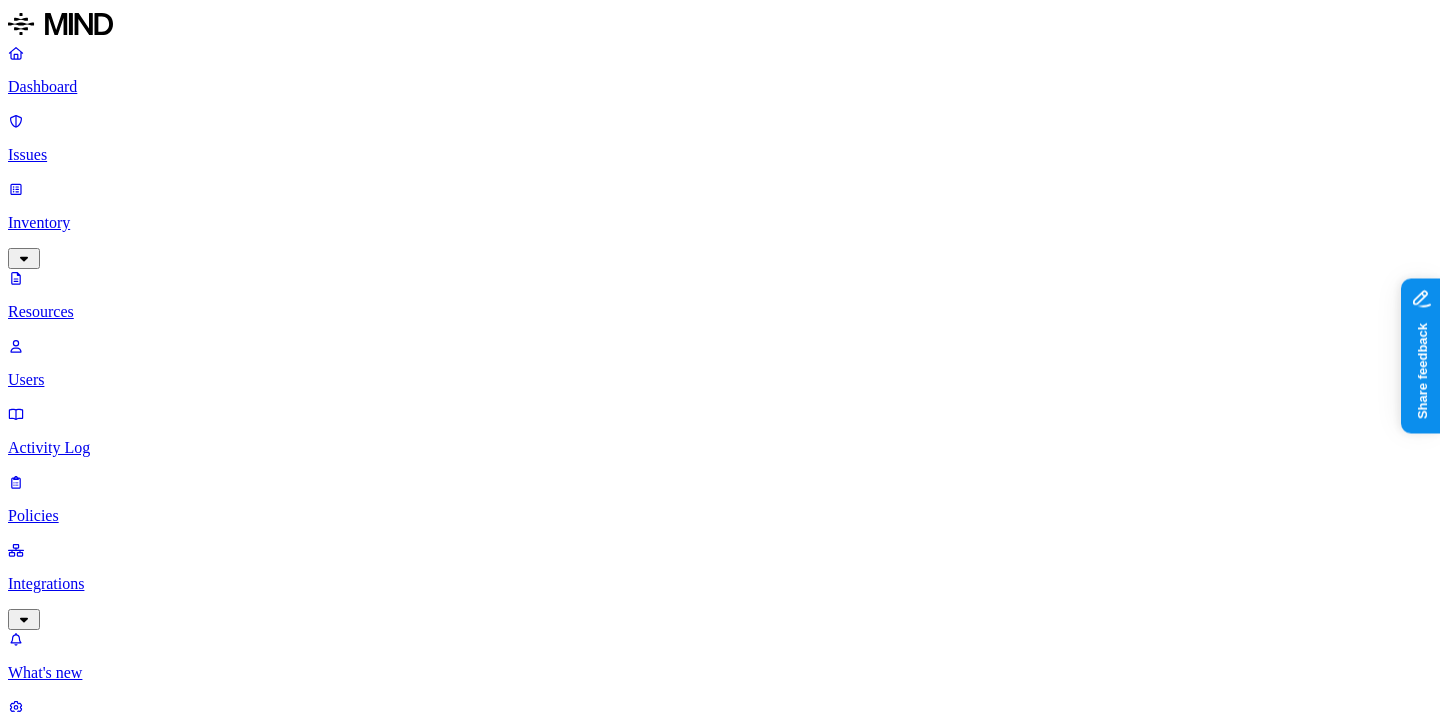 click on "Issues" at bounding box center (720, 138) 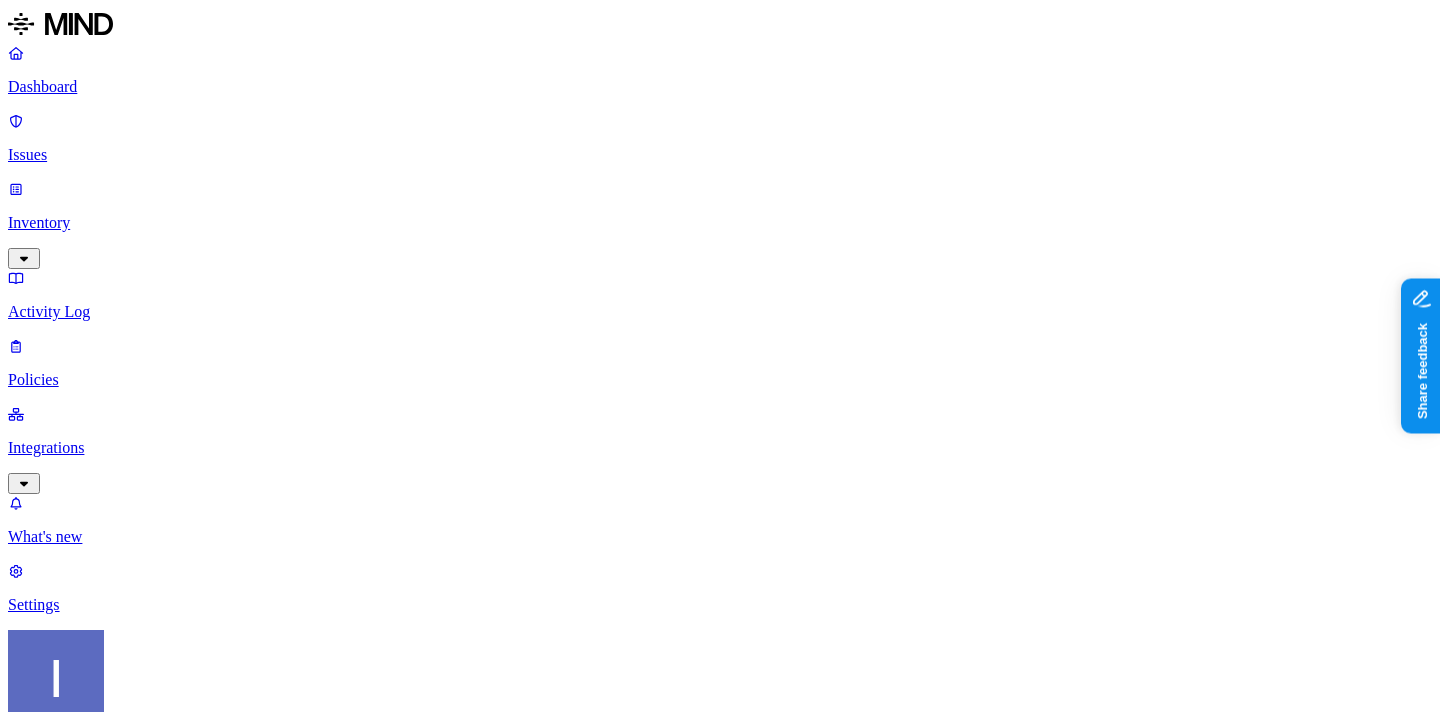 click at bounding box center [687, 1292] 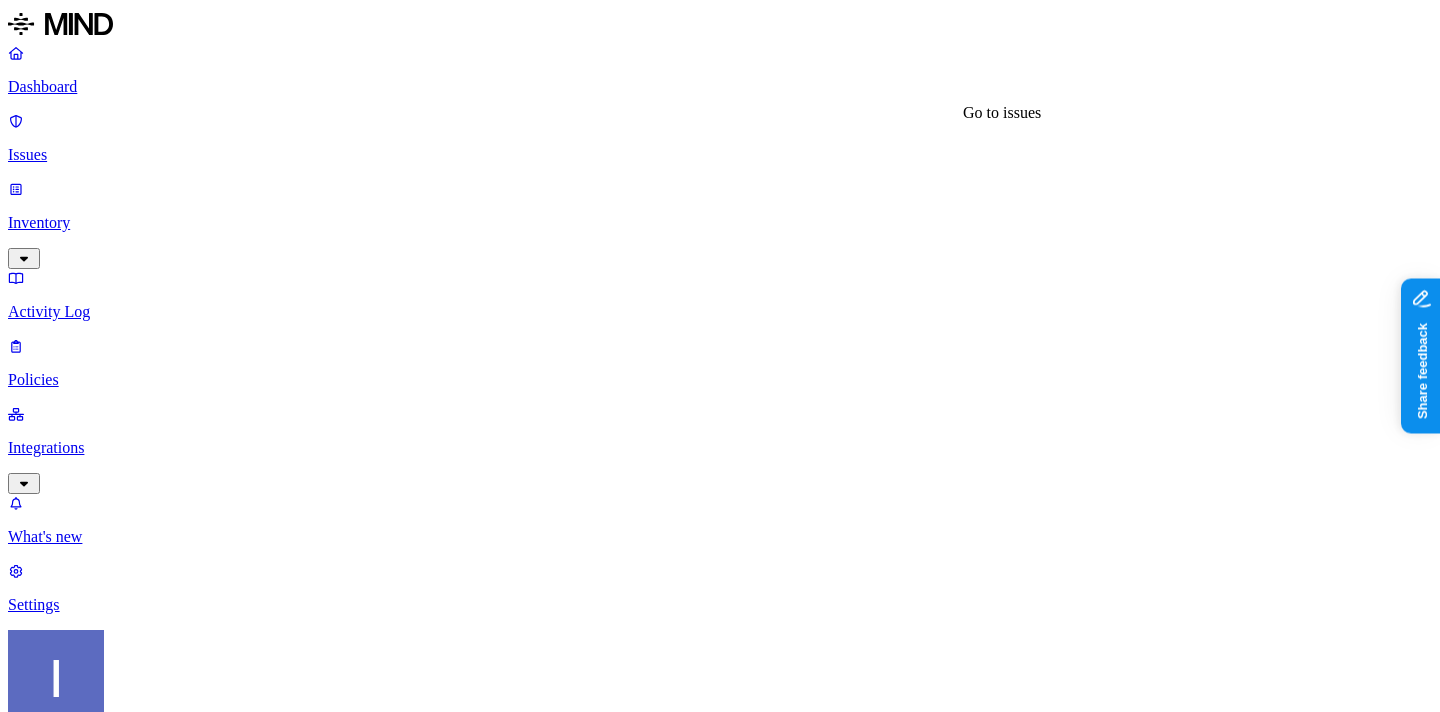 type on "gmail" 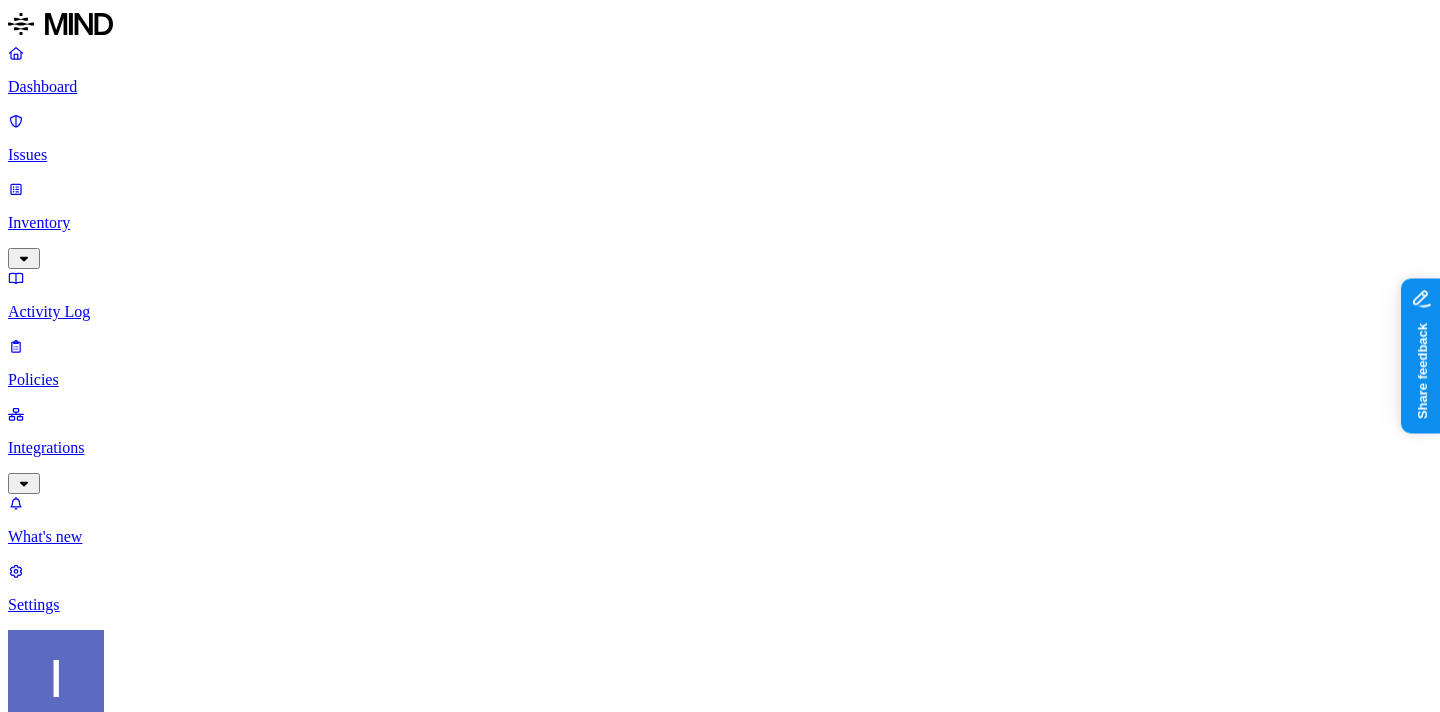 click on "0" at bounding box center [868, 1074] 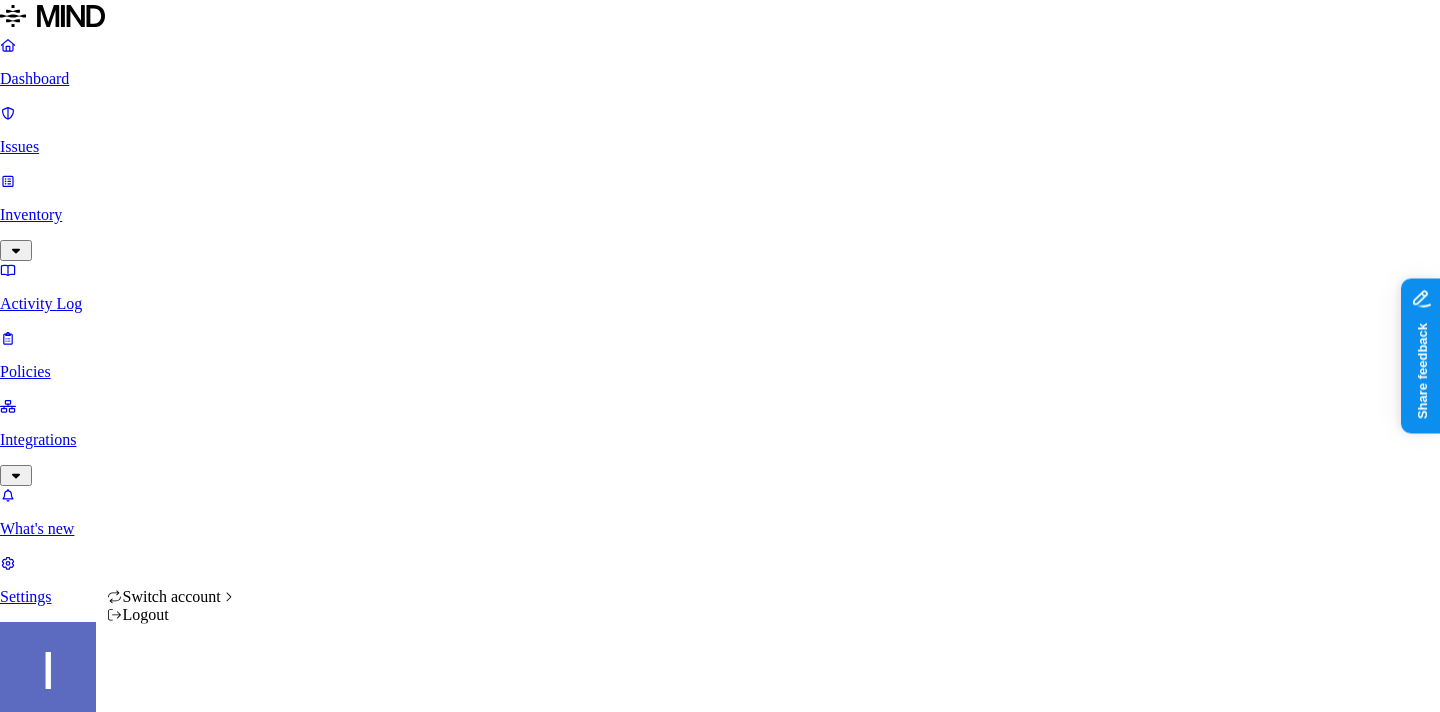 click on "Dashboard Issues Inventory Activity Log Policies Integrations What's new 1 Settings Itai Schwartz ACME Policies Create Policy Environment Severity Risk category 98 Rules Active Name Environment Active issues Risk category Mind test file resource Cloud 1547 Exposure Credit card number shared with external user Cloud 10 Exposure Resource shared externally by risky user Cloud 6 Exposure SSN shared with external user Cloud 4 Exposure CUI shared with external user Cloud 2 Exposure Secret upload to GenAI Endpoint 327 Exfiltration PII upload to web Endpoint 247 Exfiltration PCI upload to GenAI Endpoint 203 Exfiltration Secret upload to web Endpoint 175 Exfiltration Credit card detected in resource Cloud 175 Exposure Secrets detected in resource Cloud 162 Exposure PII upload to GenAI Endpoint 145 Exfiltration Secret upload to cloud storage Endpoint 128 Exfiltration PCI upload to web Endpoint 123 Exfiltration PCI upload to social network Endpoint 90 Exfiltration Resource with SSN accessed Cloud 82 Exposure 6" at bounding box center [720, 1374] 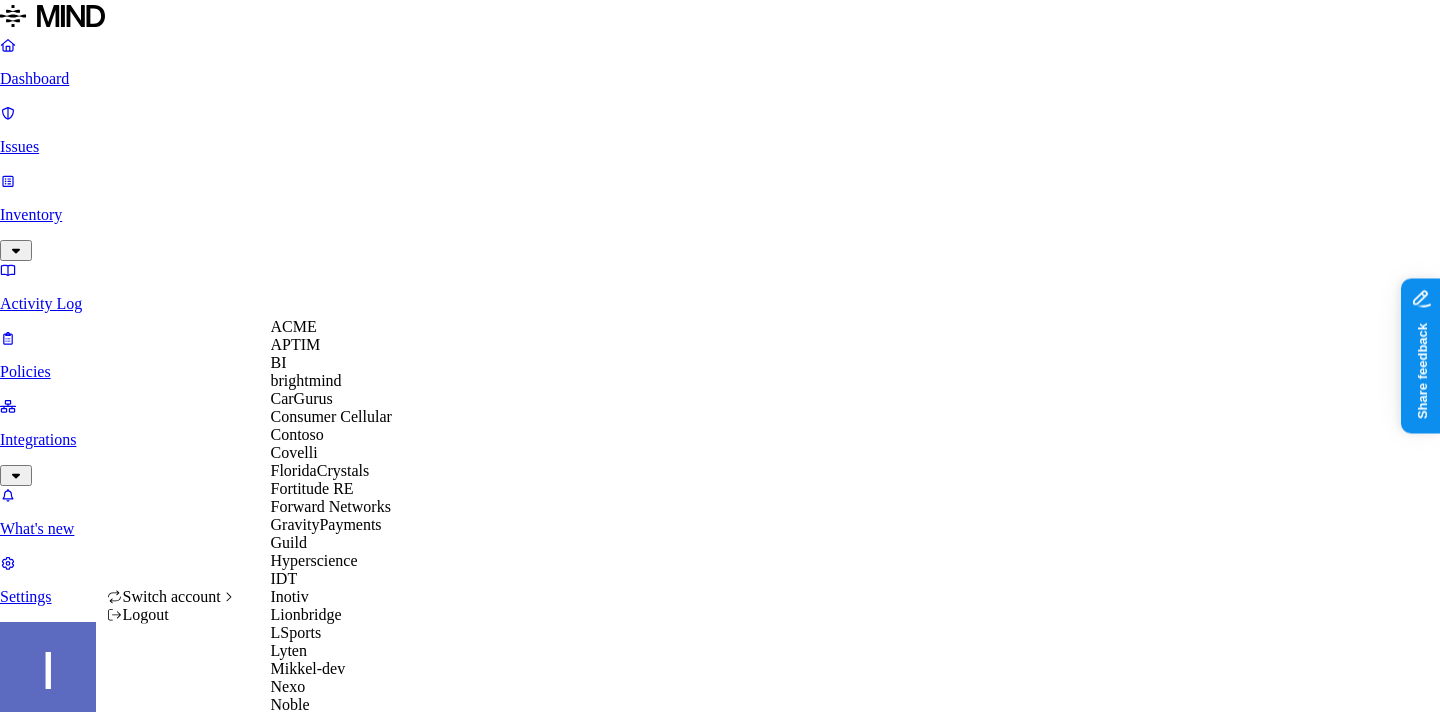 scroll, scrollTop: 956, scrollLeft: 0, axis: vertical 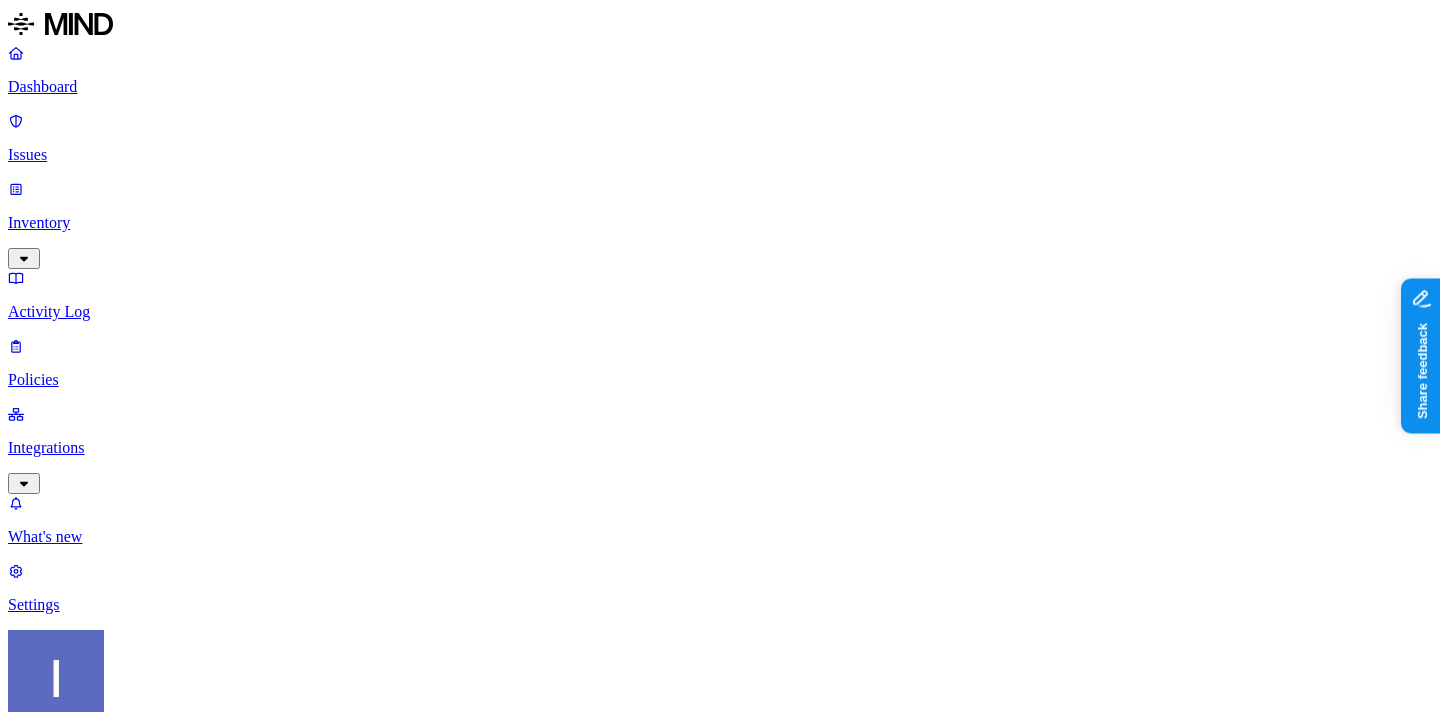 click on "Resource shared externally by risky user" at bounding box center [329, 1345] 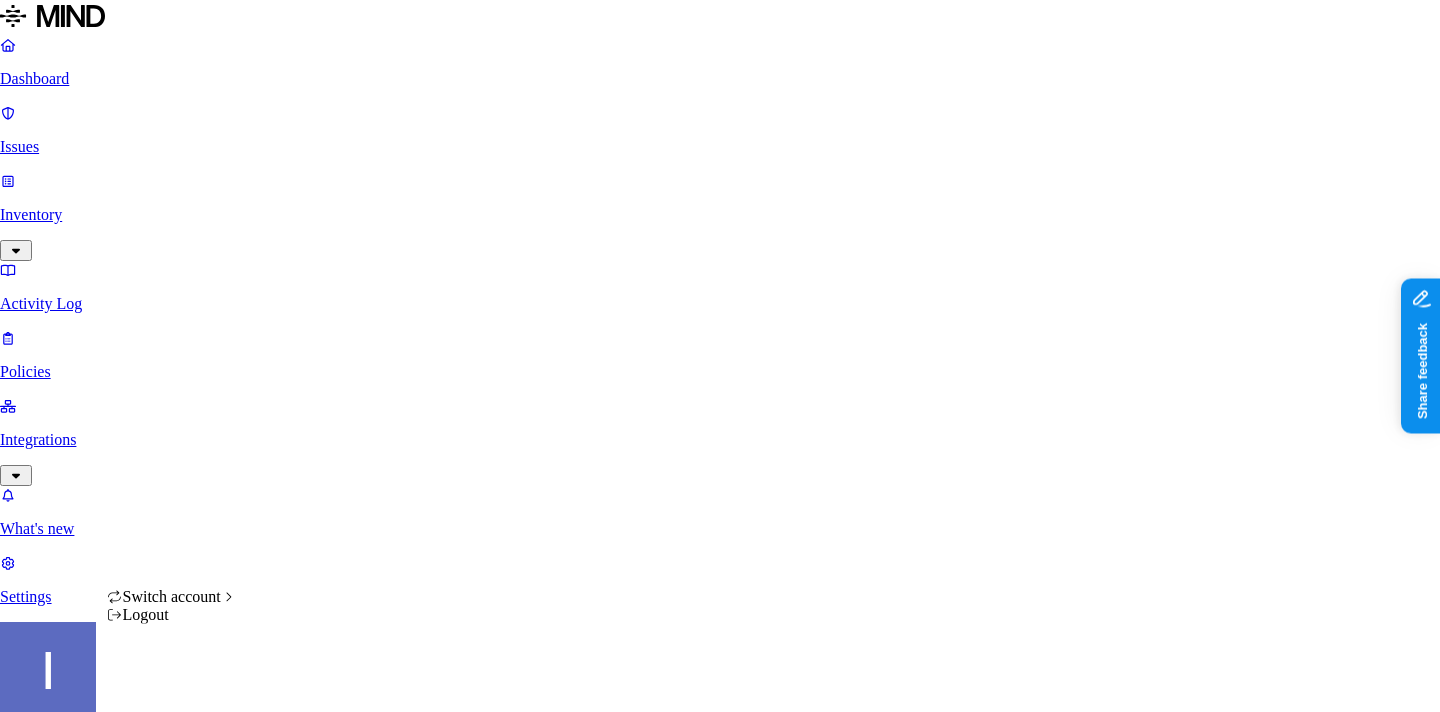 click on "Dashboard Issues Inventory Activity Log Policies Integrations What's new 1 Settings [FIRST] [LAST] Openweb Policies Create Policy Environment Severity Risk category 29 Rules Active Name Environment Active issues Risk category Secret shared with external user Cloud 2 Exposure Valid key detected in resource Cloud 253 Exposure Credit card number shared with external user Cloud 13 Exposure SSN shared with external user Cloud 4 Exposure Suspicious downloads by a risky user Cloud 0 Insider threat Resource shared externally by risky user Cloud 0 Exposure Credit card detected in resource Cloud 2141 Exposure SSN detected in resource Cloud 2098 Exposure Resource with SSN accessed Cloud 1579 Exposure Secrets detected in resource Cloud 371 Exposure Suspicious downloads of sensitive data by a user Cloud 90 Insider threat PII upload to GenAI Endpoint 15 Exfiltration Endpoint PII Upload Endpoint 4 Exfiltration Secret upload to GenAI Endpoint 3 Exfiltration PCI upload to GenAI Endpoint 2 Exfiltration Endpoint 1 0 0" at bounding box center (720, 1311) 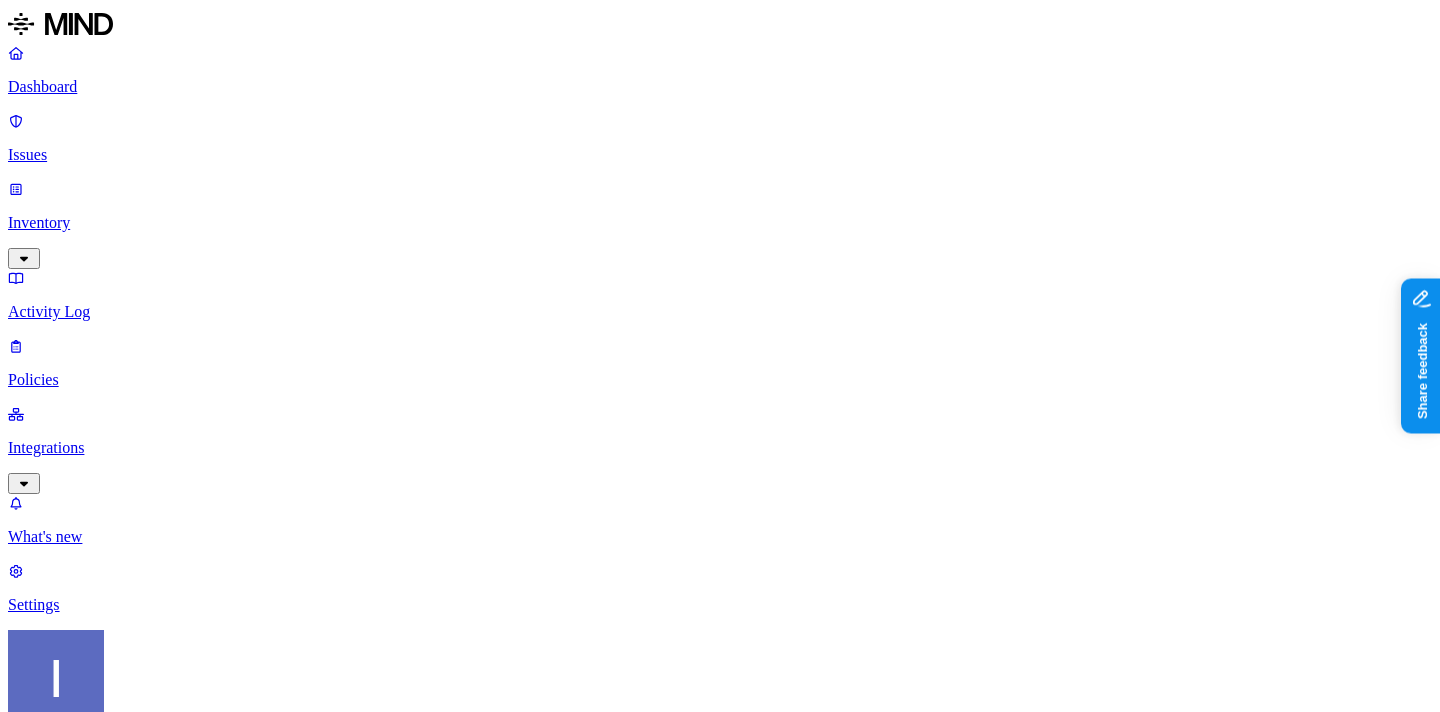 click on "Dashboard Issues Inventory Activity Log Policies Integrations What's new 1 Settings Itai Schwartz Openweb Policies Create Policy Environment Severity Risk category 29 Rules Active Name Environment Active issues Risk category Secret shared with external user Cloud 2 Exposure Valid key detected in resource Cloud 253 Exposure Credit card number shared with external user Cloud 13 Exposure SSN shared with external user Cloud 4 Exposure Suspicious downloads by a risky user Cloud 0 Insider threat Resource shared externally by risky user Cloud 0 Exposure Credit card detected in resource Cloud 2141 Exposure SSN detected in resource Cloud 2098 Exposure Resource with SSN accessed Cloud 1579 Exposure Secrets detected in resource Cloud 371 Exposure Suspicious downloads of sensitive data by a user Cloud 90 Insider threat PII upload to GenAI Endpoint 15 Exfiltration Endpoint PII Upload Endpoint 4 Exfiltration Secret upload to GenAI Endpoint 3 Exfiltration PCI upload to GenAI Endpoint 2 Exfiltration Endpoint 1 0 0" at bounding box center (720, 1315) 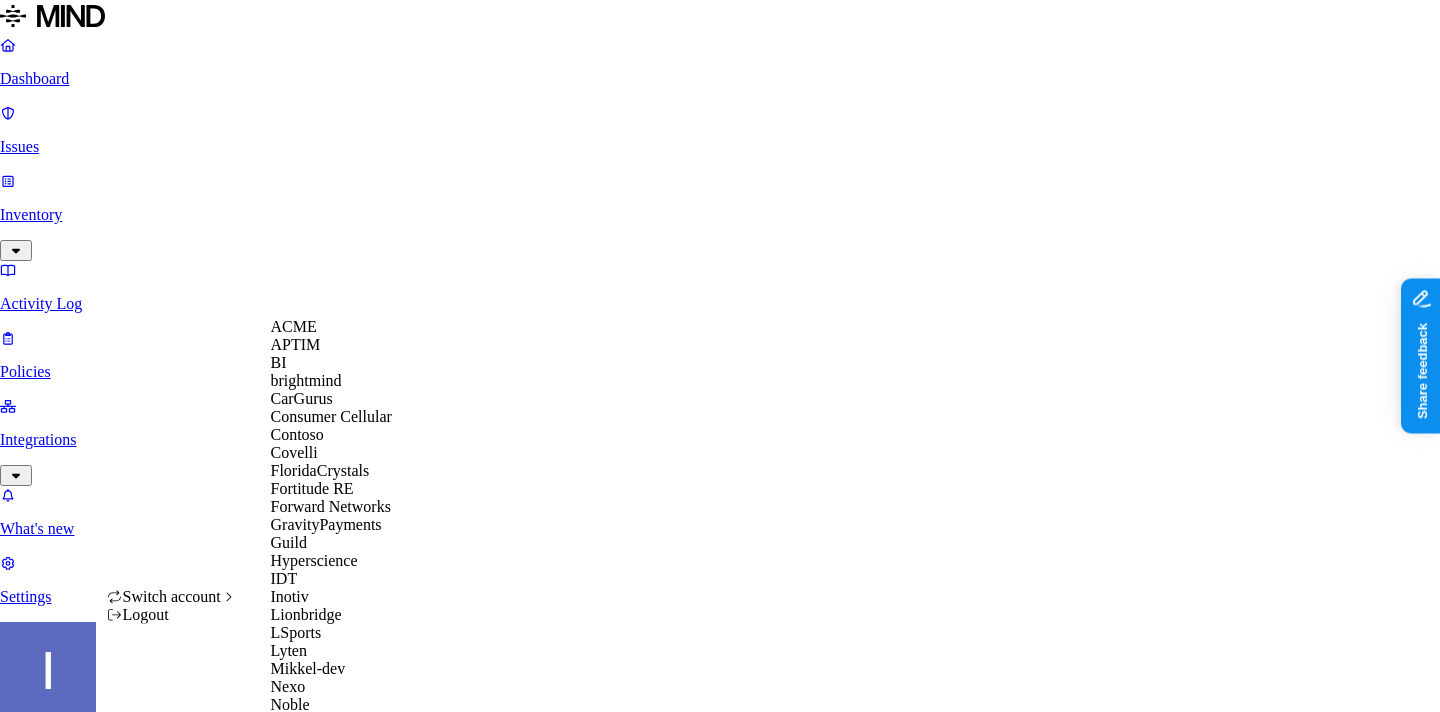 scroll, scrollTop: 956, scrollLeft: 0, axis: vertical 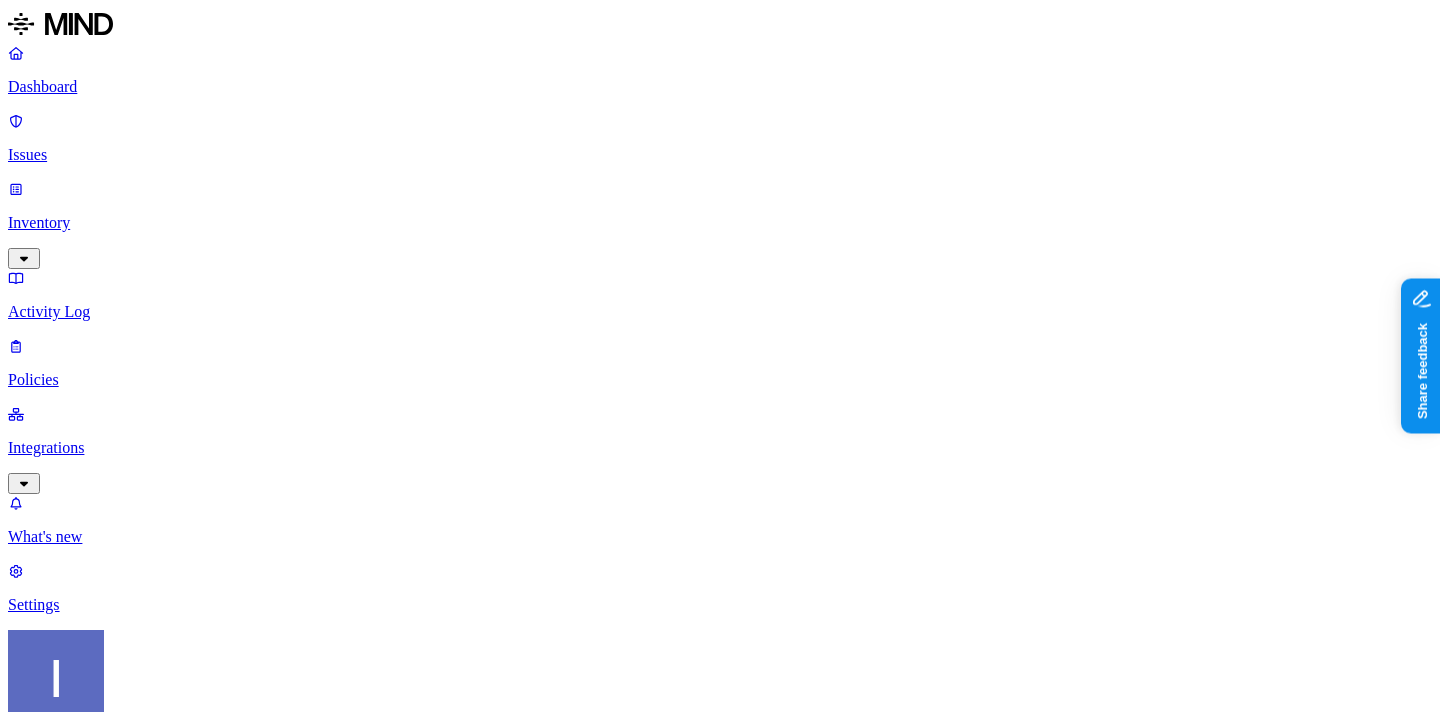 click on "Integrations" at bounding box center [720, 448] 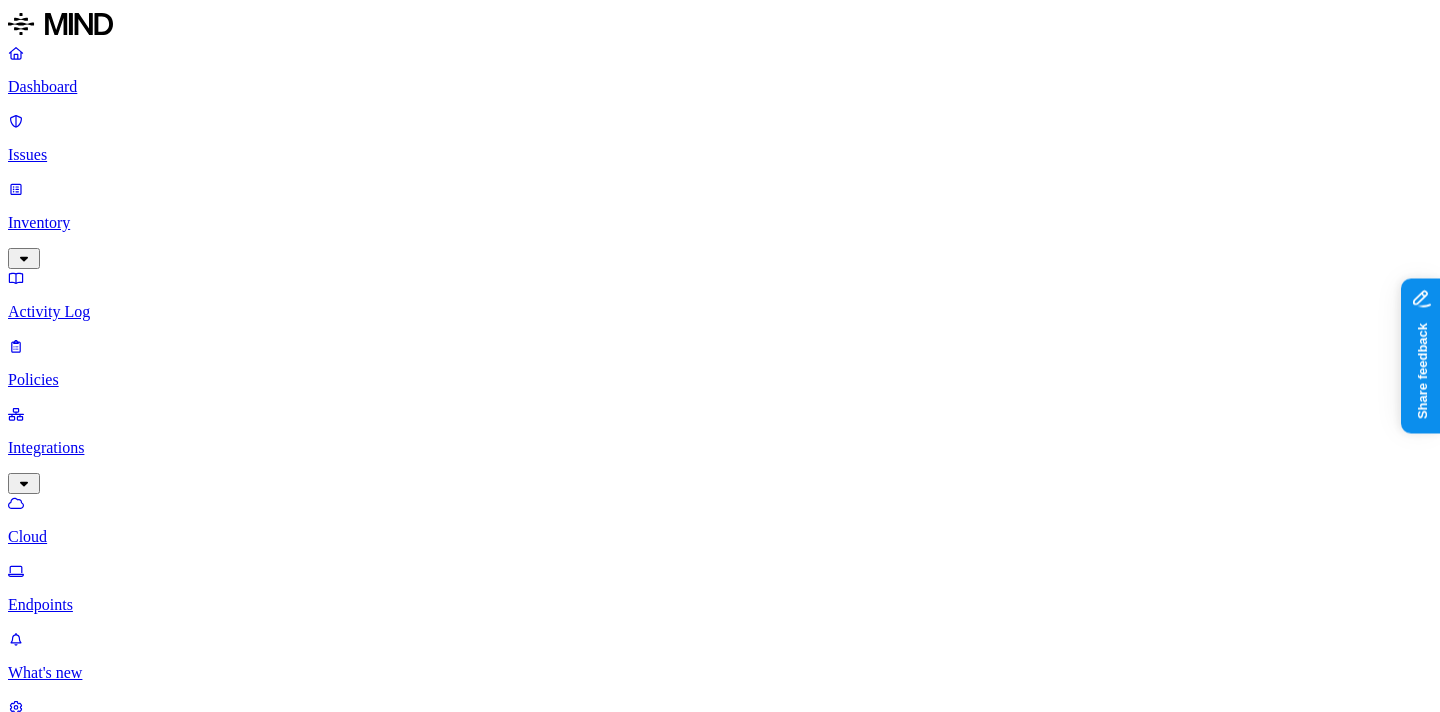 scroll, scrollTop: 0, scrollLeft: 0, axis: both 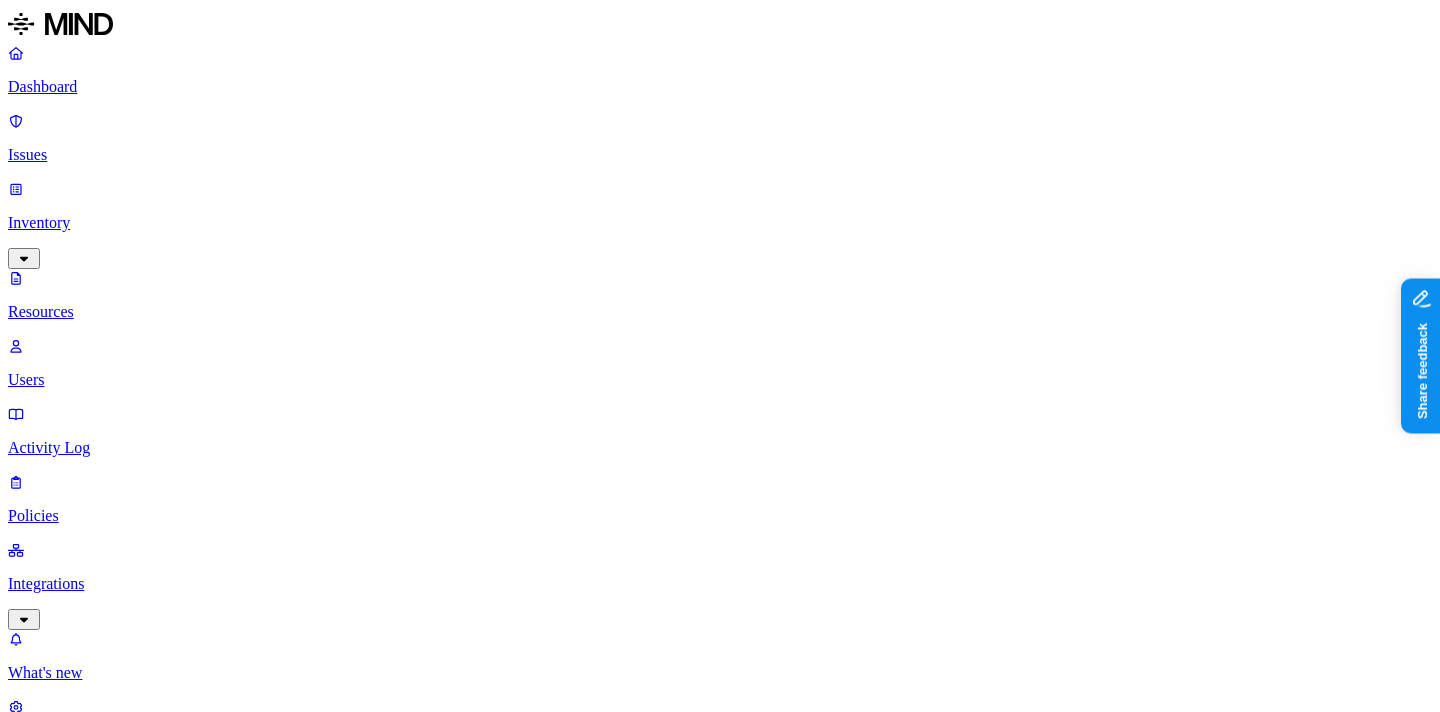click on "Users" at bounding box center [720, 380] 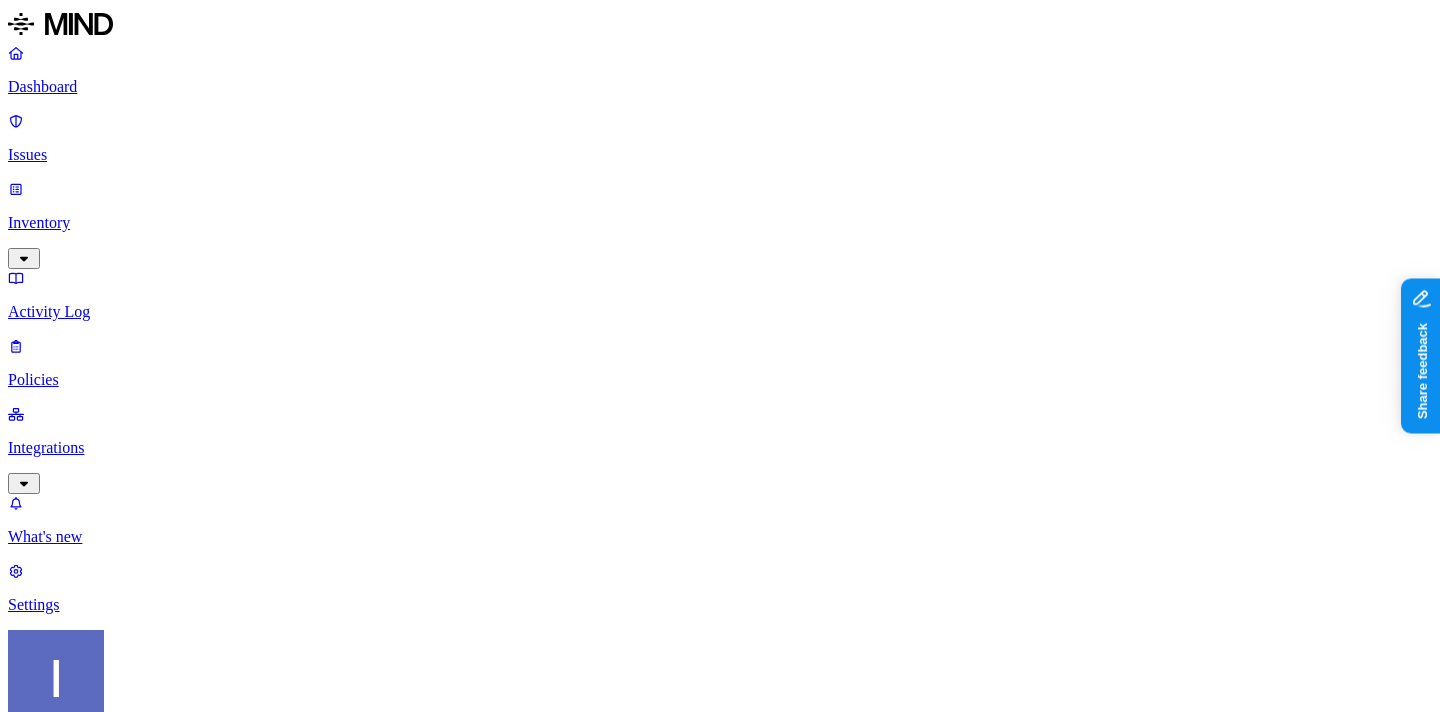 scroll, scrollTop: 606, scrollLeft: 0, axis: vertical 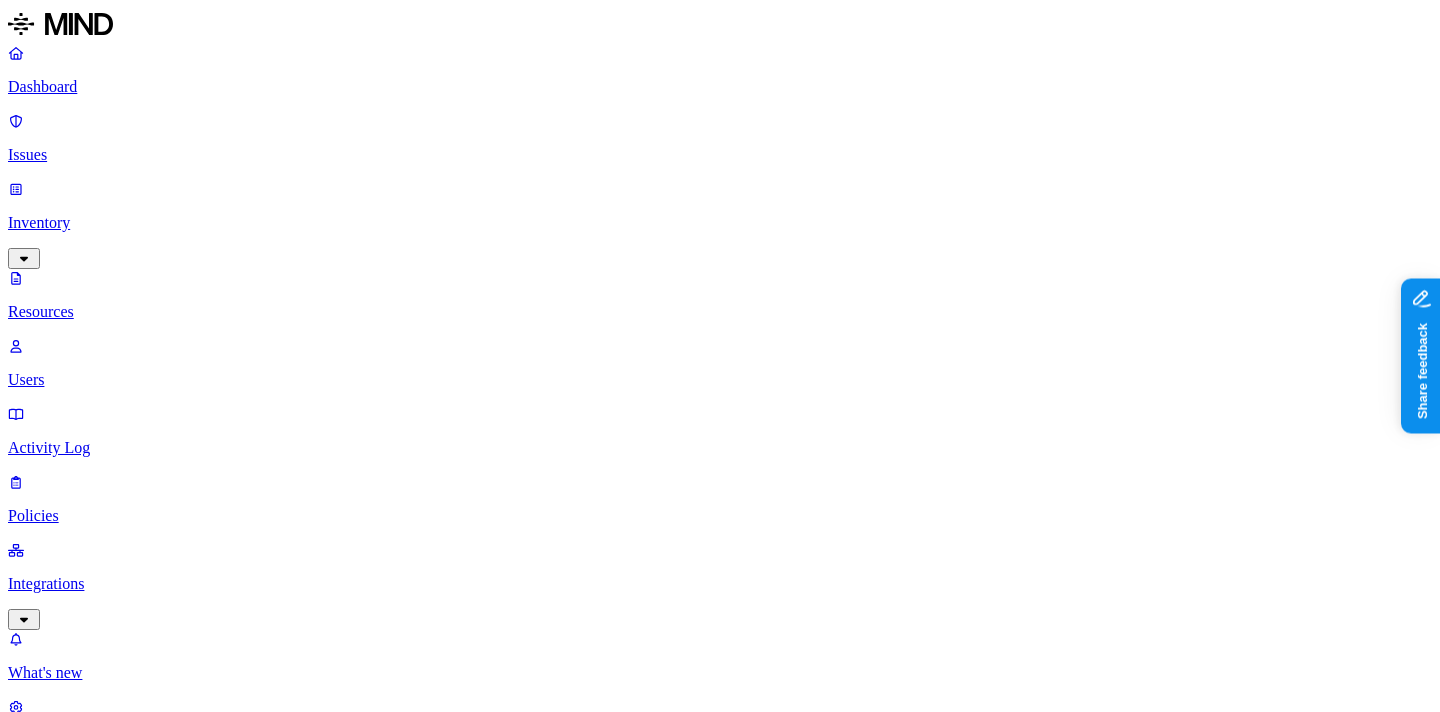 click on "Activity Log" at bounding box center [720, 448] 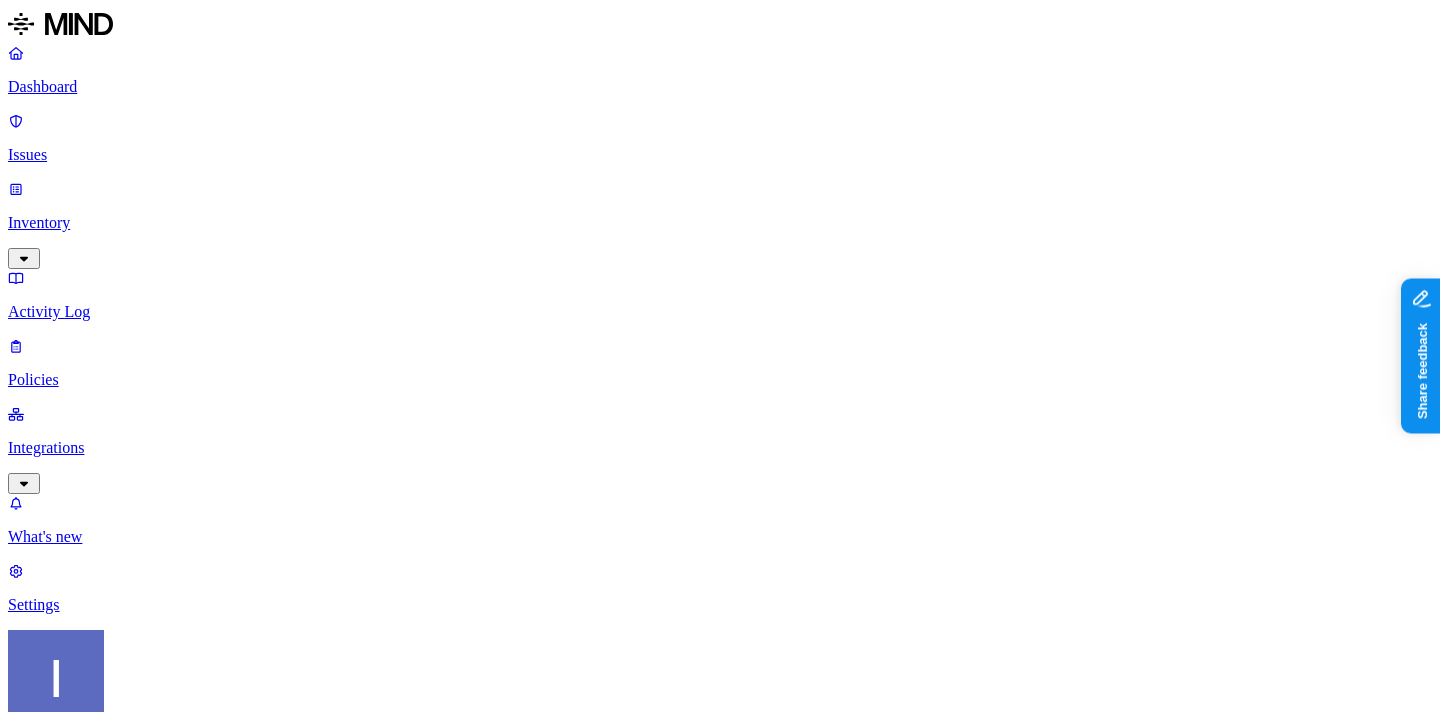 click on "Anonymous" at bounding box center (409, 1064) 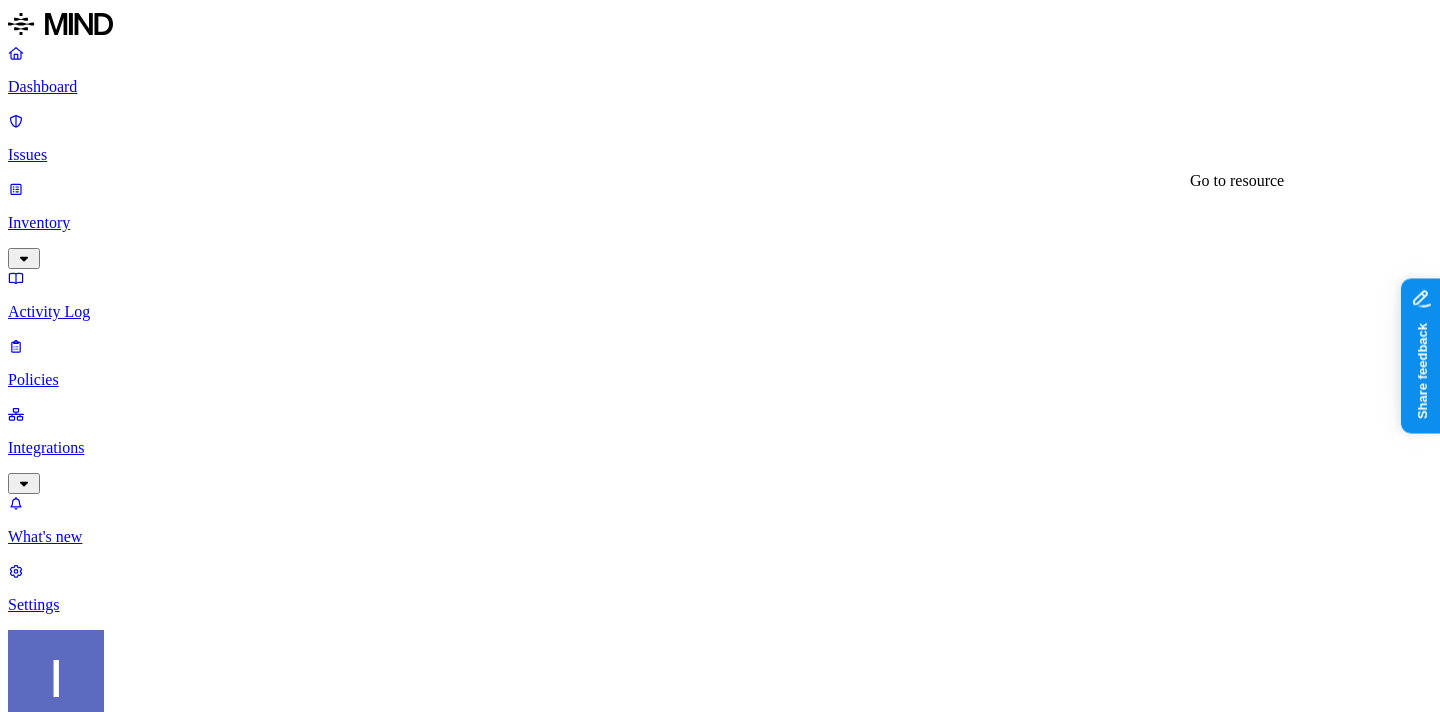 click at bounding box center [221, 7392] 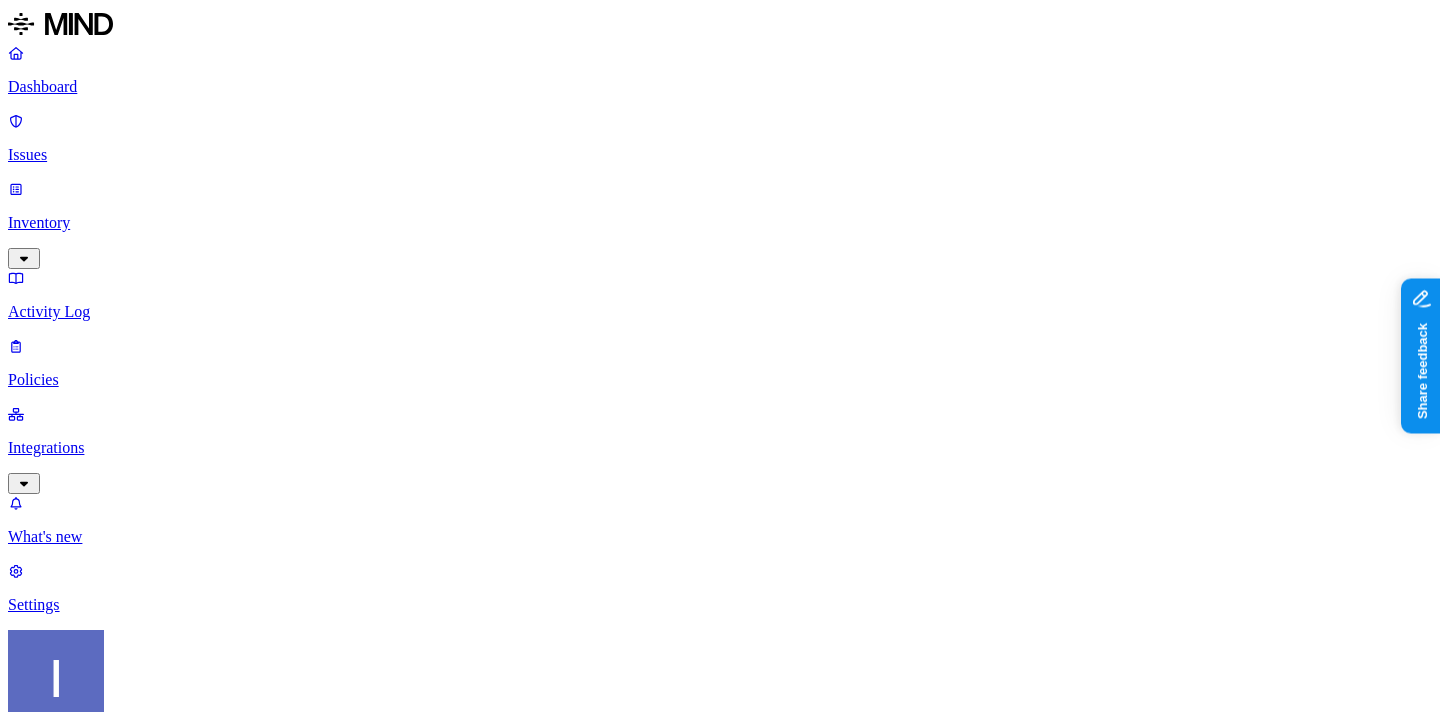 scroll, scrollTop: 0, scrollLeft: 0, axis: both 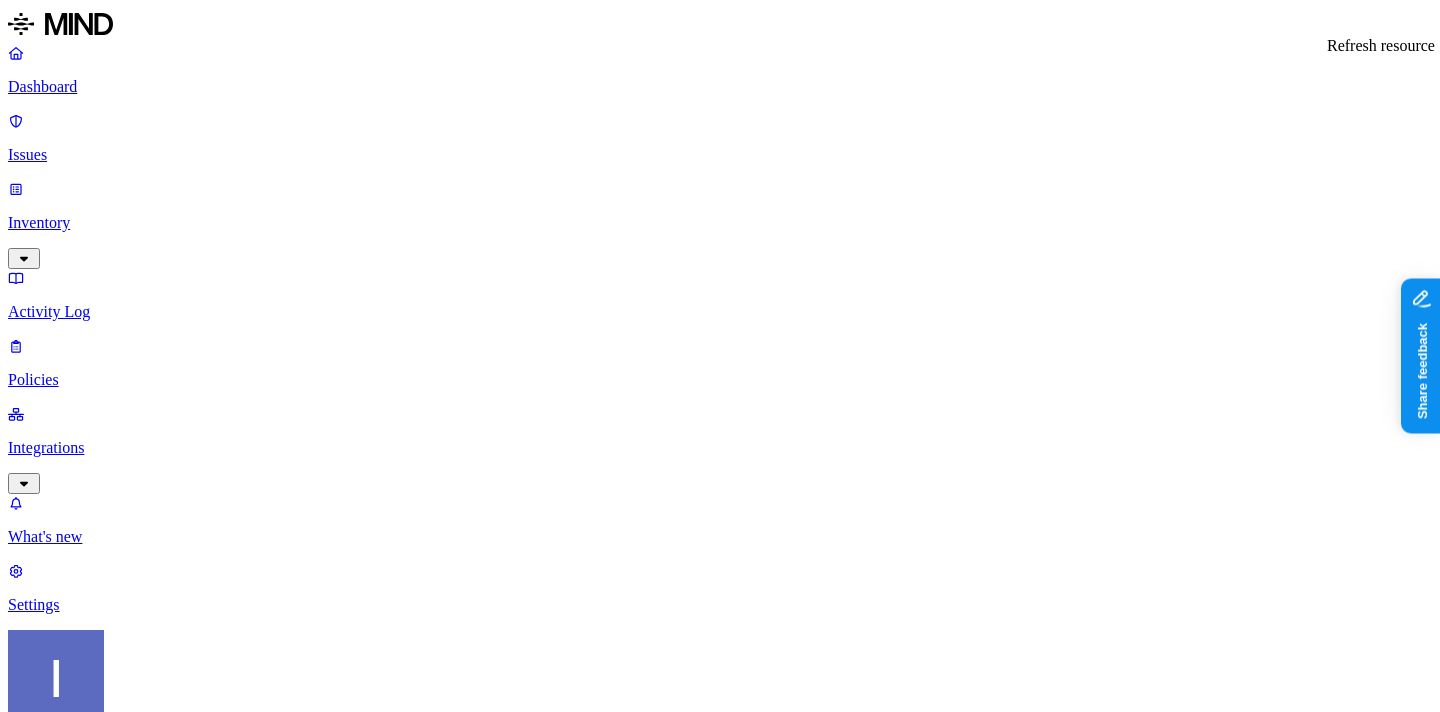 click 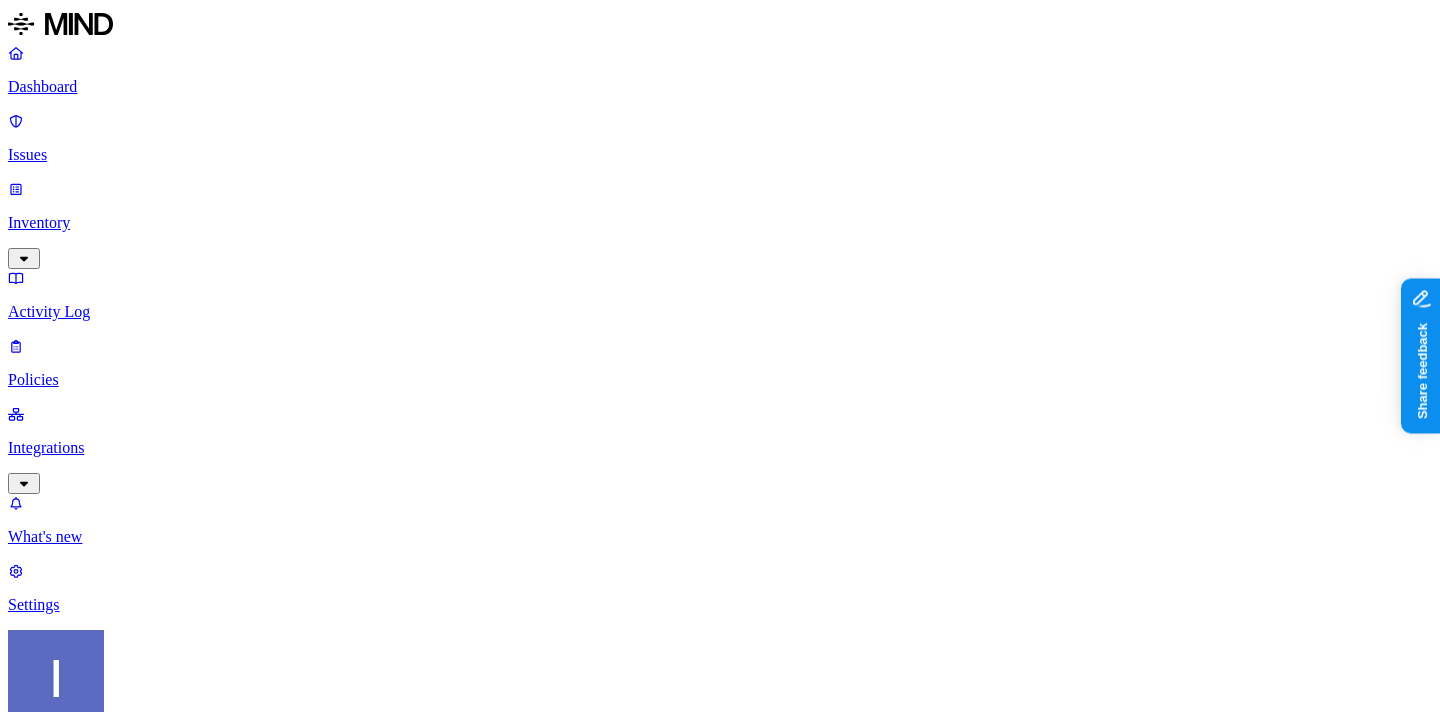 scroll, scrollTop: 41, scrollLeft: 0, axis: vertical 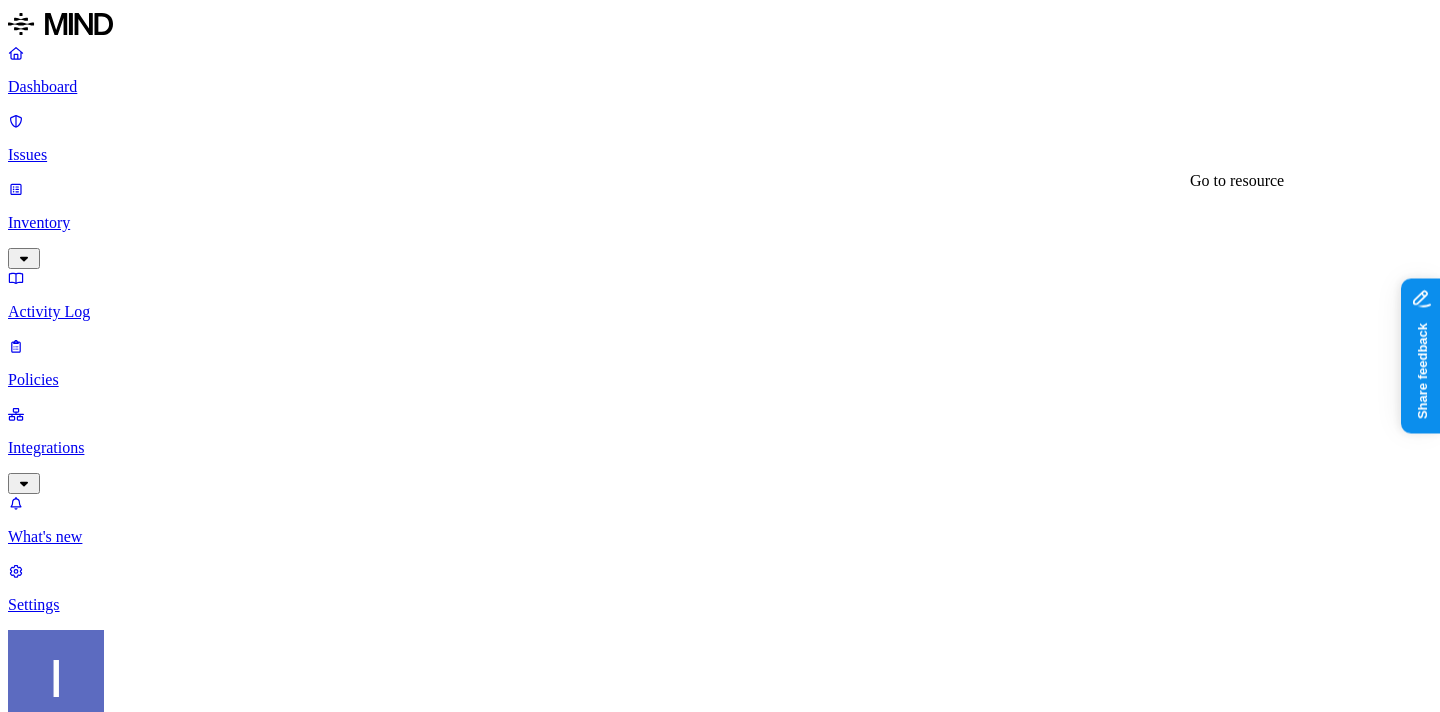 click at bounding box center (221, 7392) 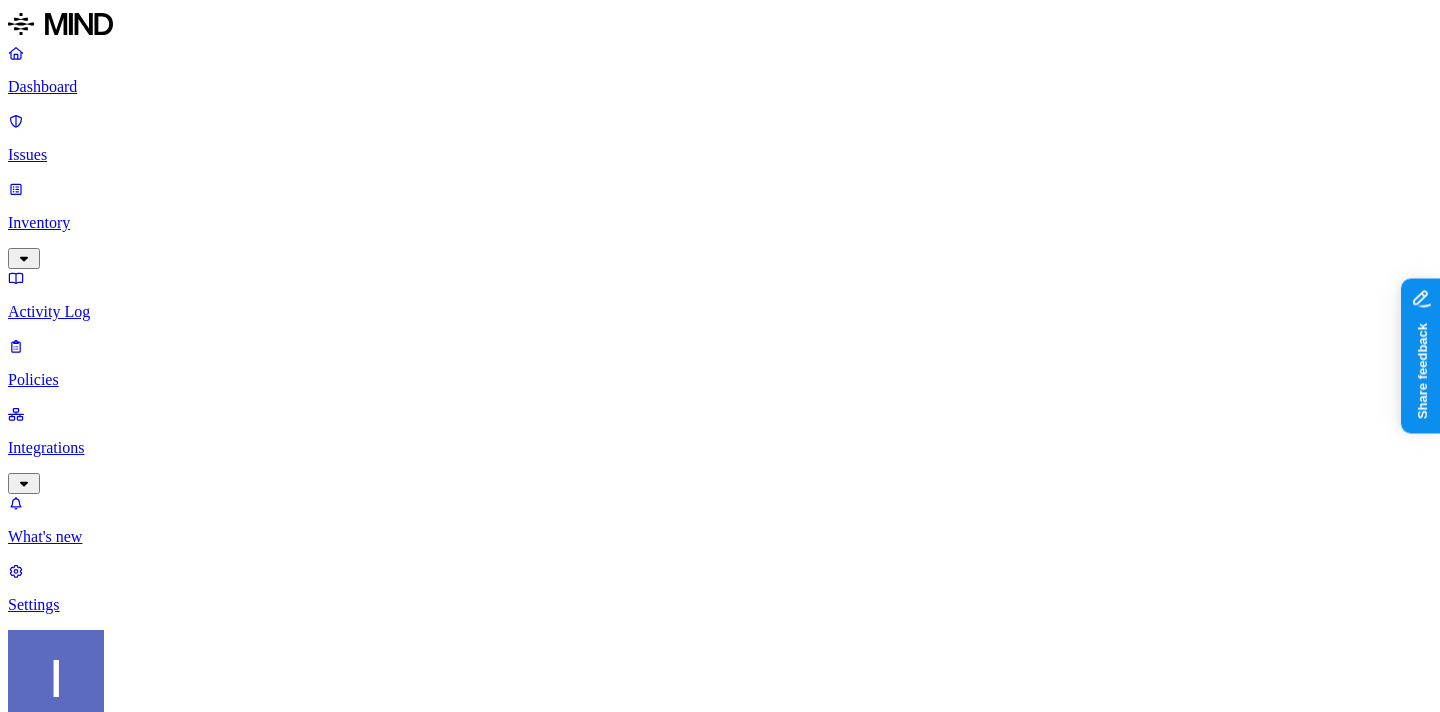 scroll, scrollTop: 98, scrollLeft: 0, axis: vertical 